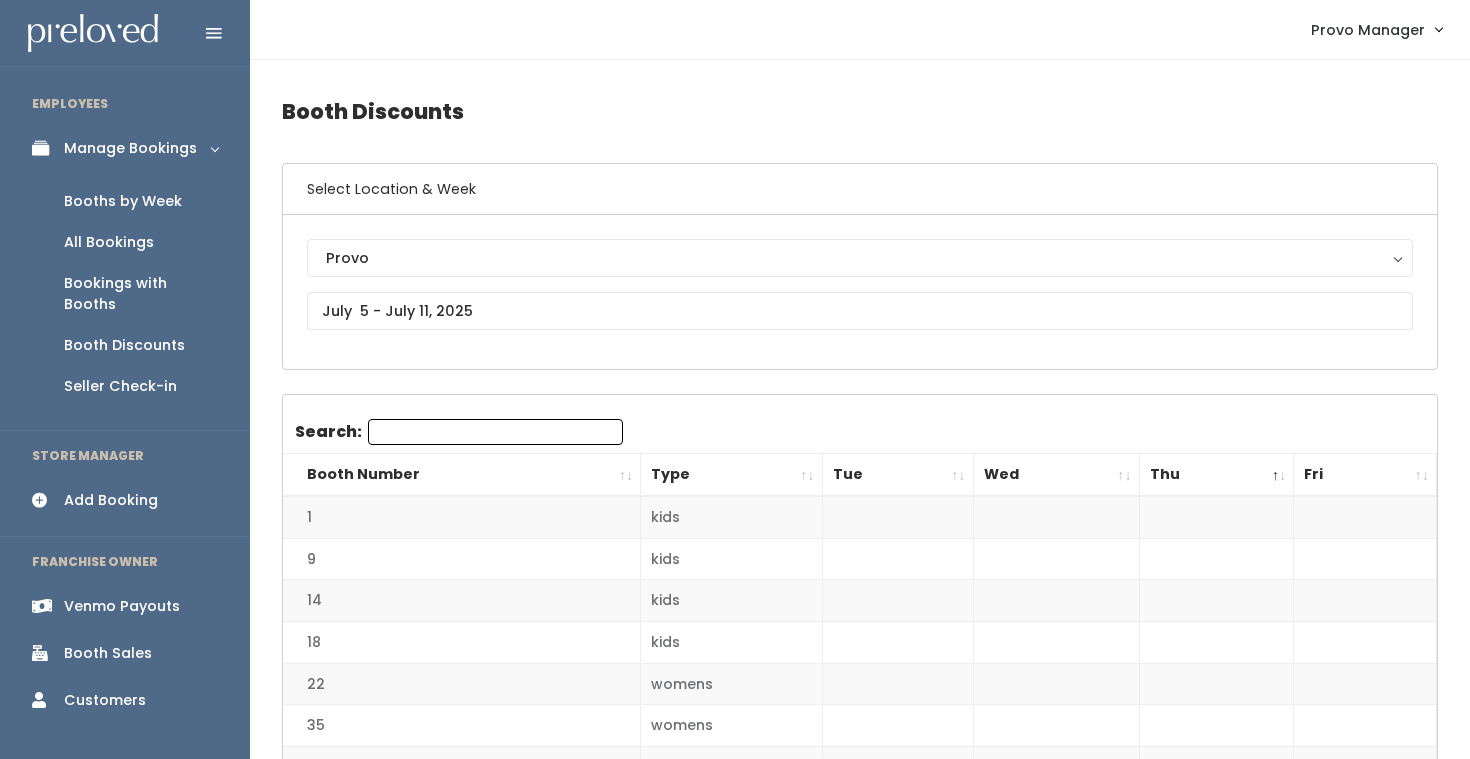 scroll, scrollTop: 320, scrollLeft: 0, axis: vertical 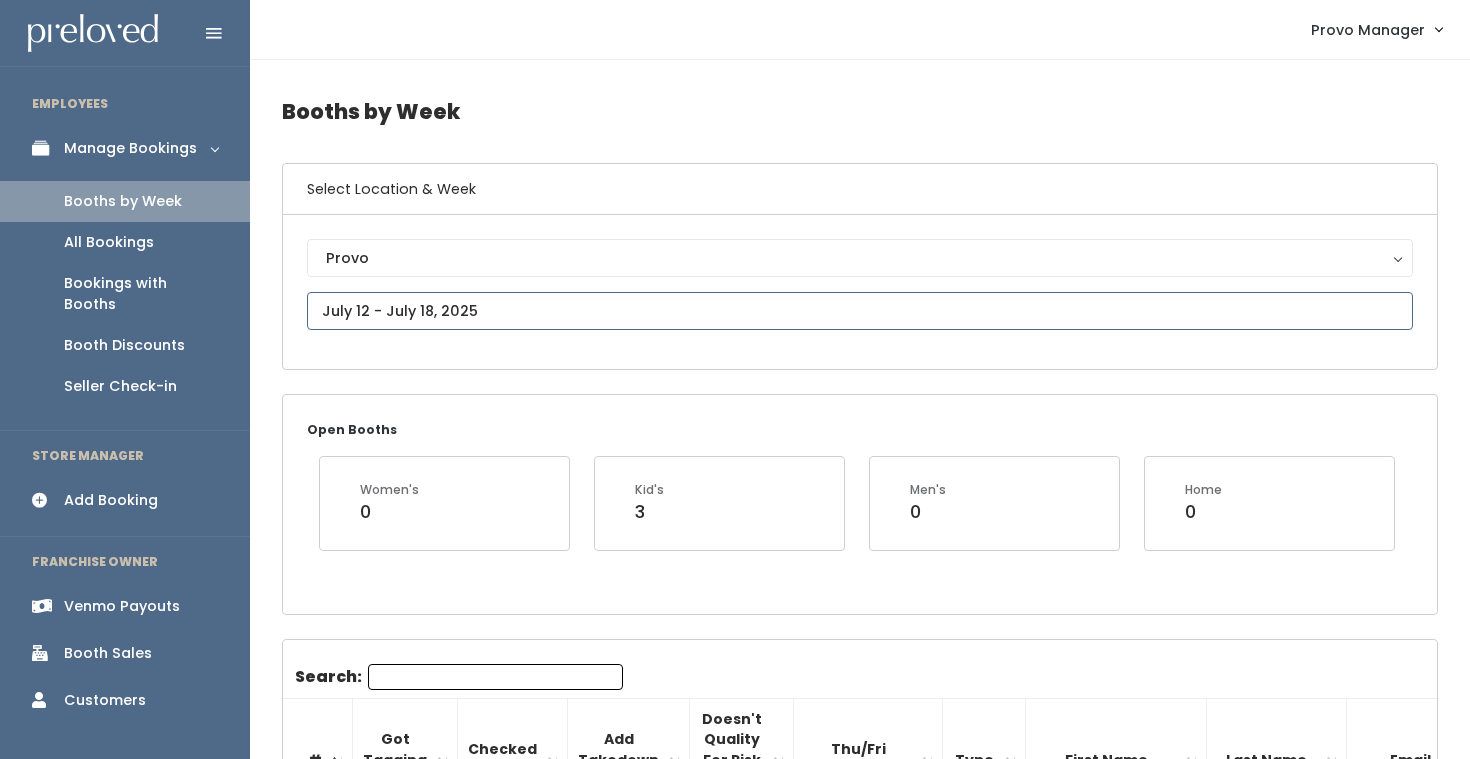 click at bounding box center [860, 311] 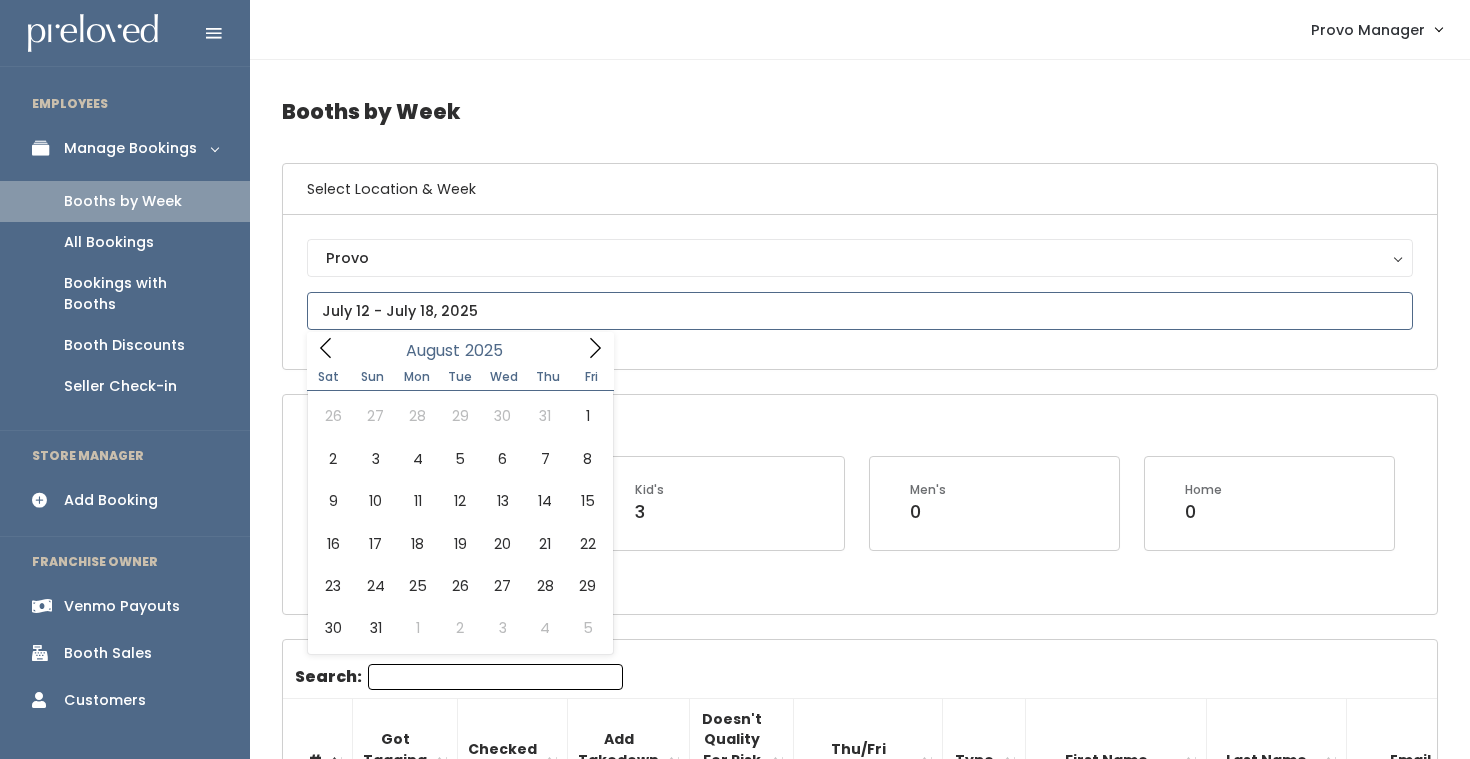 click 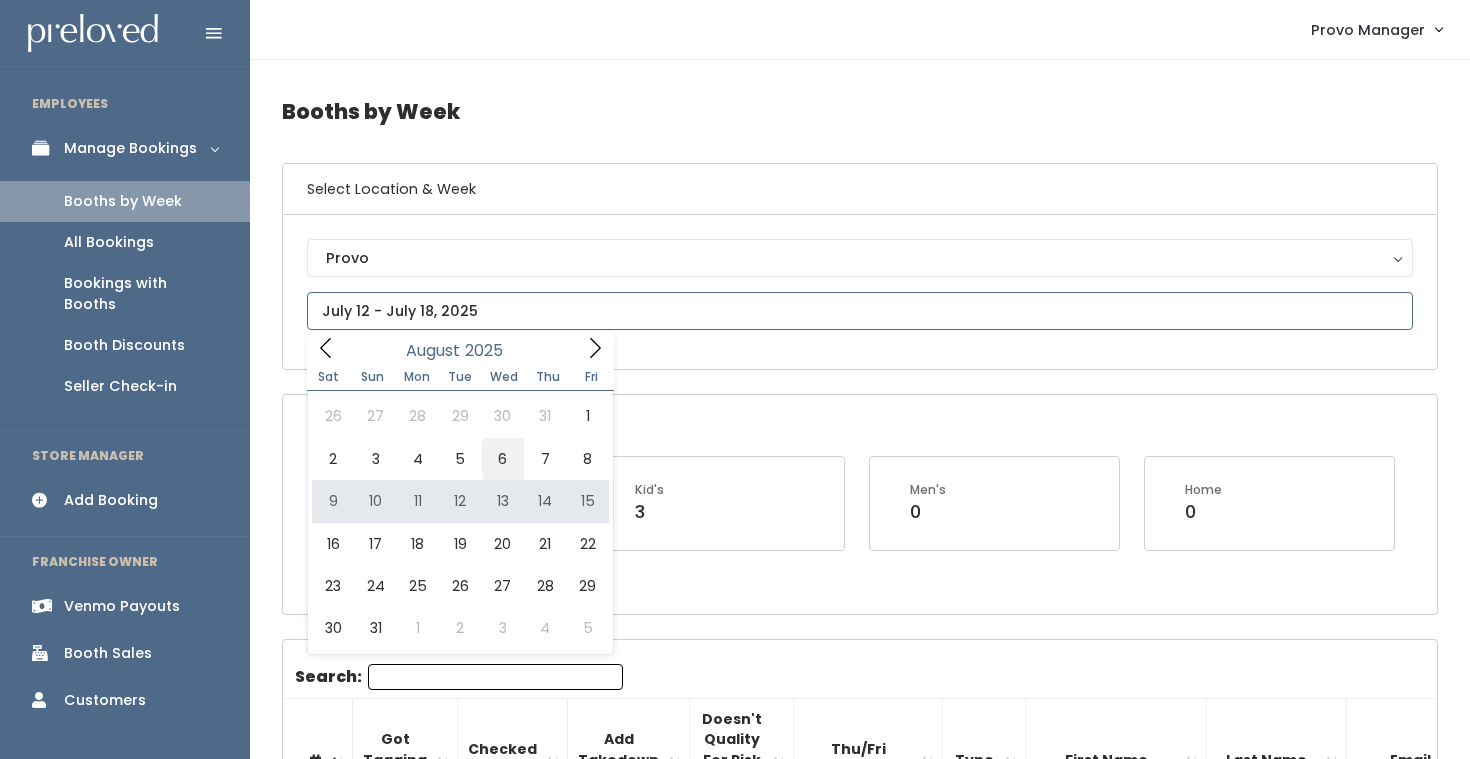 type on "August 2 to August 8" 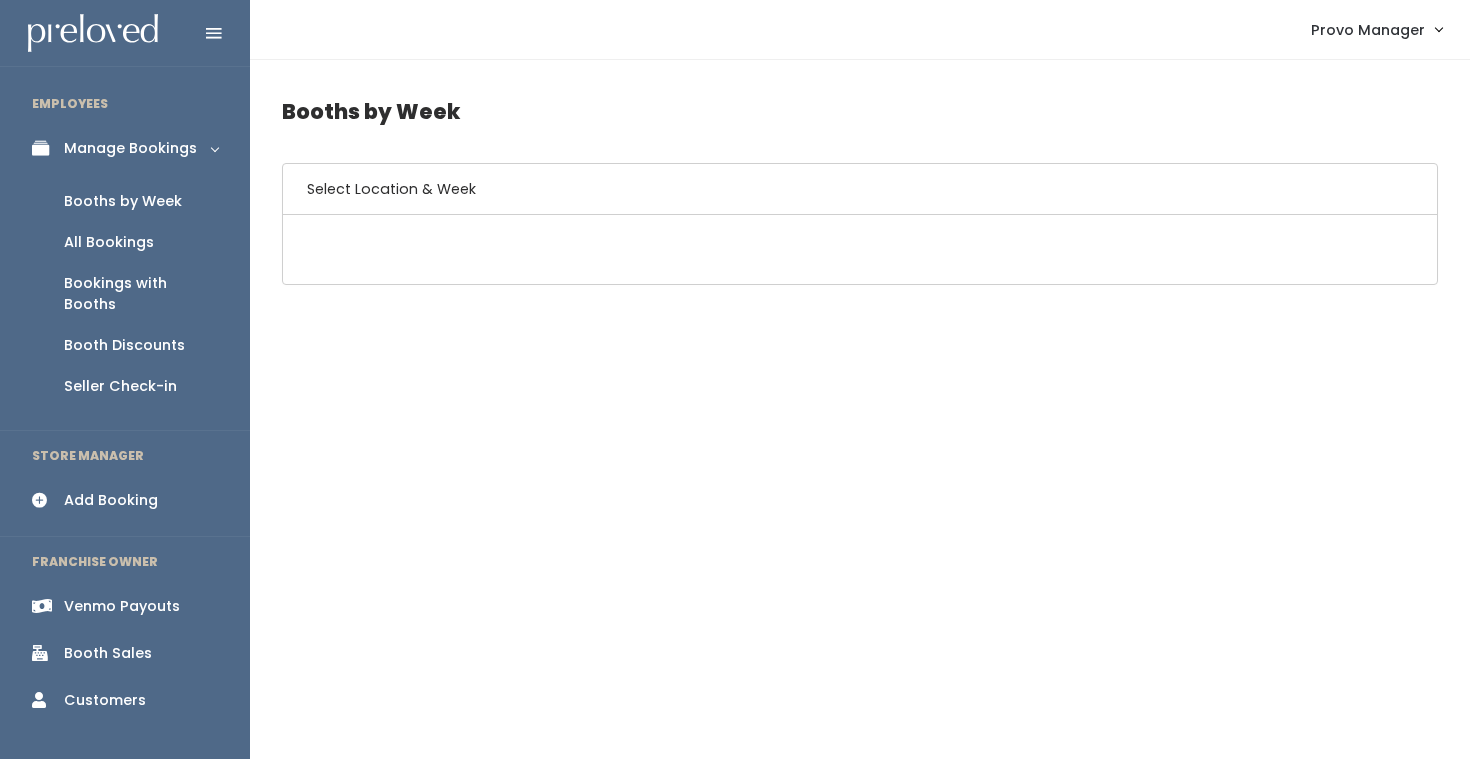 scroll, scrollTop: 0, scrollLeft: 0, axis: both 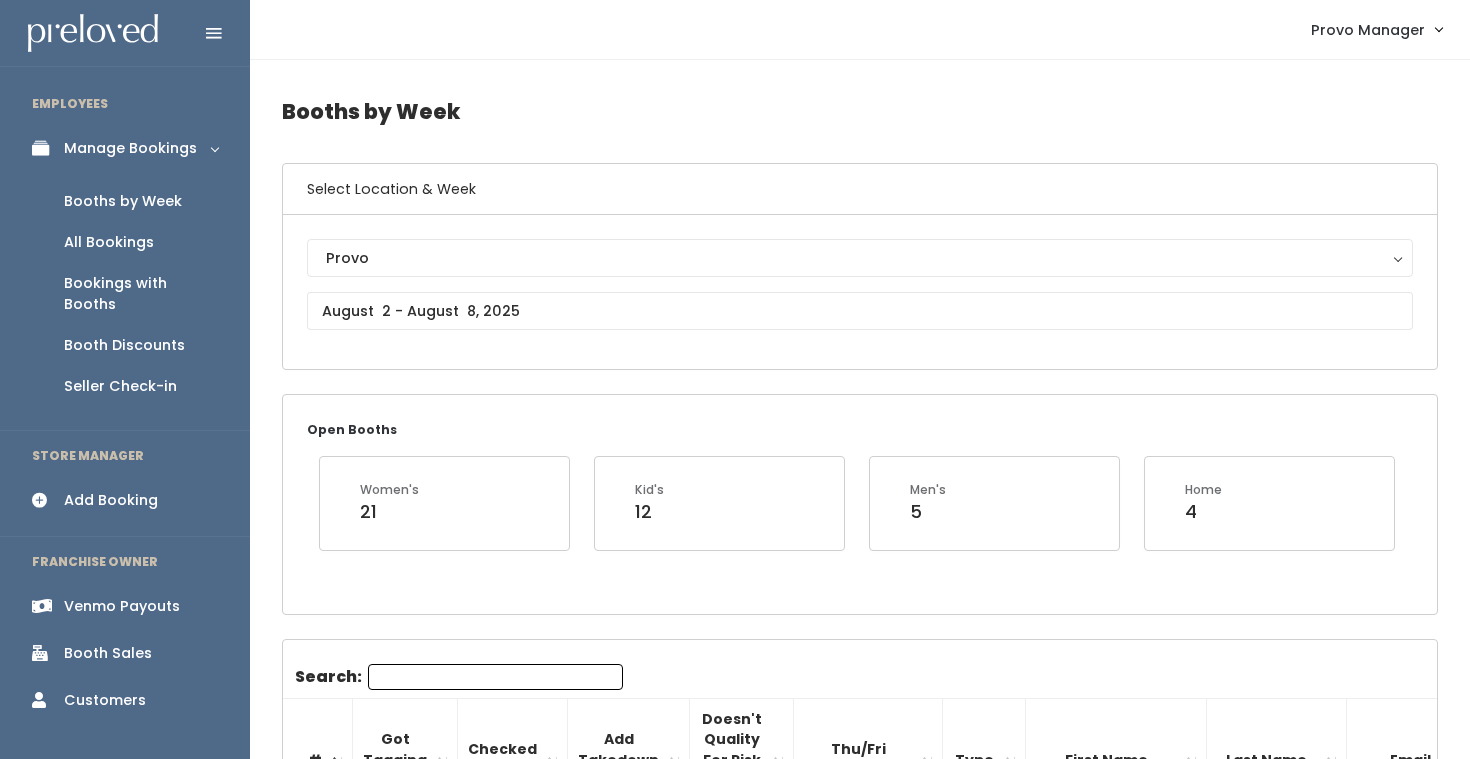 click on "Booths by Week" at bounding box center (125, 201) 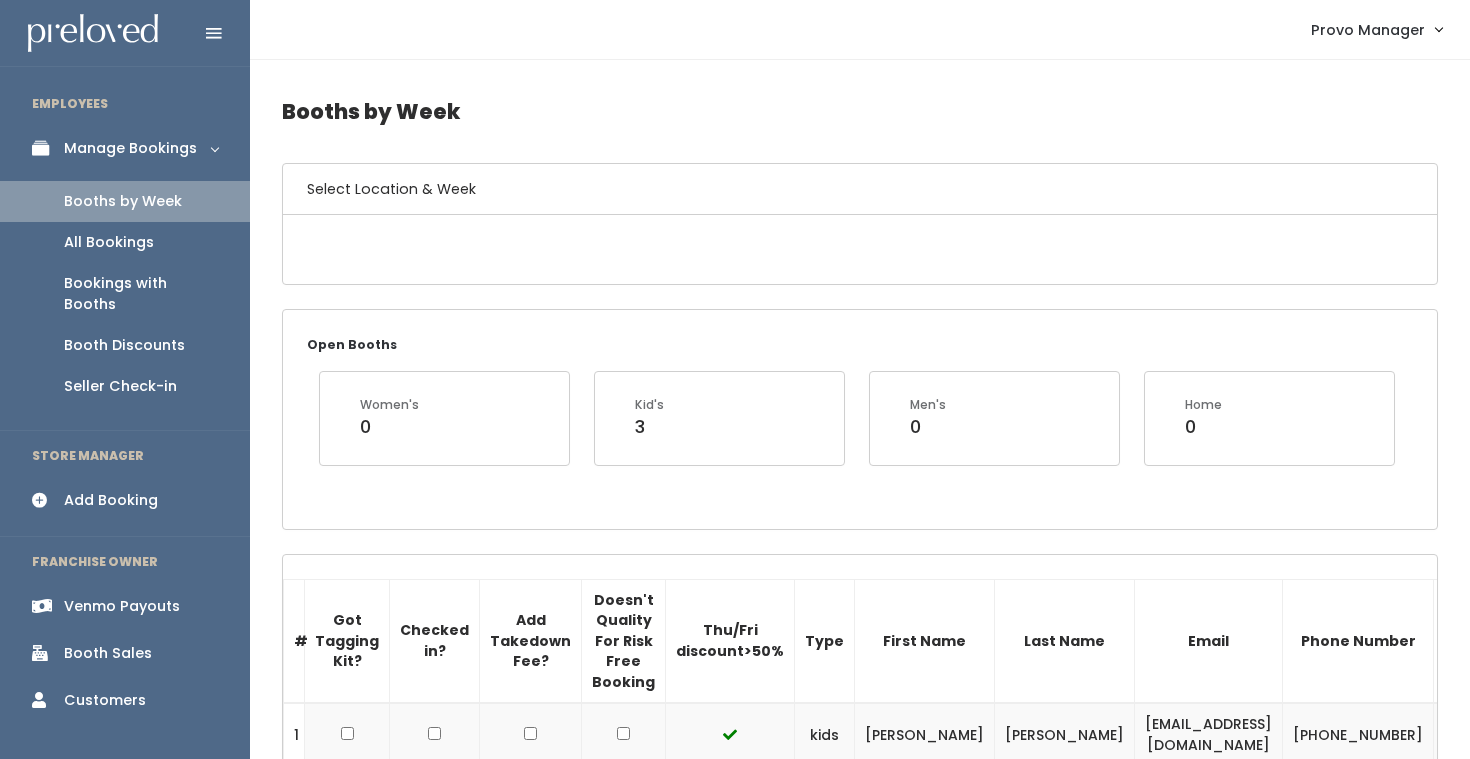 scroll, scrollTop: 0, scrollLeft: 0, axis: both 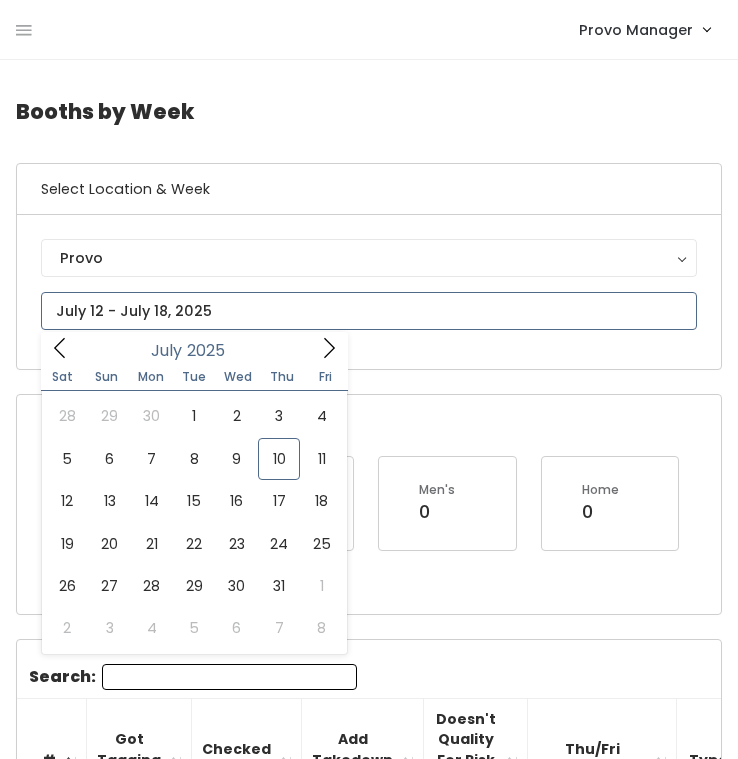 click at bounding box center (369, 311) 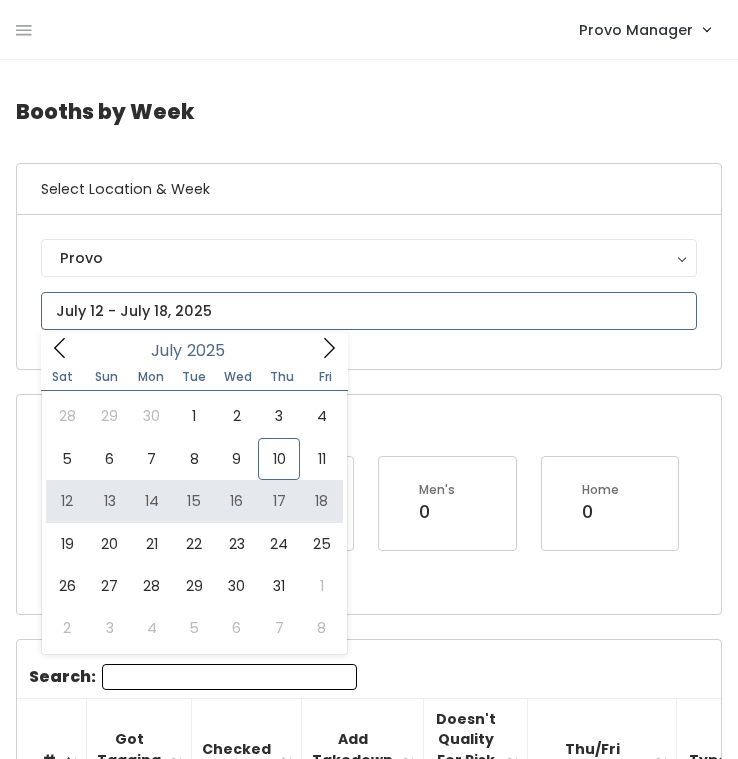 type on "July 12 to July 18" 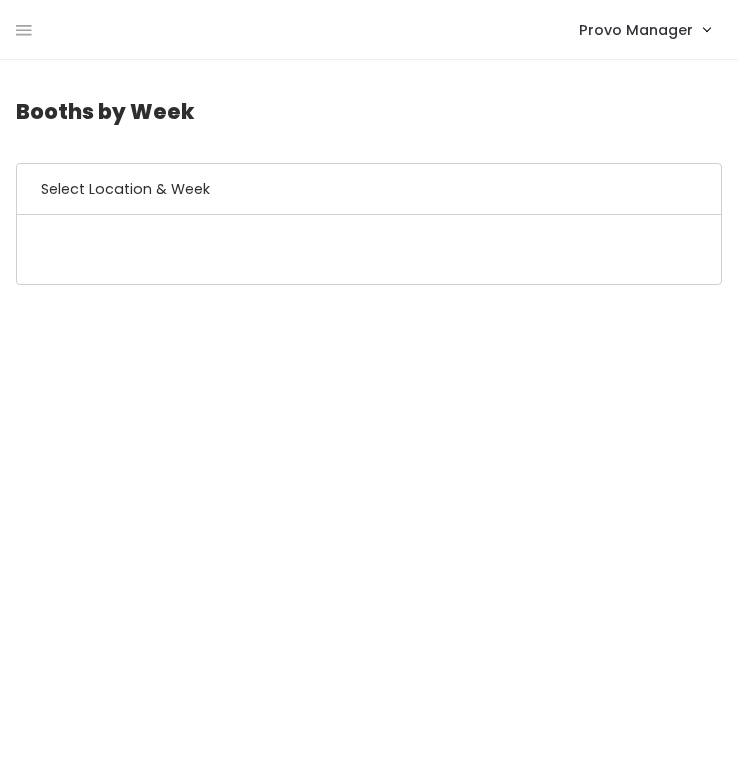 scroll, scrollTop: 0, scrollLeft: 0, axis: both 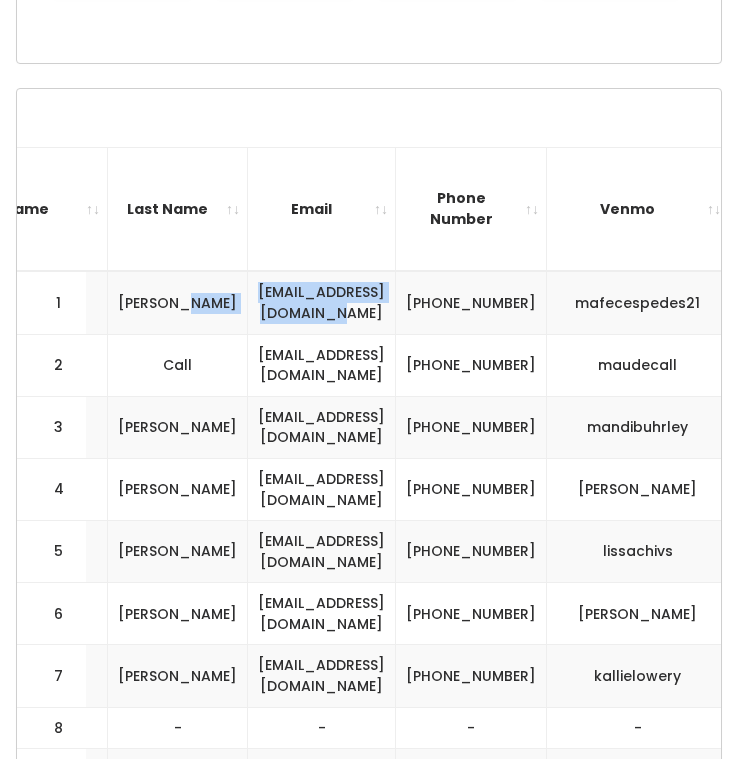 drag, startPoint x: 348, startPoint y: 302, endPoint x: 93, endPoint y: 300, distance: 255.00784 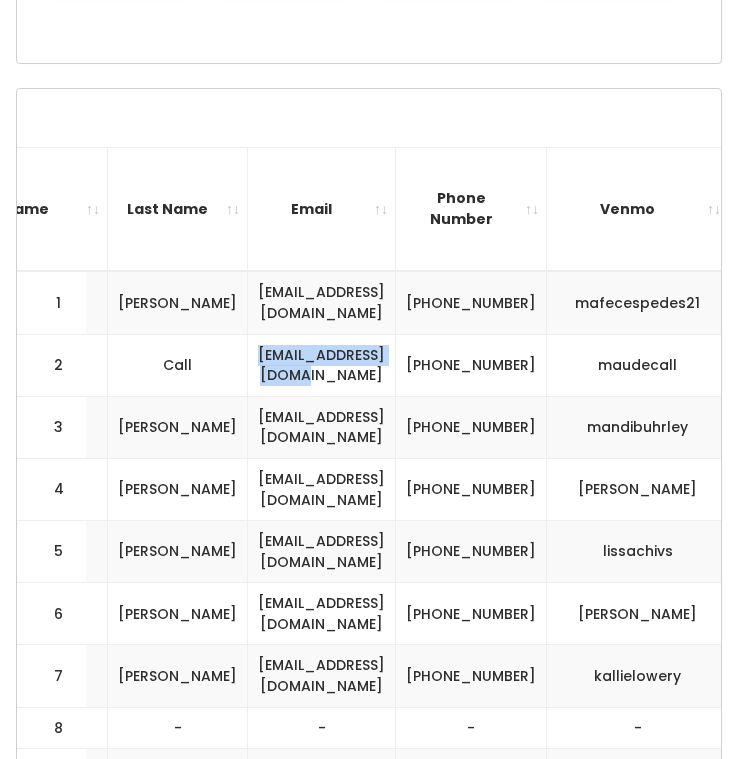 drag, startPoint x: 332, startPoint y: 366, endPoint x: 144, endPoint y: 366, distance: 188 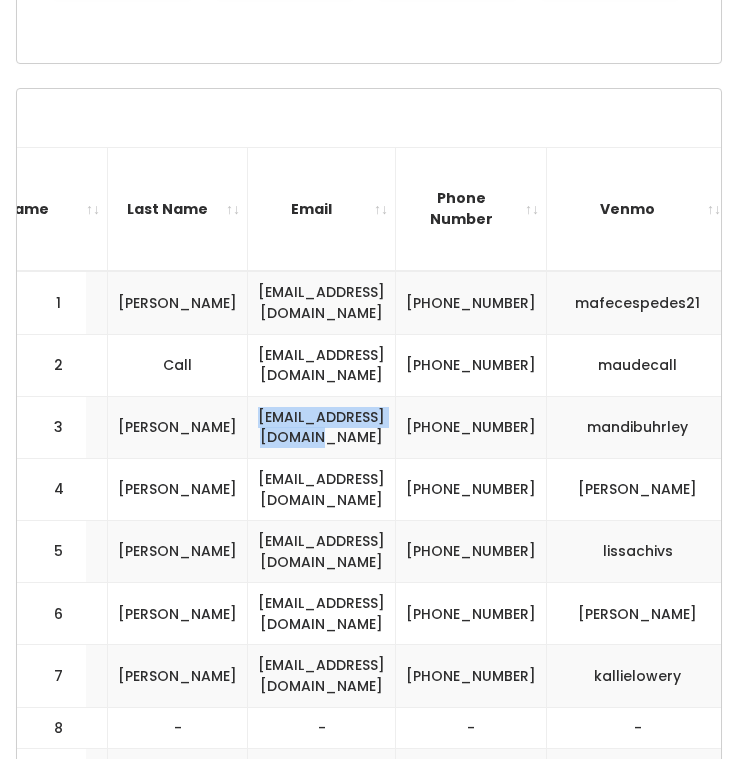 drag, startPoint x: 341, startPoint y: 429, endPoint x: 125, endPoint y: 430, distance: 216.00232 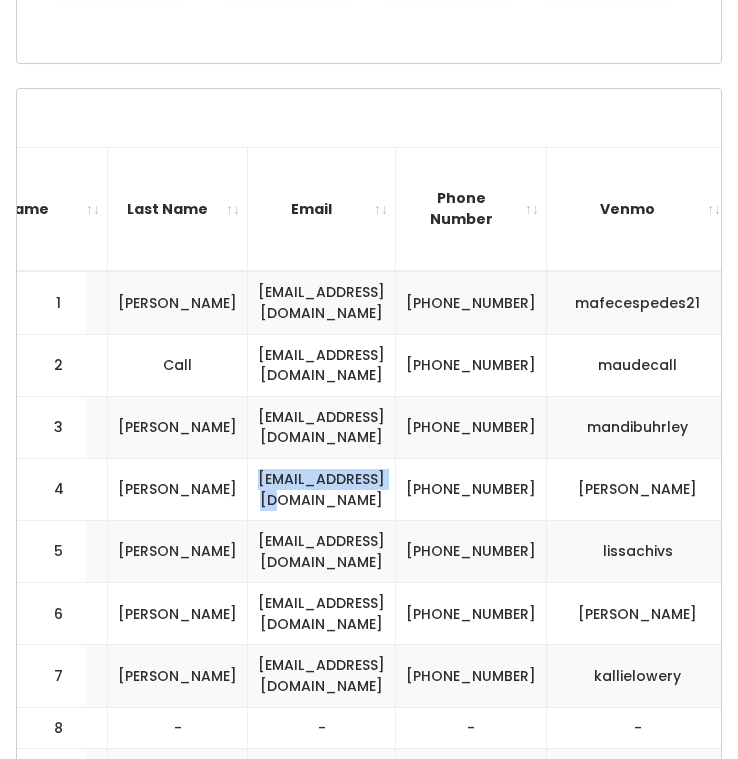 drag, startPoint x: 333, startPoint y: 498, endPoint x: 136, endPoint y: 493, distance: 197.06345 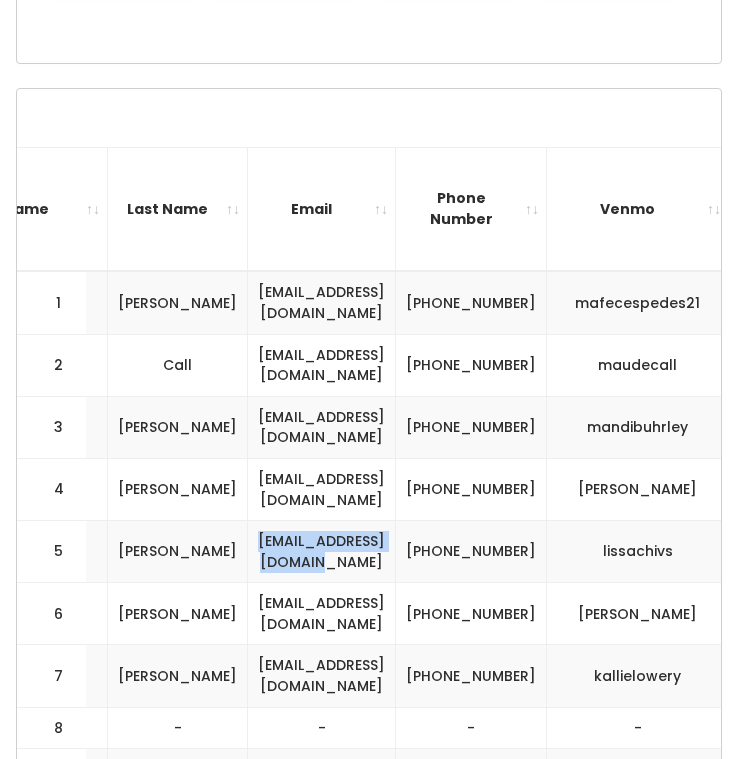drag, startPoint x: 343, startPoint y: 554, endPoint x: 116, endPoint y: 547, distance: 227.10791 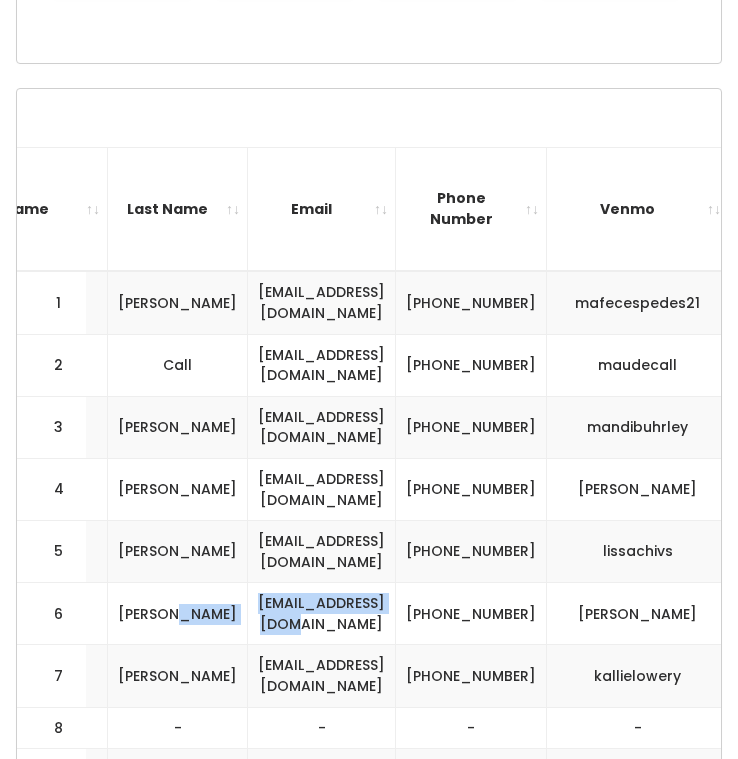 drag, startPoint x: 322, startPoint y: 605, endPoint x: 86, endPoint y: 605, distance: 236 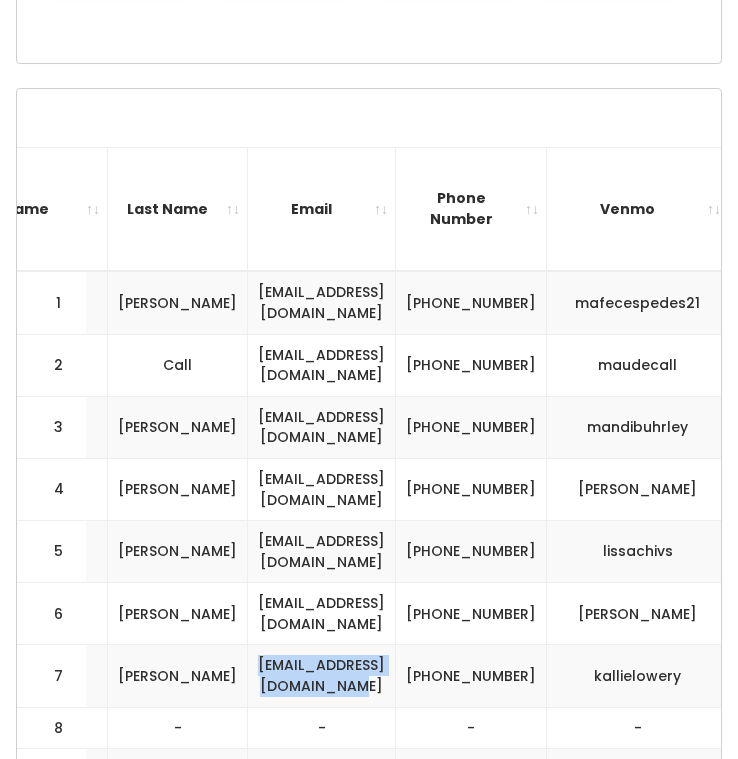 drag, startPoint x: 348, startPoint y: 675, endPoint x: 118, endPoint y: 672, distance: 230.01956 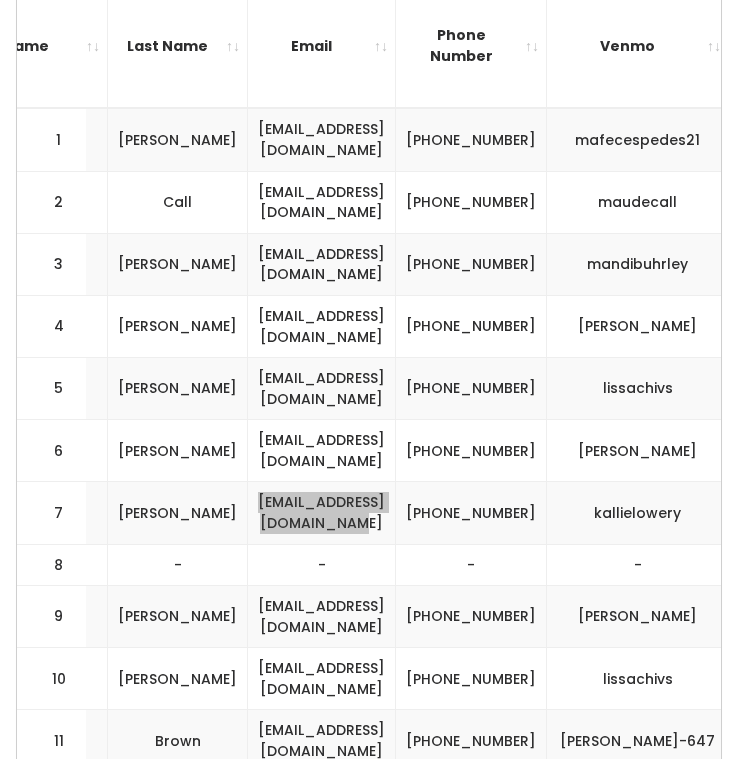 scroll, scrollTop: 753, scrollLeft: 0, axis: vertical 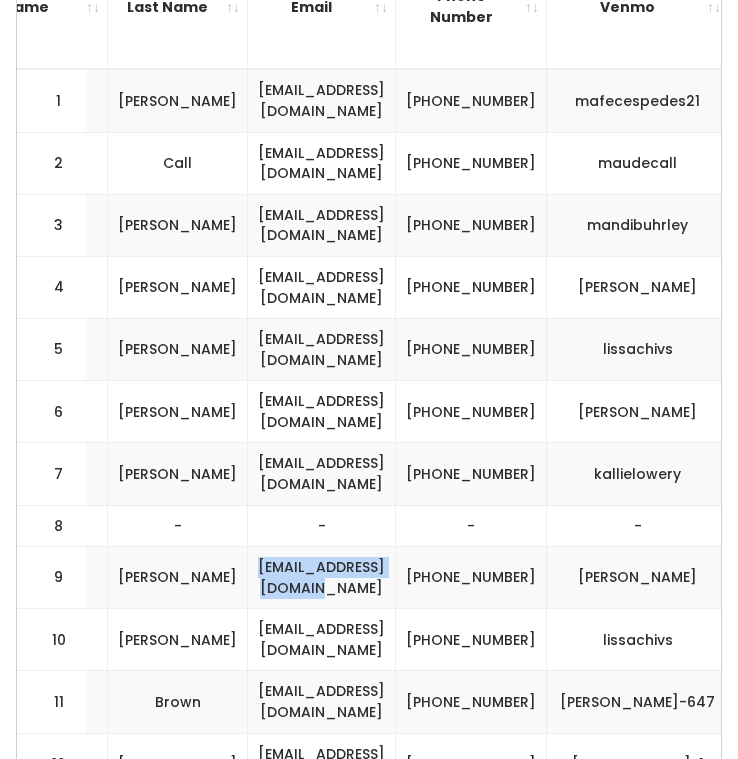 drag, startPoint x: 338, startPoint y: 580, endPoint x: 116, endPoint y: 583, distance: 222.02026 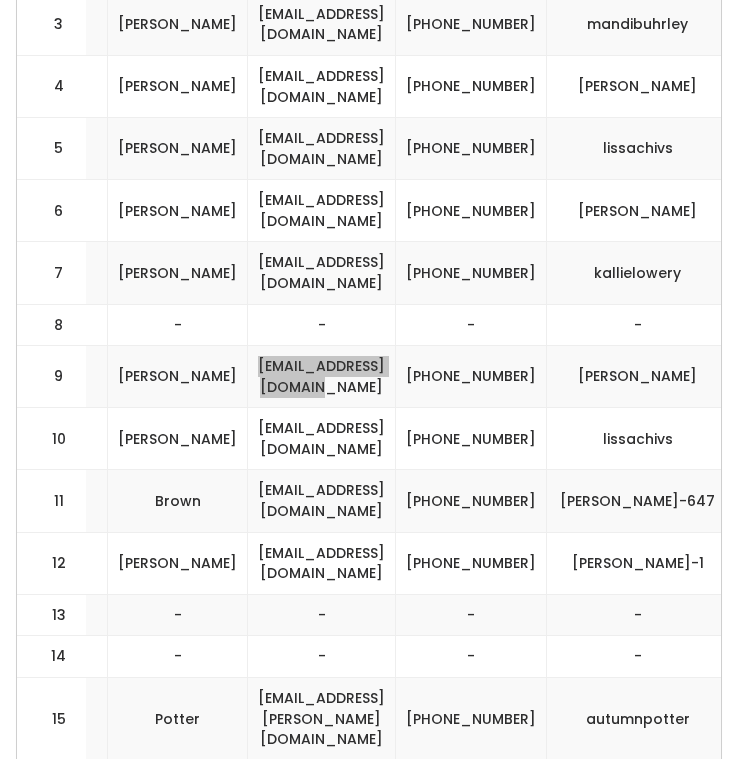 scroll, scrollTop: 983, scrollLeft: 0, axis: vertical 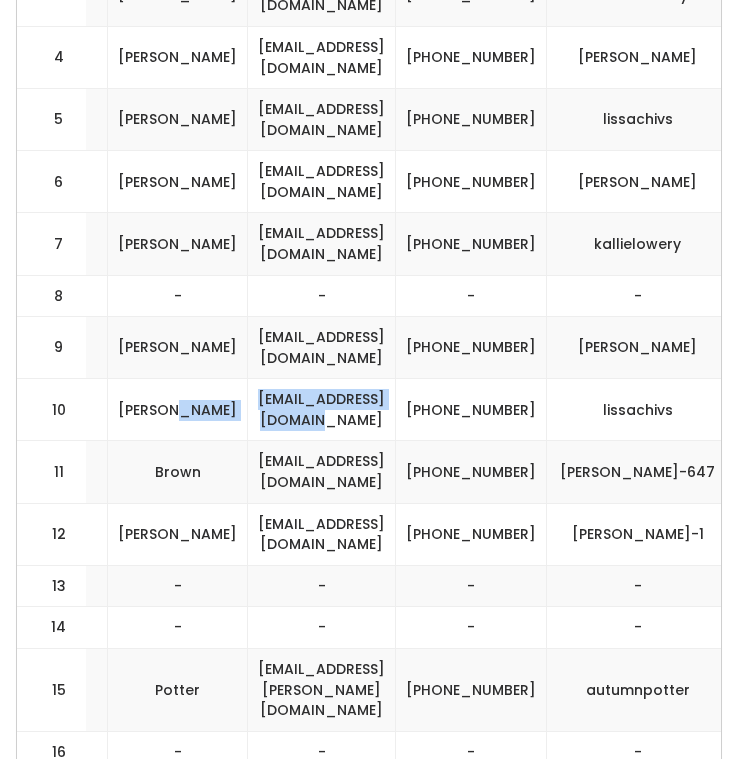 drag, startPoint x: 350, startPoint y: 409, endPoint x: 93, endPoint y: 410, distance: 257.00195 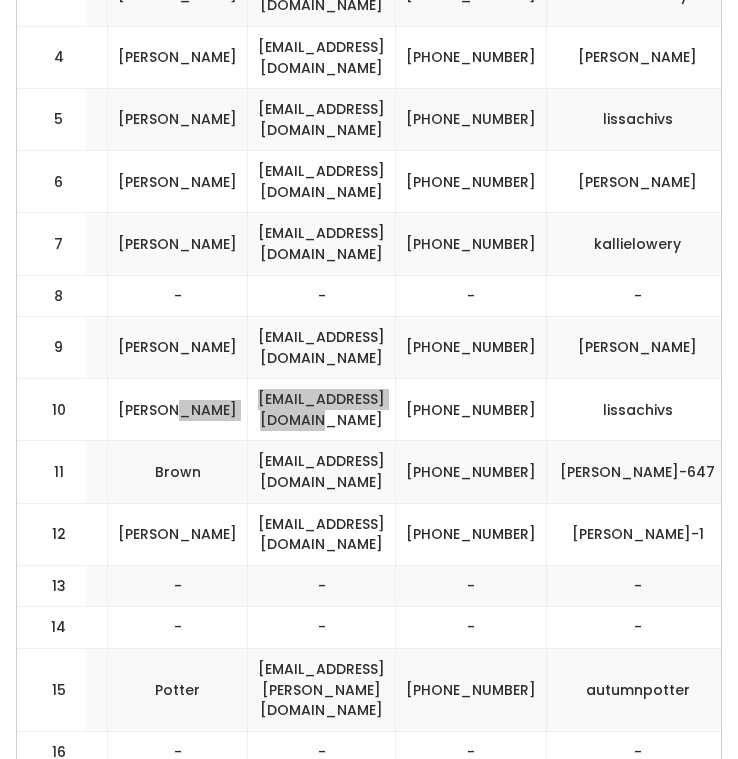 scroll, scrollTop: 999, scrollLeft: 0, axis: vertical 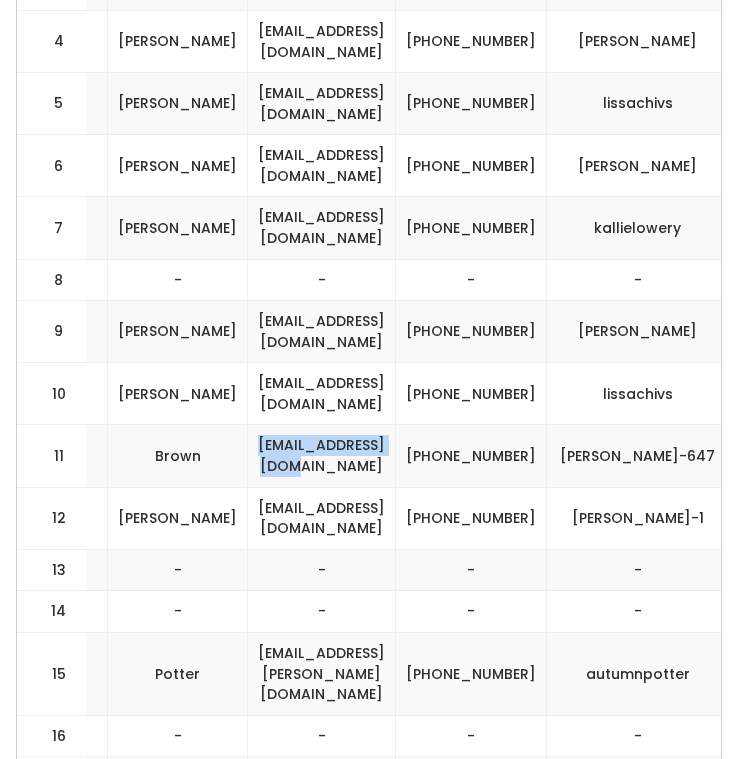 drag, startPoint x: 337, startPoint y: 463, endPoint x: 124, endPoint y: 450, distance: 213.39635 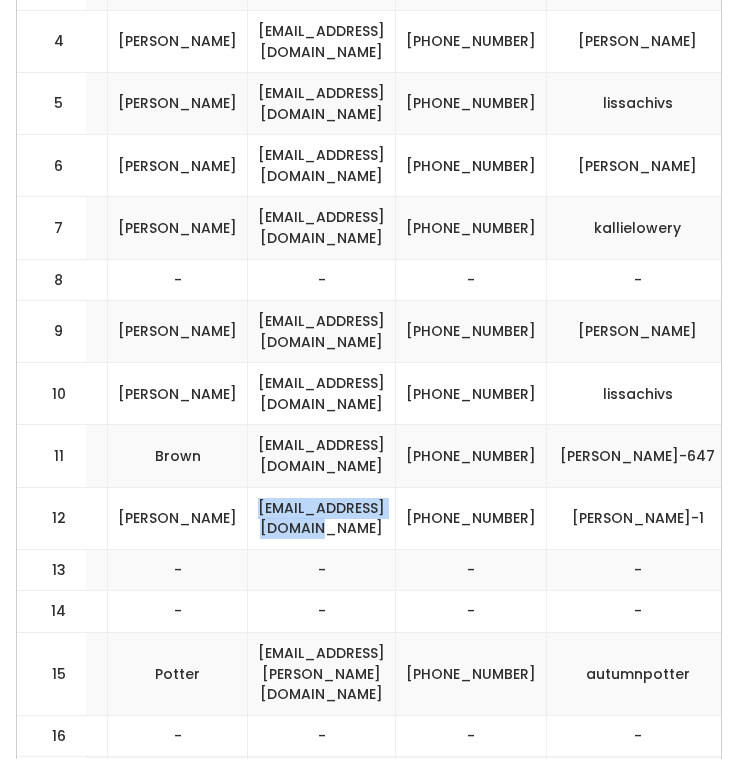 drag, startPoint x: 335, startPoint y: 518, endPoint x: 109, endPoint y: 517, distance: 226.00221 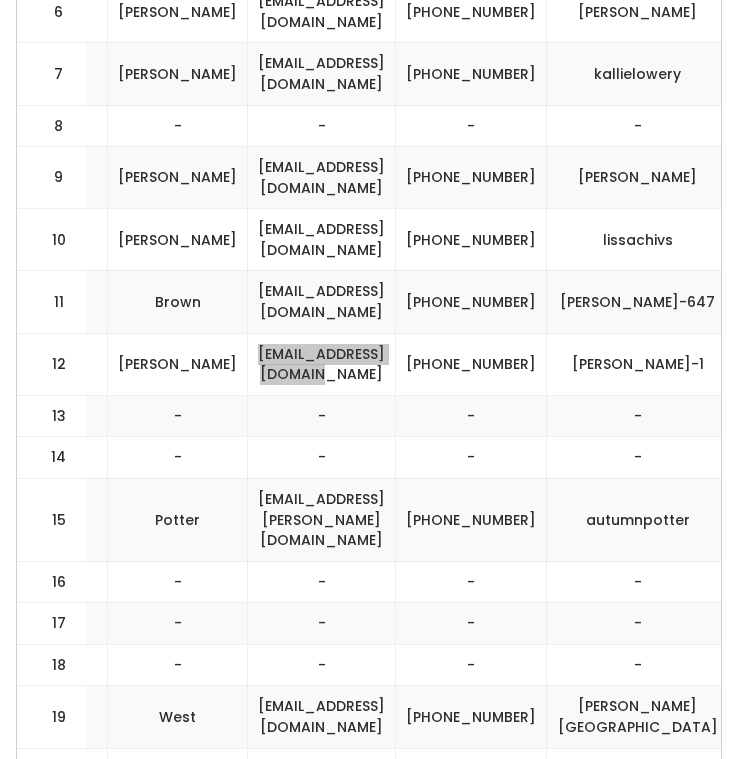 scroll, scrollTop: 1196, scrollLeft: 0, axis: vertical 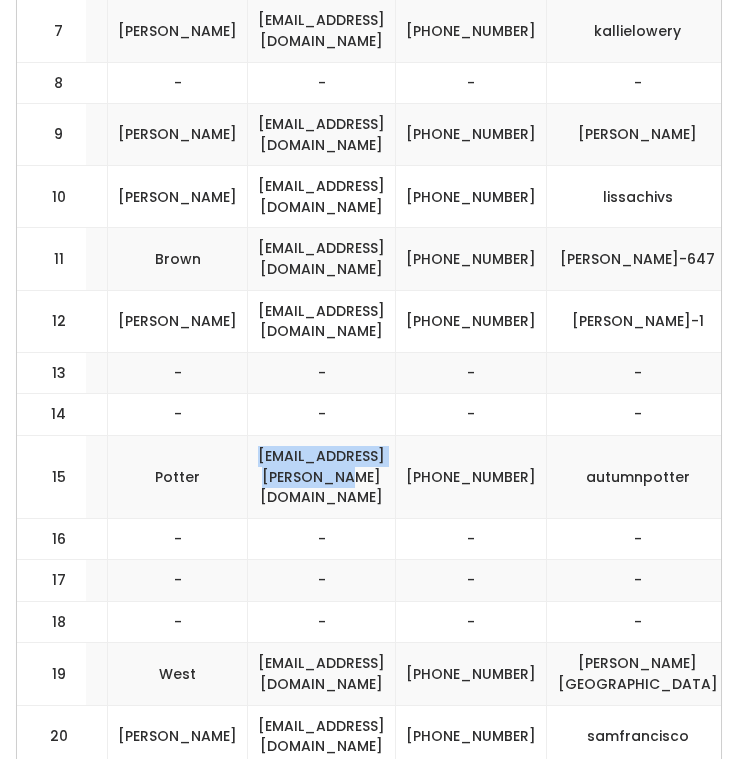 drag, startPoint x: 347, startPoint y: 468, endPoint x: 114, endPoint y: 476, distance: 233.1373 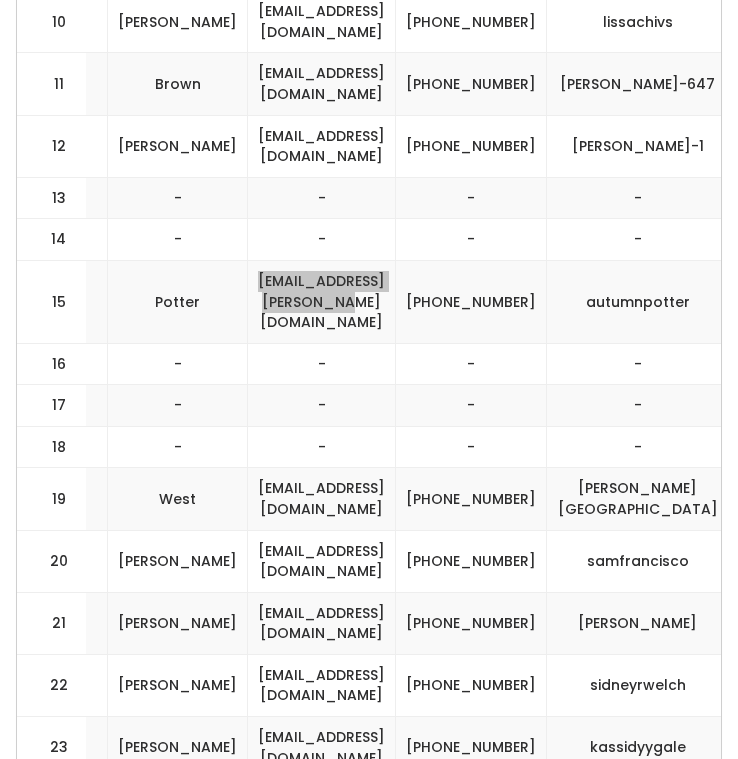 scroll, scrollTop: 1391, scrollLeft: 0, axis: vertical 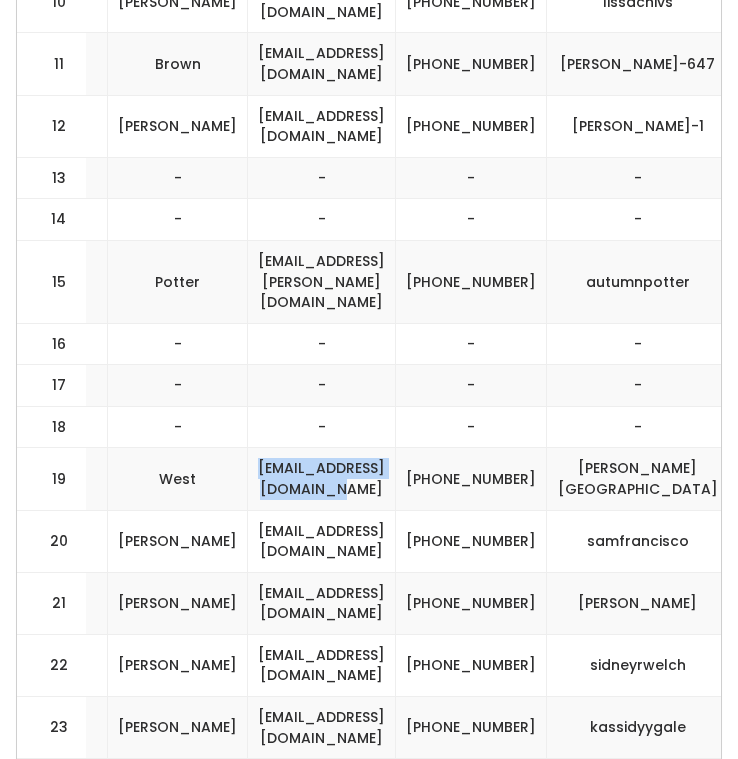 drag, startPoint x: 117, startPoint y: 460, endPoint x: 355, endPoint y: 463, distance: 238.0189 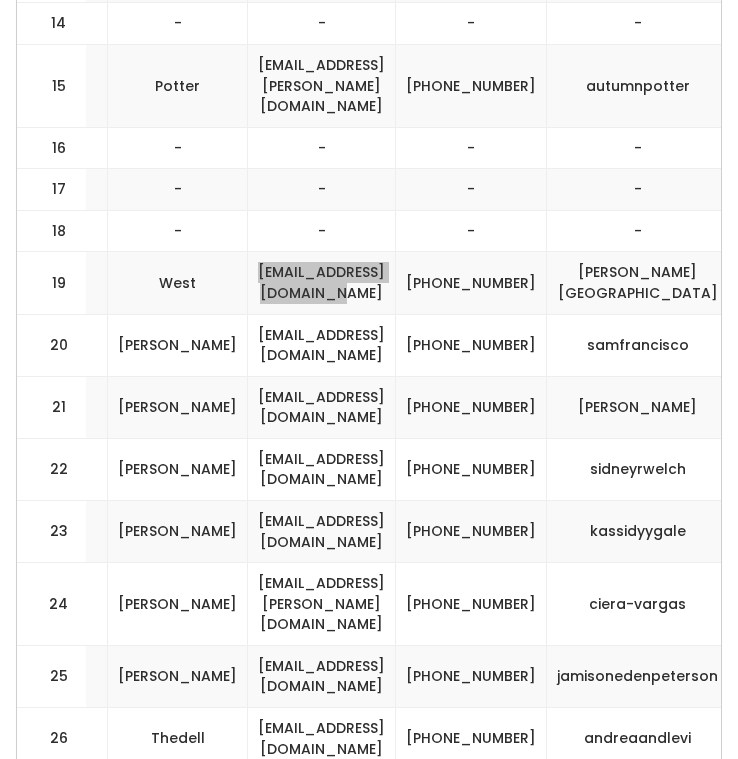 scroll, scrollTop: 1588, scrollLeft: 0, axis: vertical 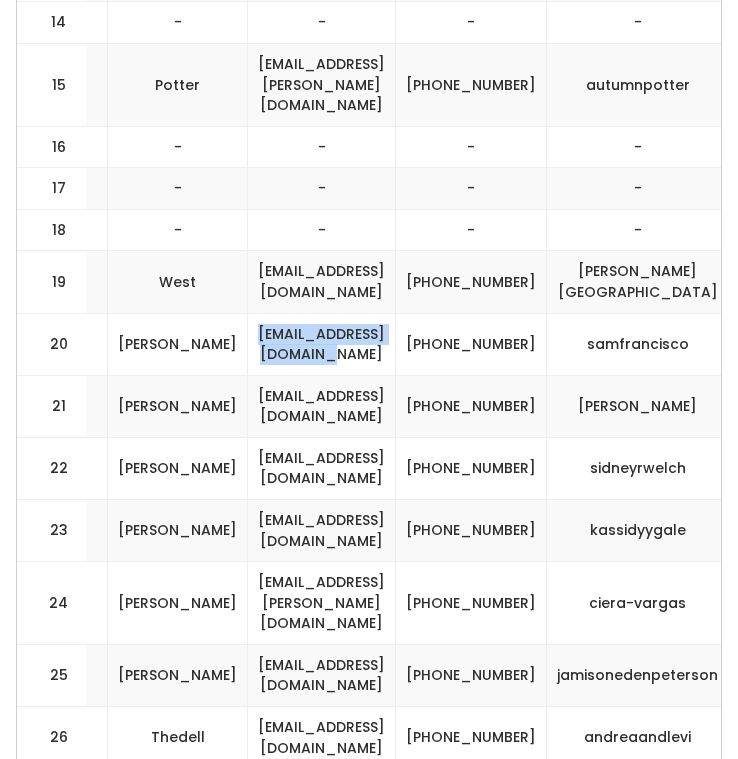 drag, startPoint x: 344, startPoint y: 328, endPoint x: 115, endPoint y: 325, distance: 229.01965 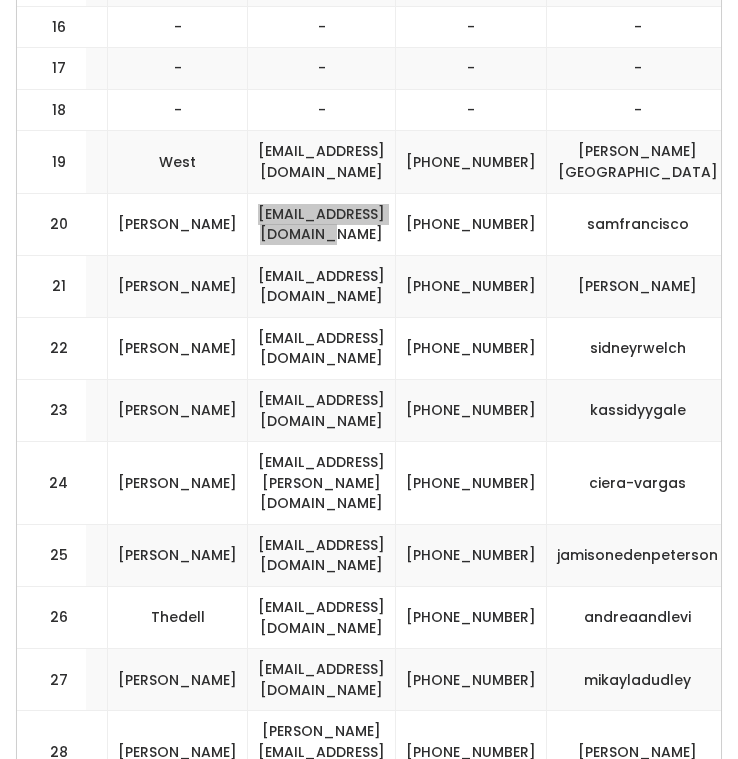 scroll, scrollTop: 1736, scrollLeft: 0, axis: vertical 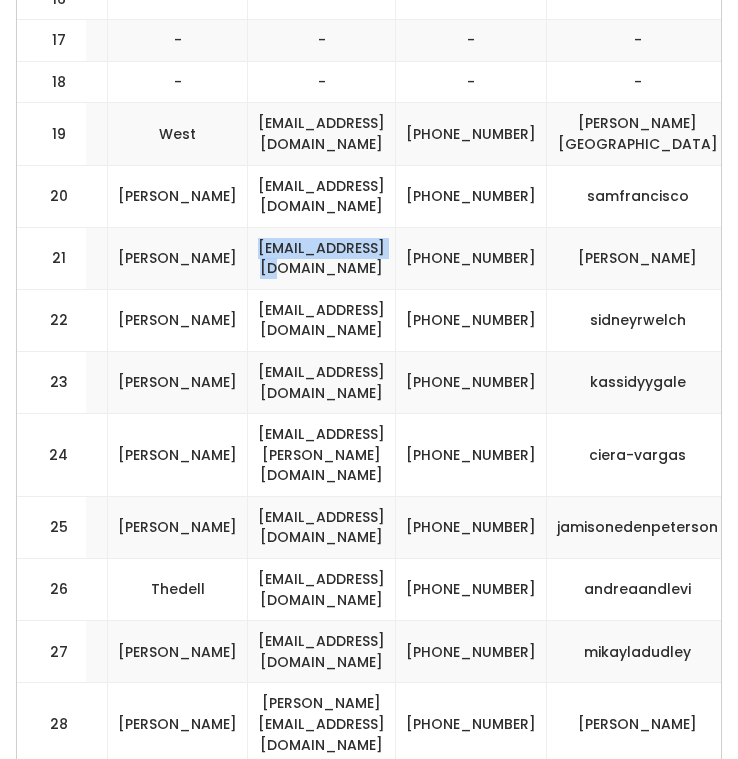 drag, startPoint x: 320, startPoint y: 239, endPoint x: 114, endPoint y: 239, distance: 206 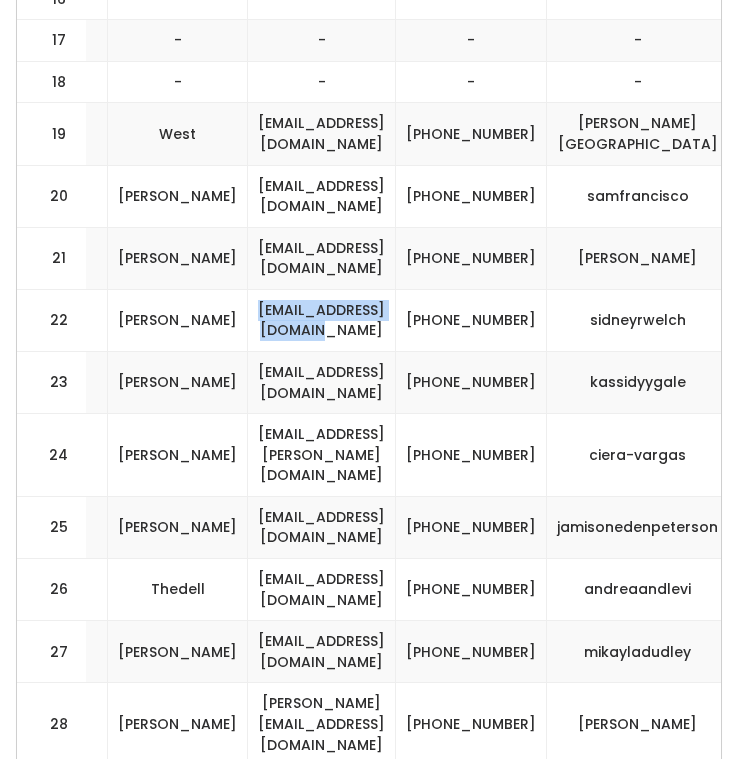 drag, startPoint x: 335, startPoint y: 295, endPoint x: 120, endPoint y: 294, distance: 215.00232 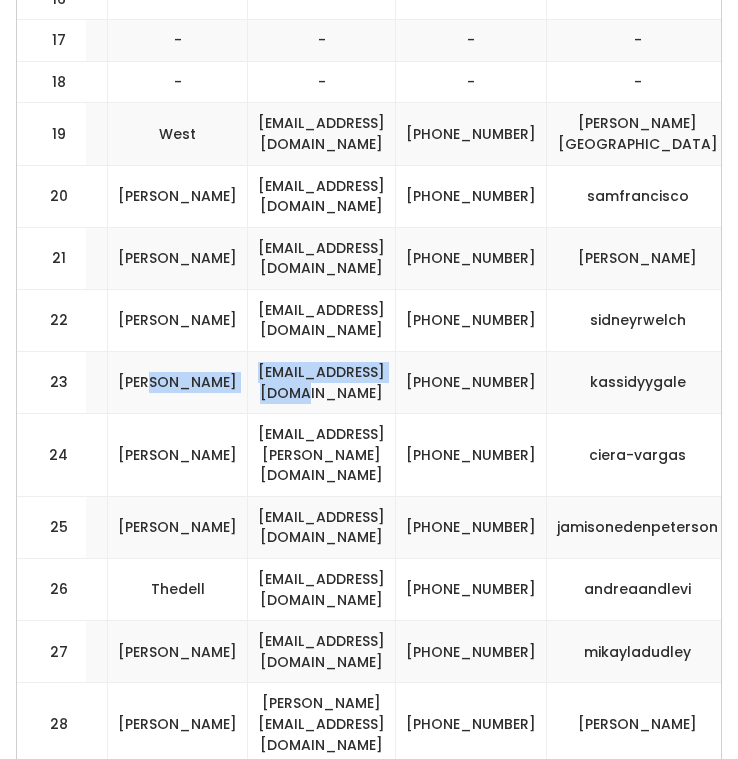 drag, startPoint x: 328, startPoint y: 366, endPoint x: 86, endPoint y: 366, distance: 242 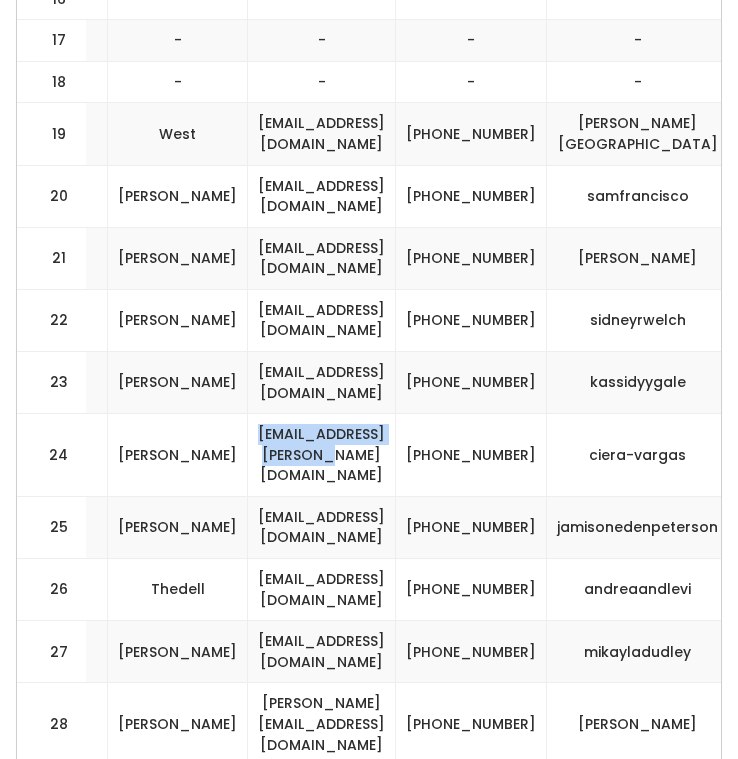 drag, startPoint x: 345, startPoint y: 426, endPoint x: 124, endPoint y: 418, distance: 221.14474 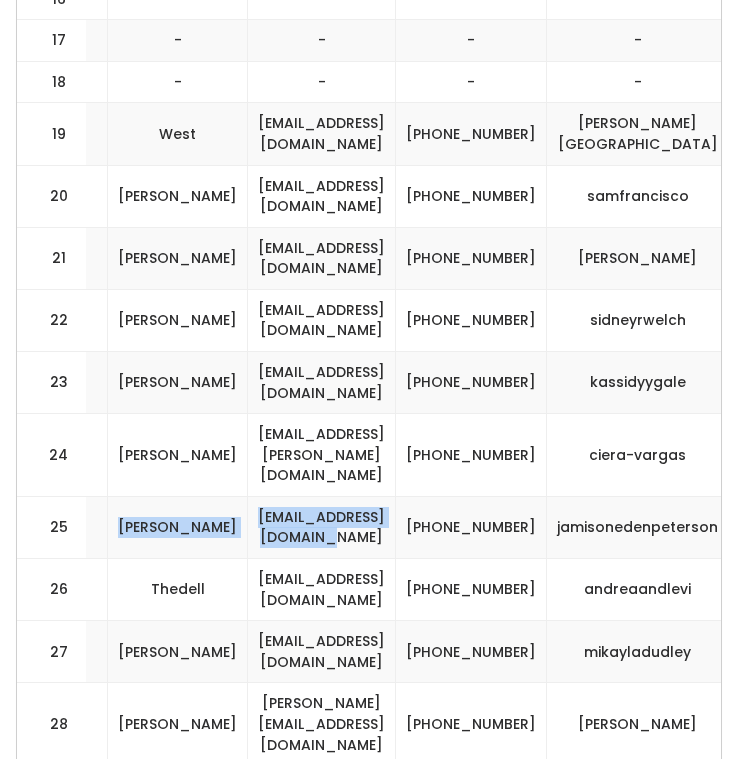 drag, startPoint x: 342, startPoint y: 487, endPoint x: 71, endPoint y: 487, distance: 271 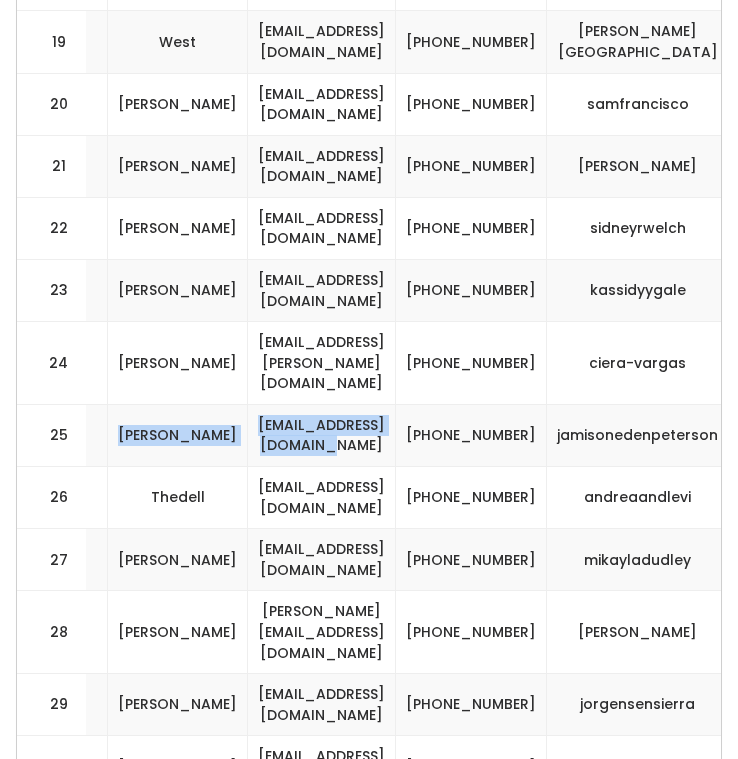 scroll, scrollTop: 1830, scrollLeft: 0, axis: vertical 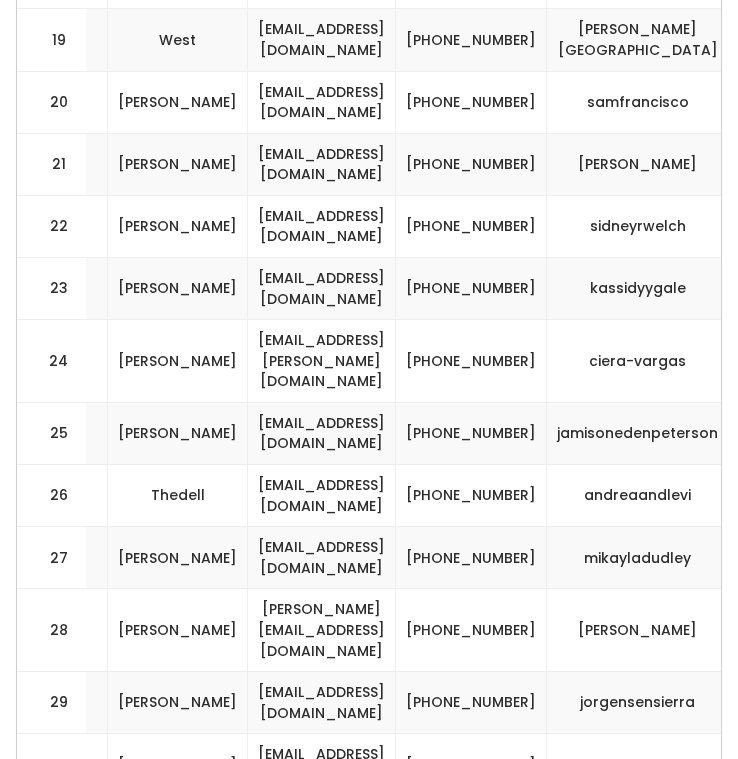 click on "andreavaline26@gmail.com" at bounding box center (322, 496) 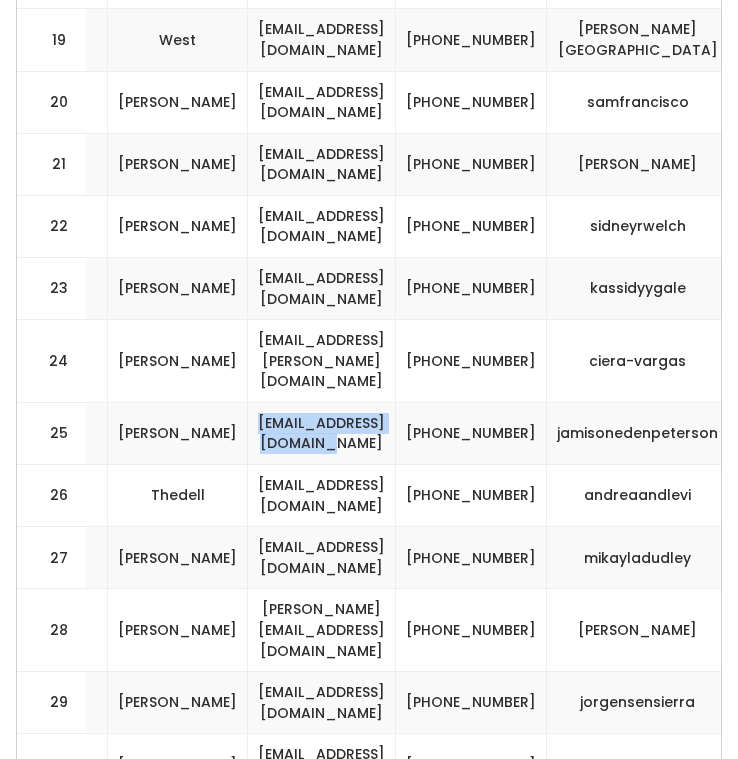 drag, startPoint x: 123, startPoint y: 391, endPoint x: 341, endPoint y: 394, distance: 218.02065 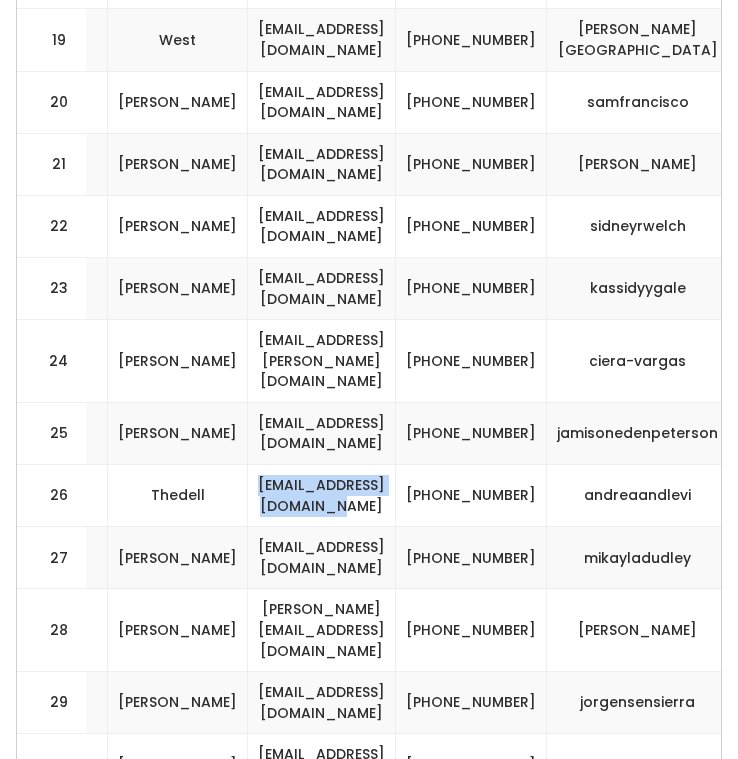 drag, startPoint x: 124, startPoint y: 456, endPoint x: 344, endPoint y: 458, distance: 220.0091 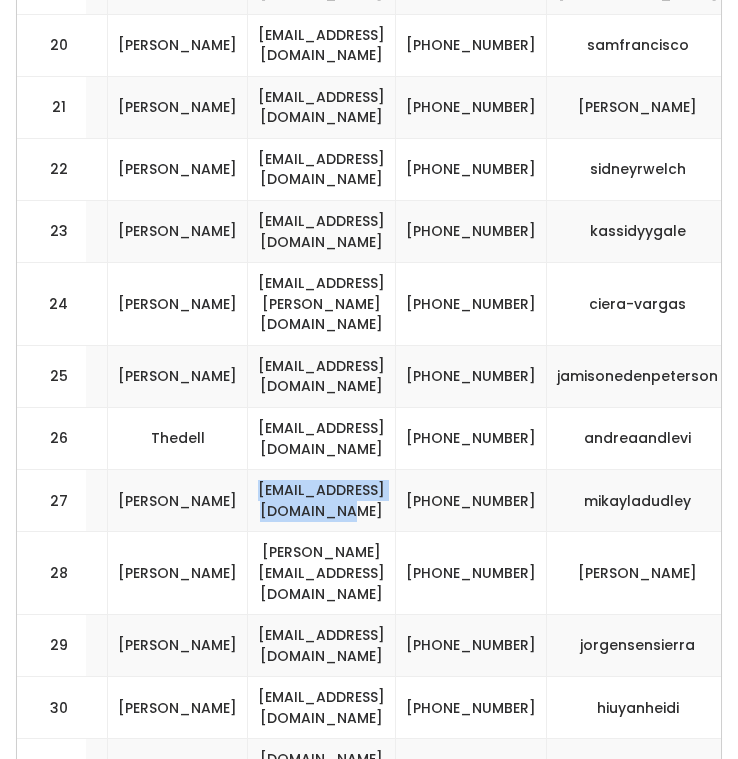 drag, startPoint x: 118, startPoint y: 460, endPoint x: 358, endPoint y: 459, distance: 240.00209 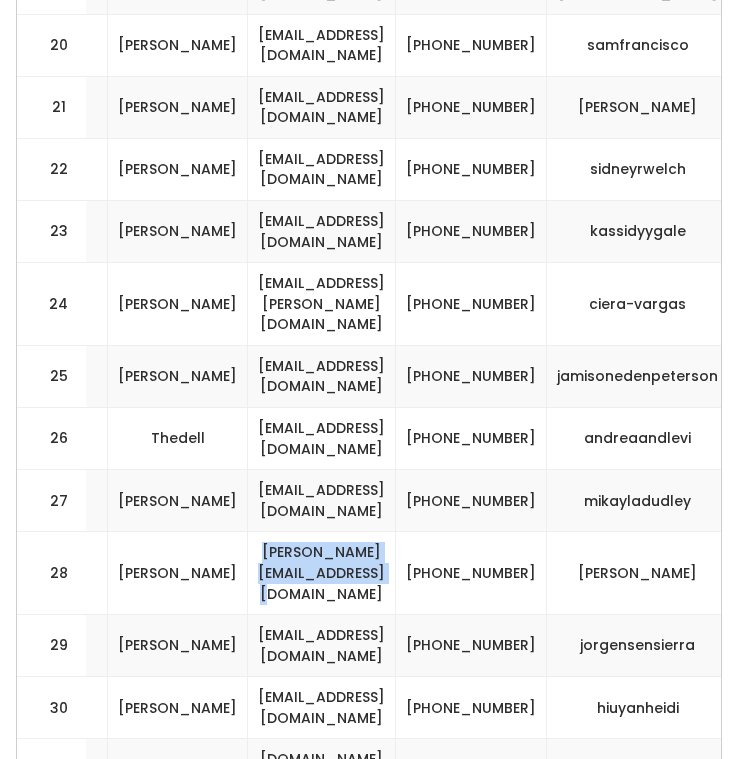 drag, startPoint x: 106, startPoint y: 523, endPoint x: 350, endPoint y: 526, distance: 244.01845 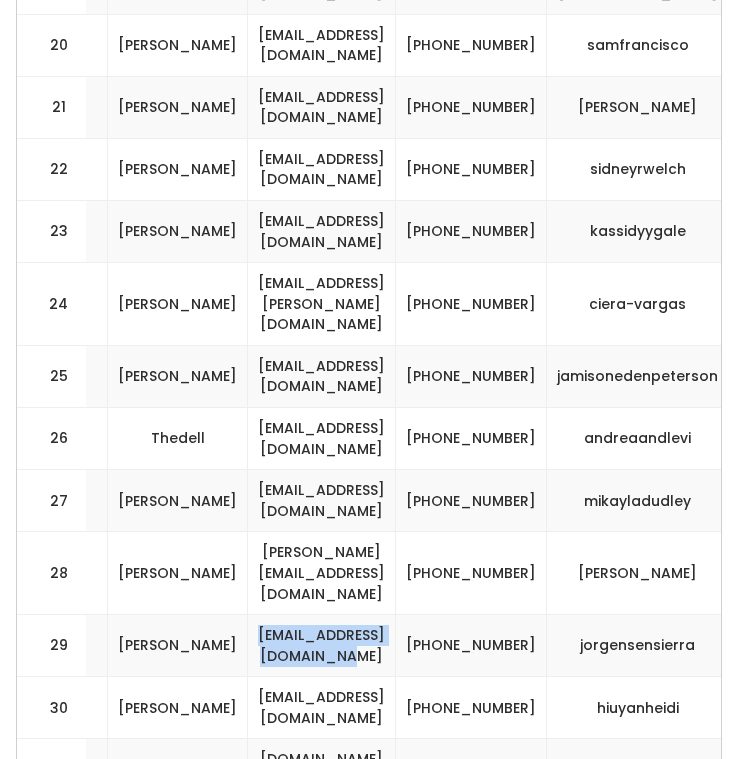 drag, startPoint x: 122, startPoint y: 586, endPoint x: 339, endPoint y: 590, distance: 217.03687 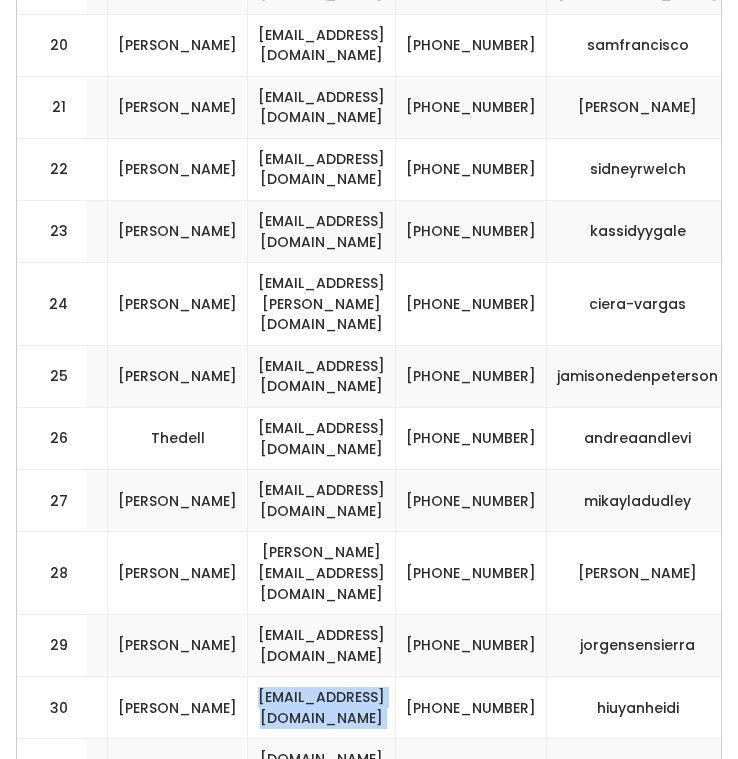 drag, startPoint x: 124, startPoint y: 643, endPoint x: 368, endPoint y: 642, distance: 244.00204 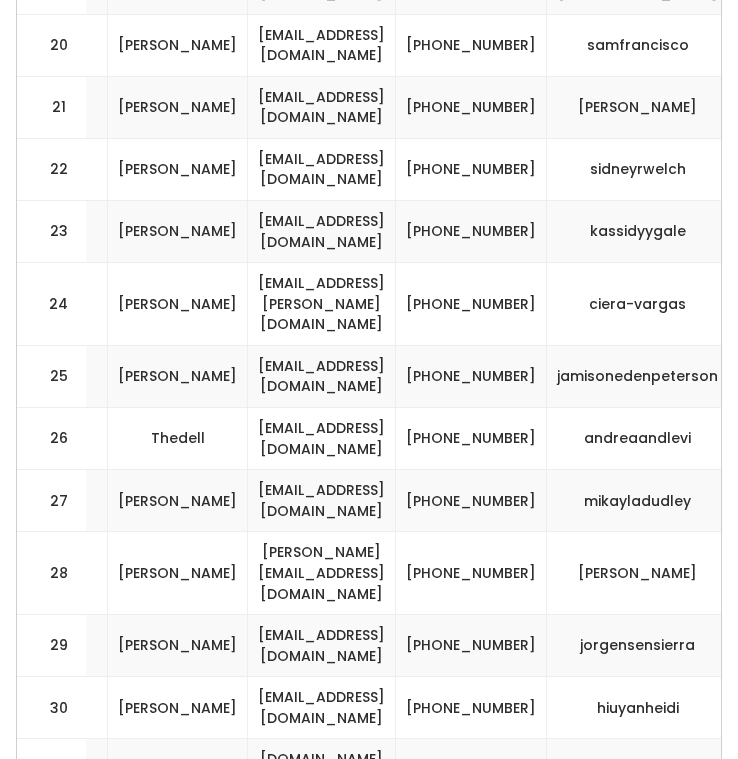 click on "jorgensensierra@gmail.com" at bounding box center [322, 646] 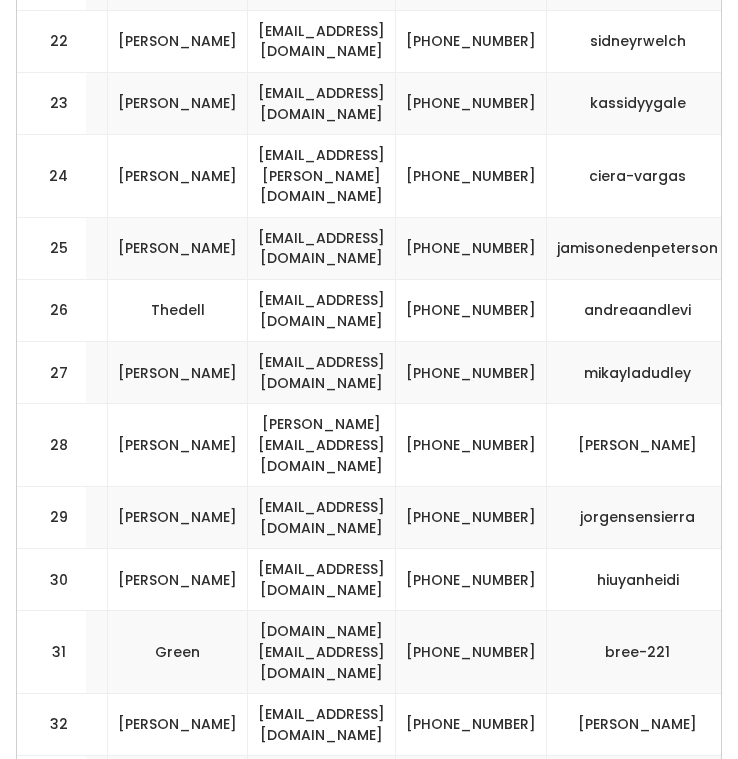 scroll, scrollTop: 2055, scrollLeft: 0, axis: vertical 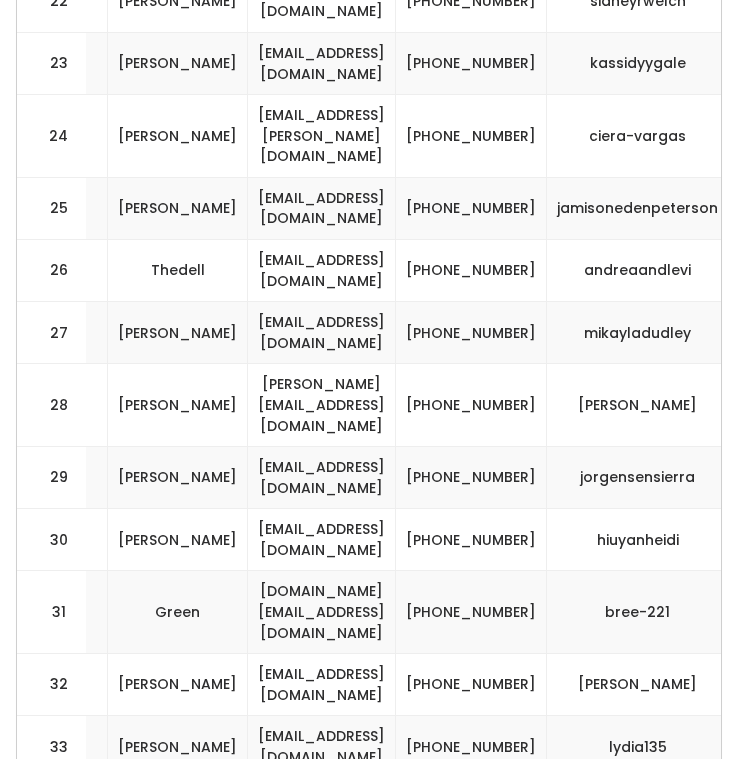 click on "bryannc.green@gmail.com" at bounding box center (322, 612) 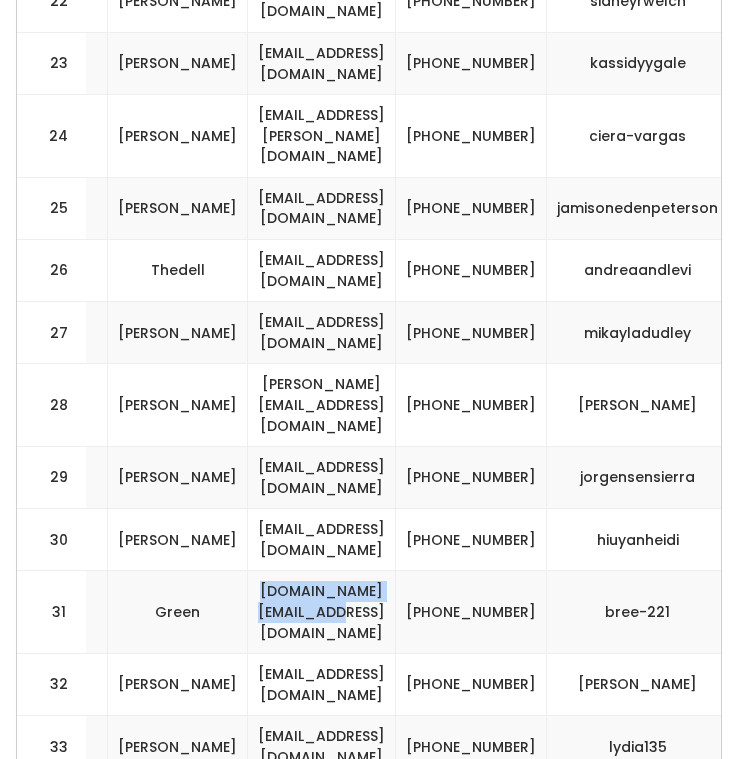 drag, startPoint x: 346, startPoint y: 541, endPoint x: 110, endPoint y: 542, distance: 236.00212 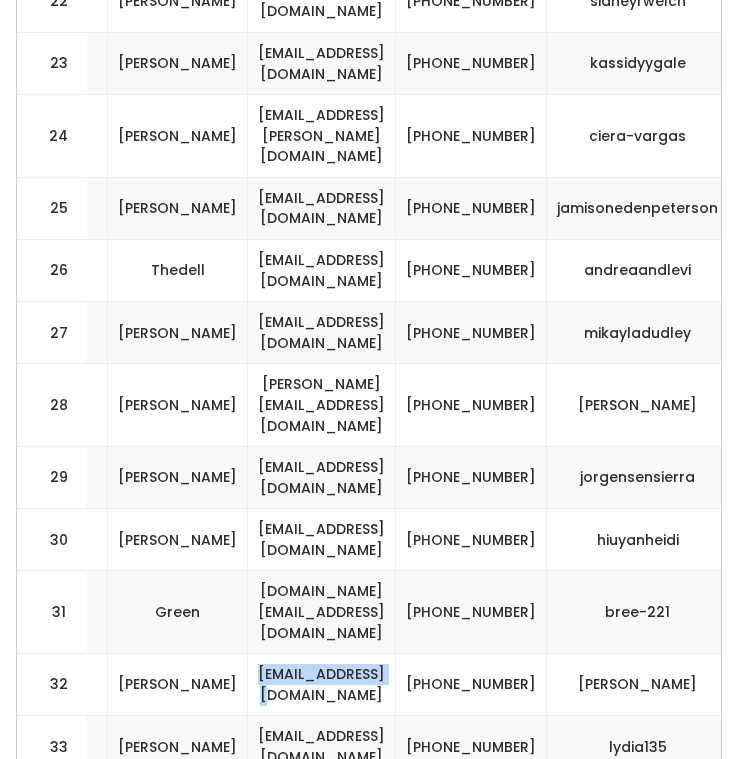 drag, startPoint x: 330, startPoint y: 606, endPoint x: 138, endPoint y: 604, distance: 192.01042 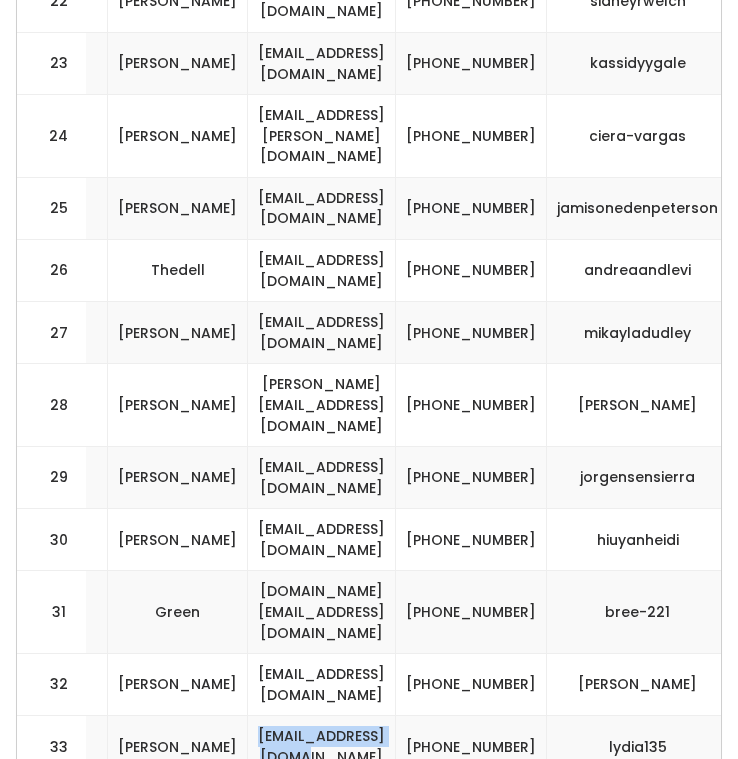 drag, startPoint x: 333, startPoint y: 665, endPoint x: 105, endPoint y: 665, distance: 228 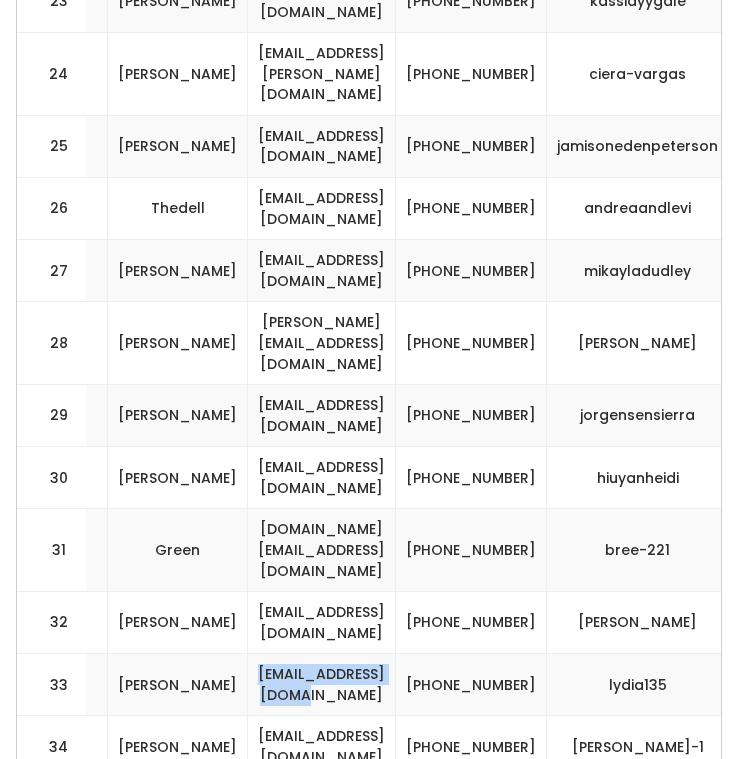 scroll, scrollTop: 2145, scrollLeft: 0, axis: vertical 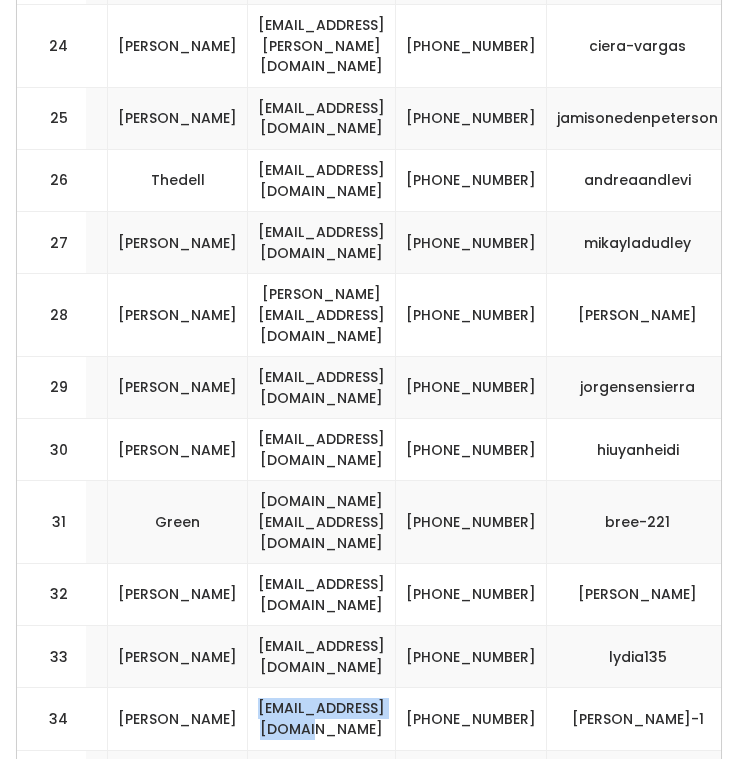 drag, startPoint x: 333, startPoint y: 636, endPoint x: 120, endPoint y: 633, distance: 213.02112 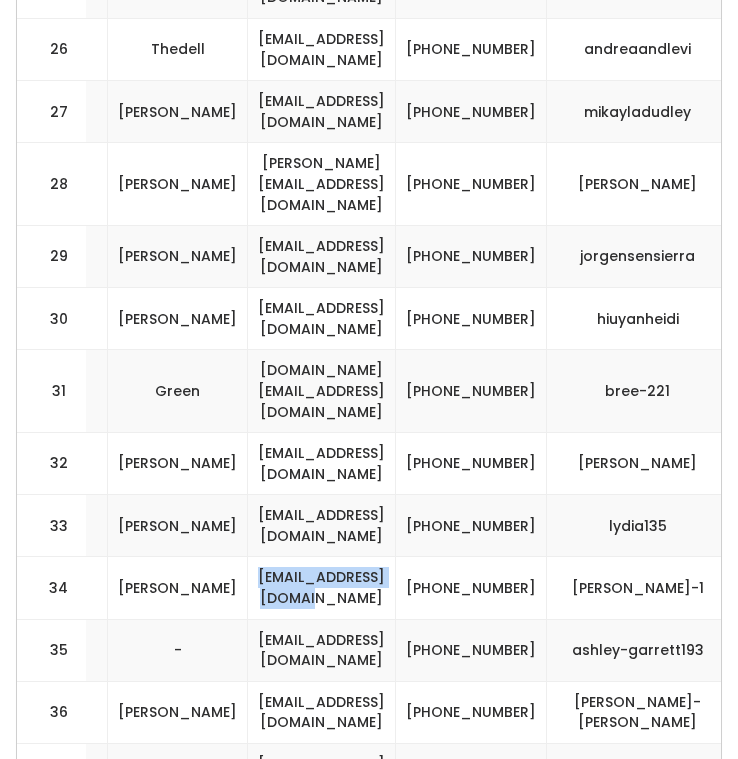 scroll, scrollTop: 2291, scrollLeft: 0, axis: vertical 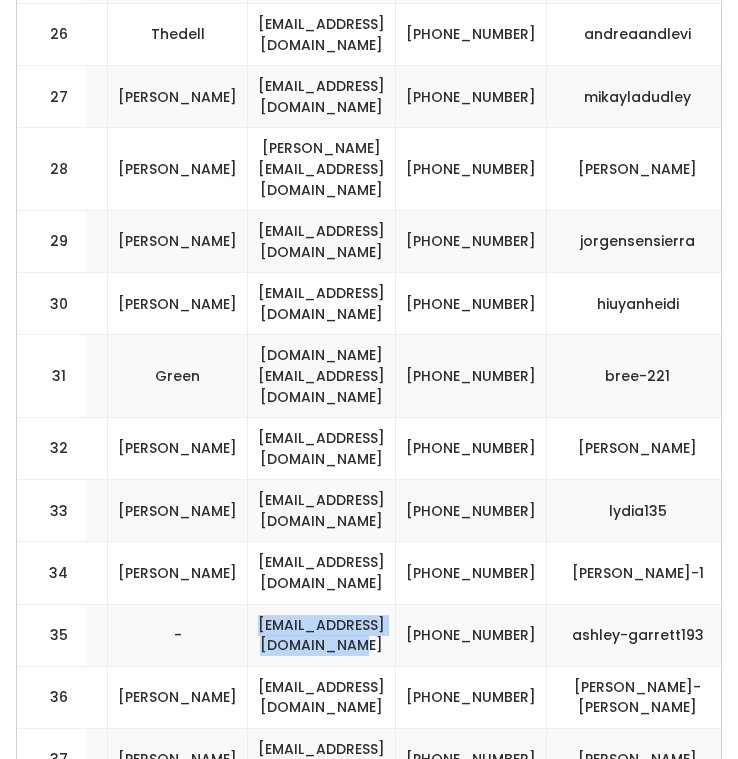 drag, startPoint x: 344, startPoint y: 559, endPoint x: 101, endPoint y: 562, distance: 243.01852 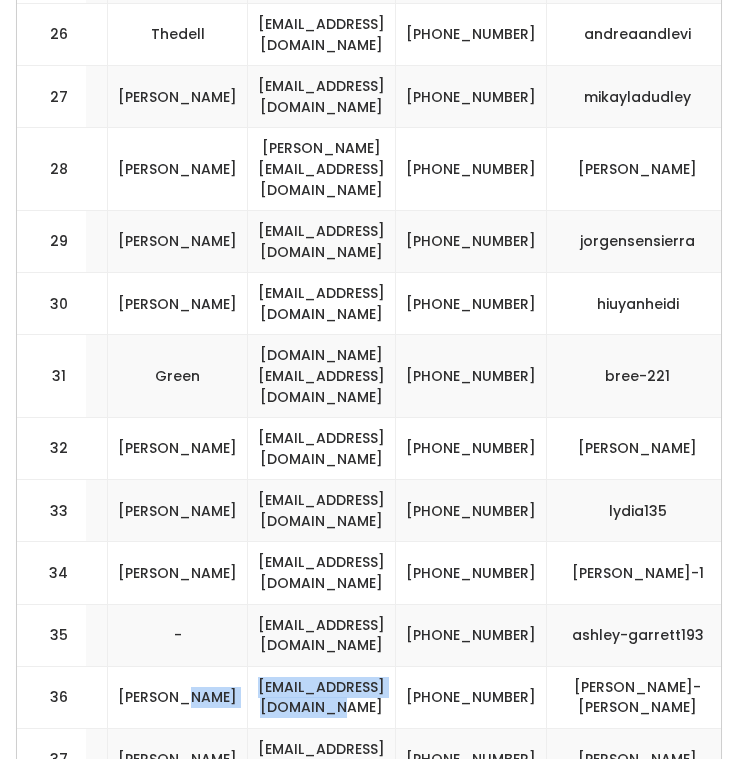 drag, startPoint x: 350, startPoint y: 619, endPoint x: 90, endPoint y: 618, distance: 260.00192 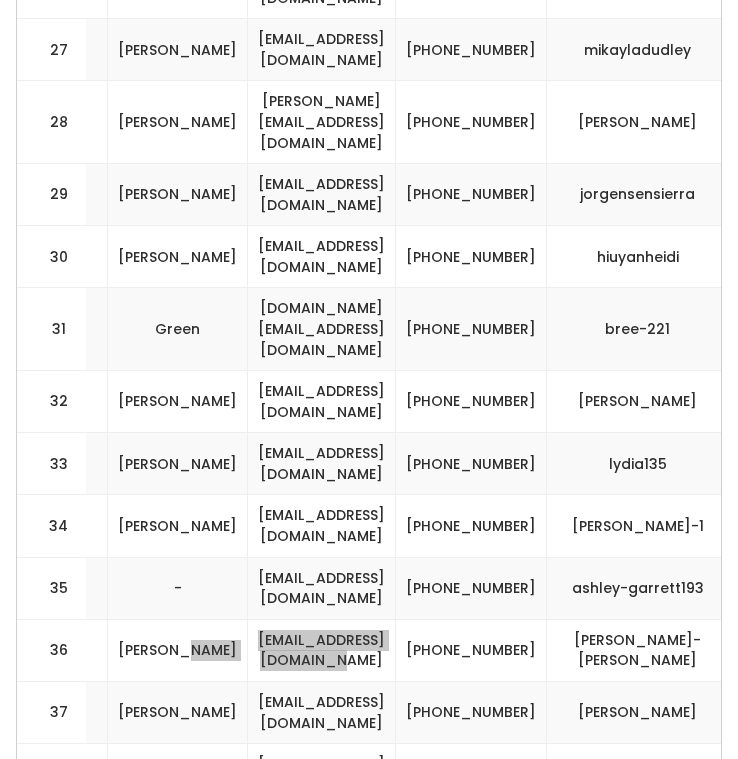 scroll, scrollTop: 2340, scrollLeft: 0, axis: vertical 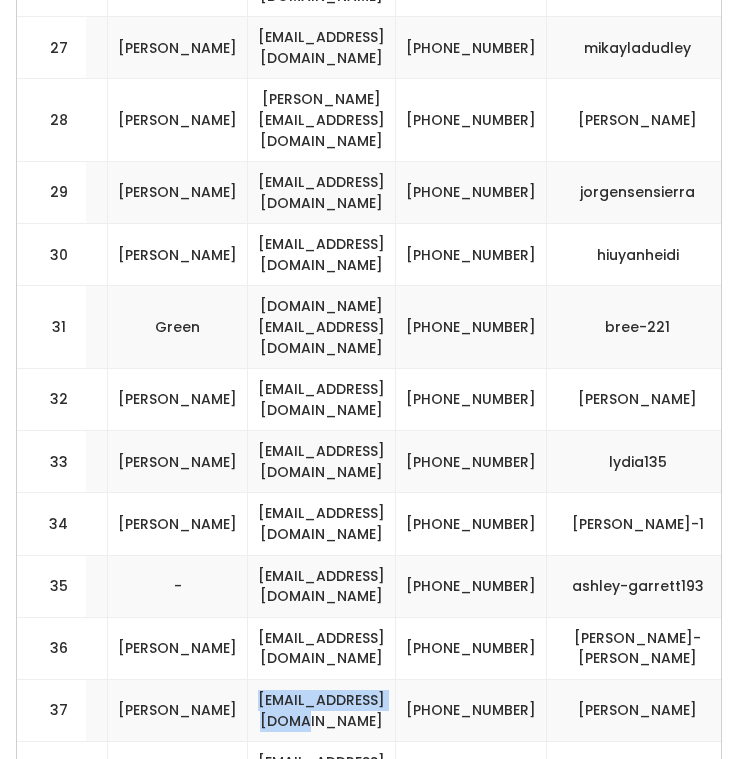 drag, startPoint x: 339, startPoint y: 632, endPoint x: 118, endPoint y: 624, distance: 221.14474 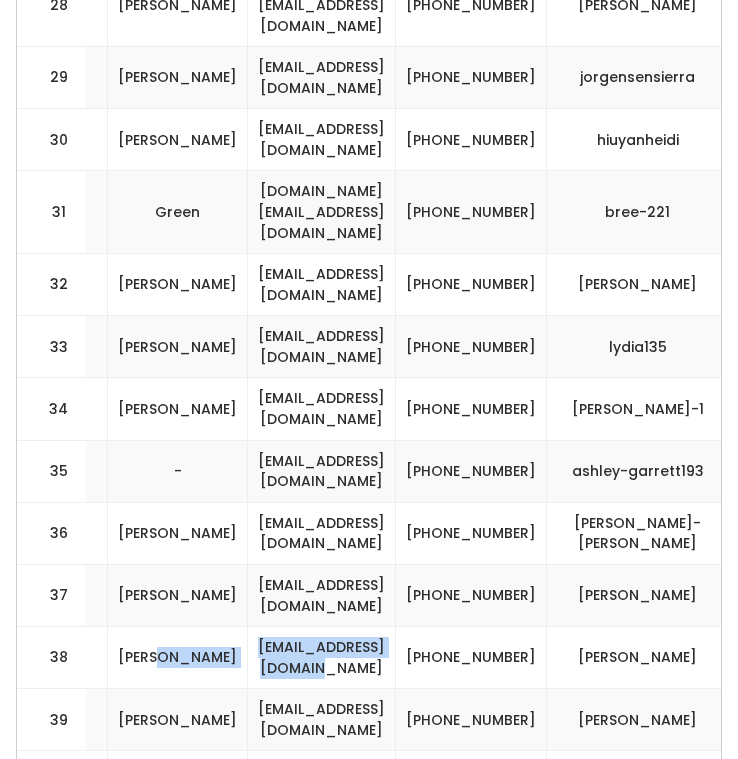 drag, startPoint x: 351, startPoint y: 577, endPoint x: 96, endPoint y: 567, distance: 255.196 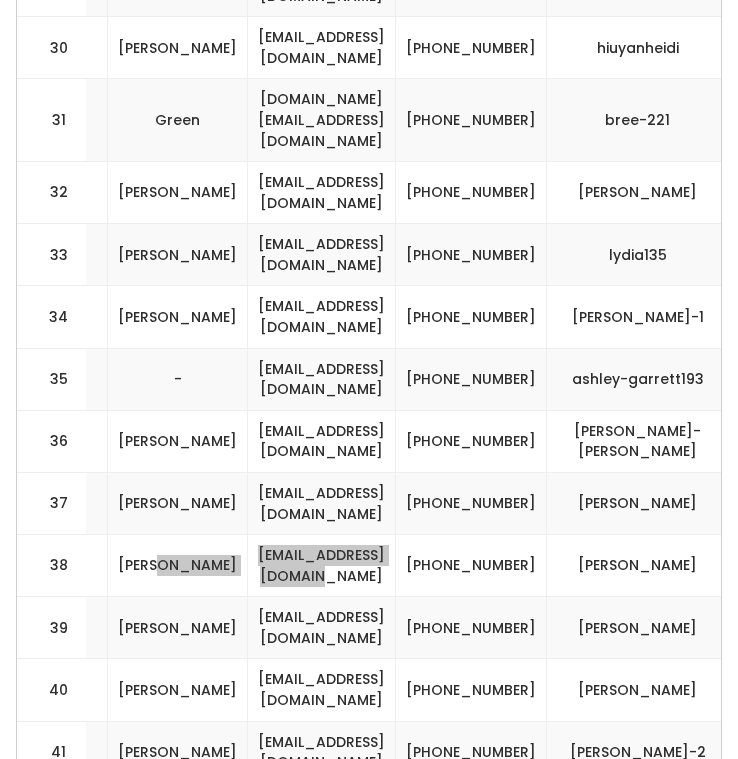 scroll, scrollTop: 2566, scrollLeft: 0, axis: vertical 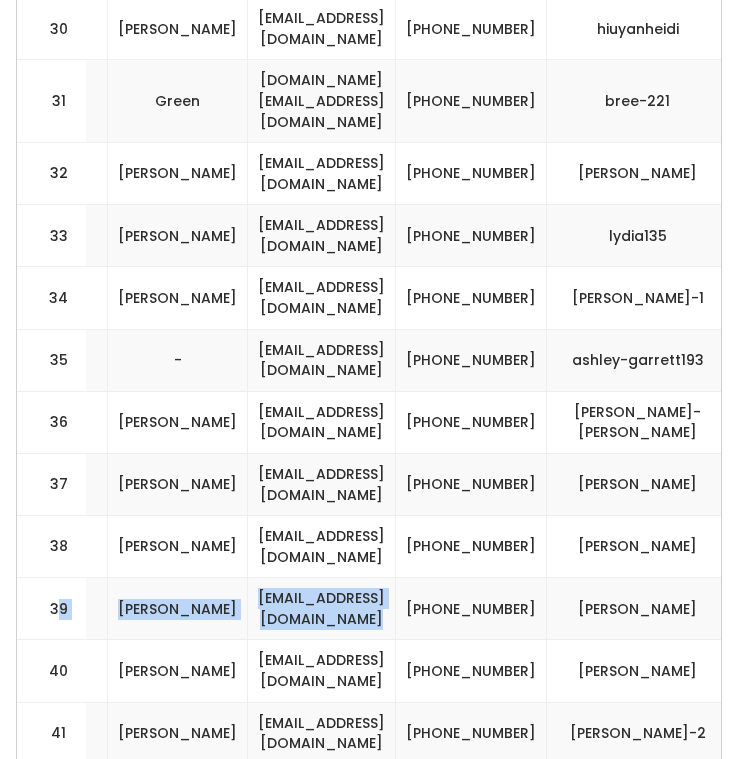 drag, startPoint x: 340, startPoint y: 528, endPoint x: 58, endPoint y: 529, distance: 282.00177 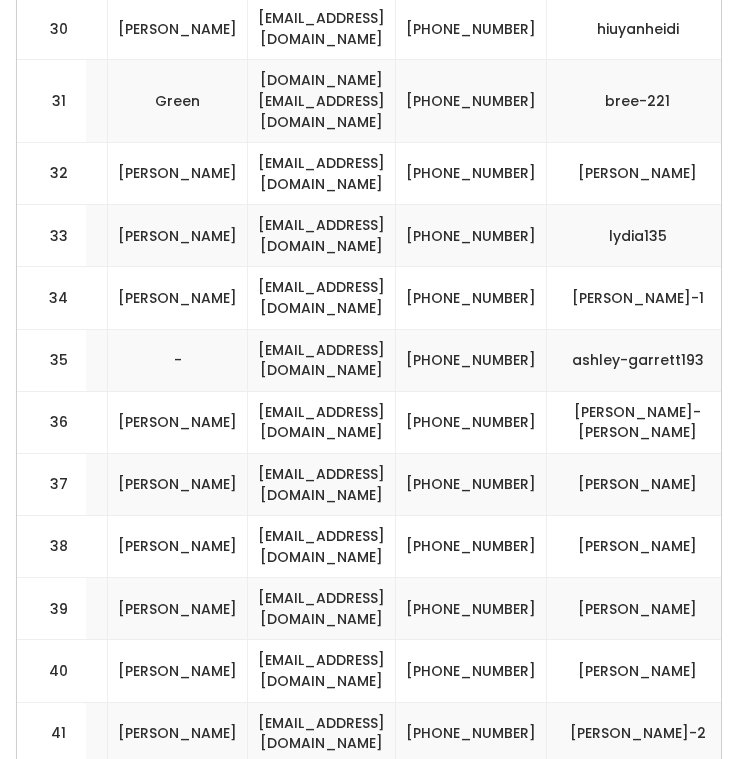 click on "malia.villarreal97@gmail.com" at bounding box center (322, 609) 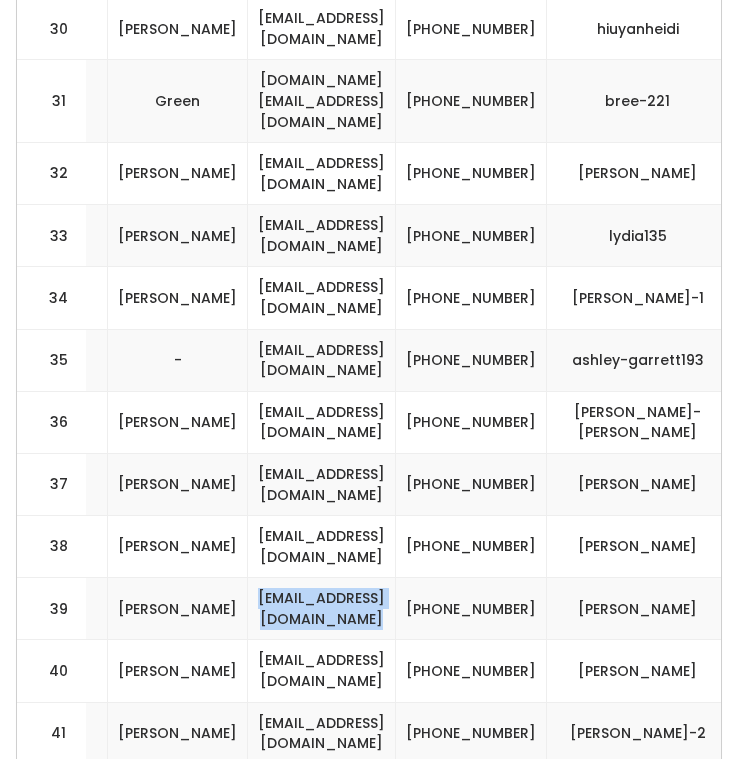 drag, startPoint x: 122, startPoint y: 528, endPoint x: 351, endPoint y: 530, distance: 229.00873 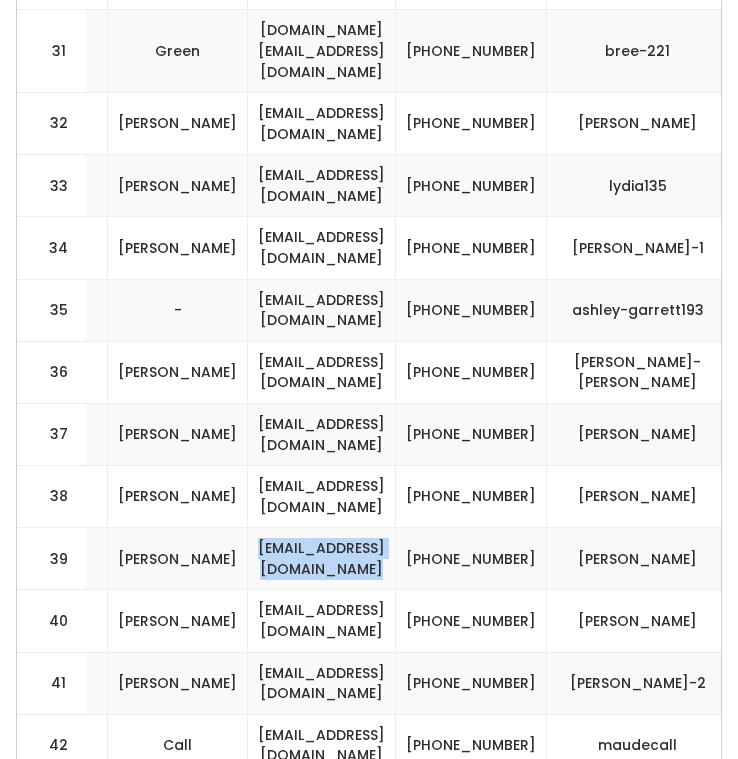 scroll, scrollTop: 2615, scrollLeft: 0, axis: vertical 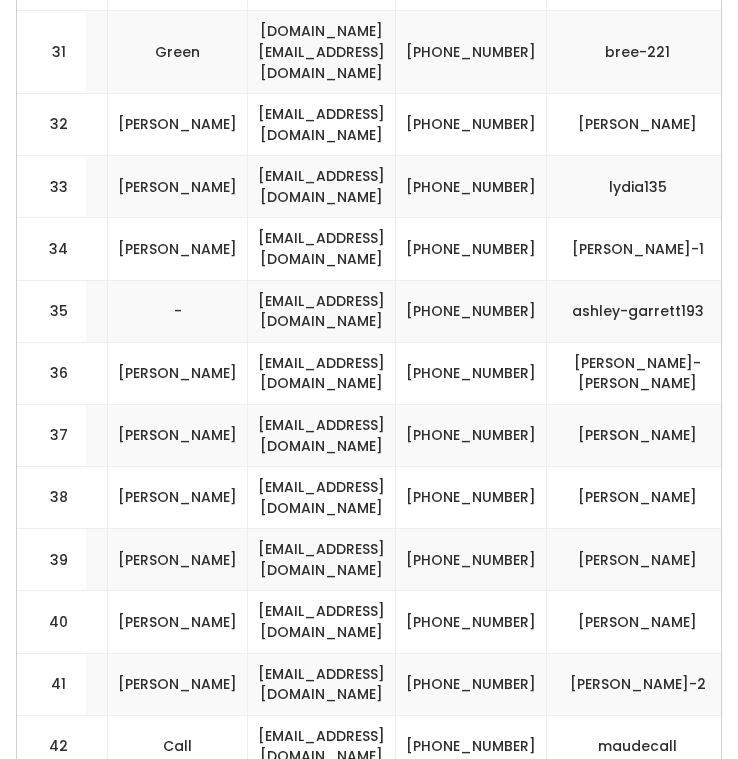 click on "rgkirkham@gmail.com" at bounding box center (322, 622) 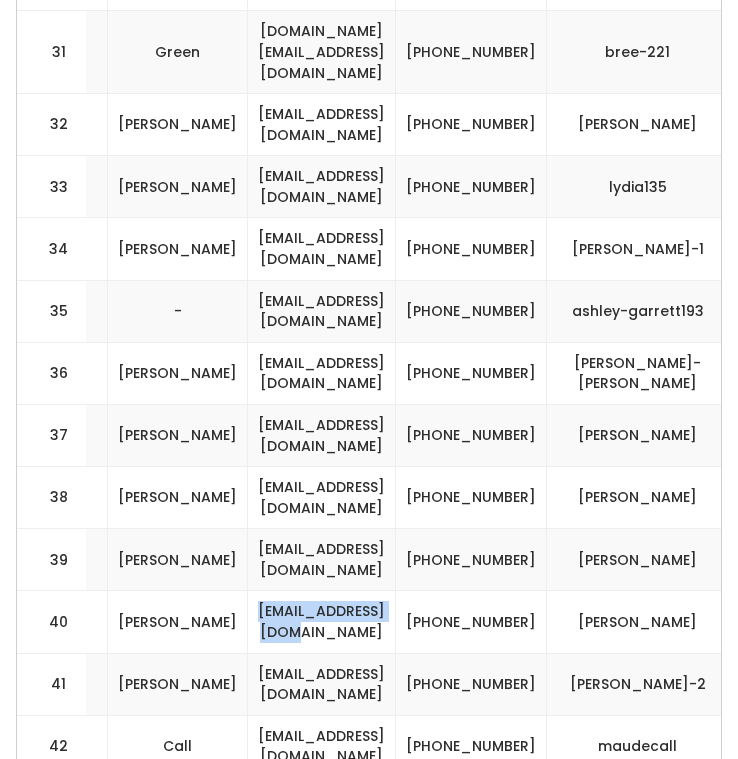 drag, startPoint x: 324, startPoint y: 538, endPoint x: 135, endPoint y: 539, distance: 189.00264 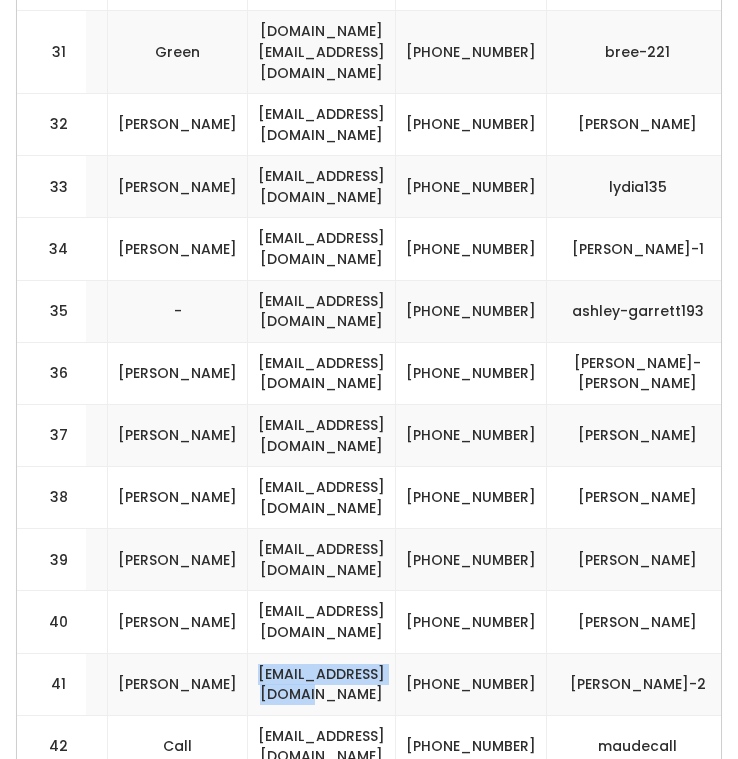 drag, startPoint x: 342, startPoint y: 604, endPoint x: 108, endPoint y: 603, distance: 234.00214 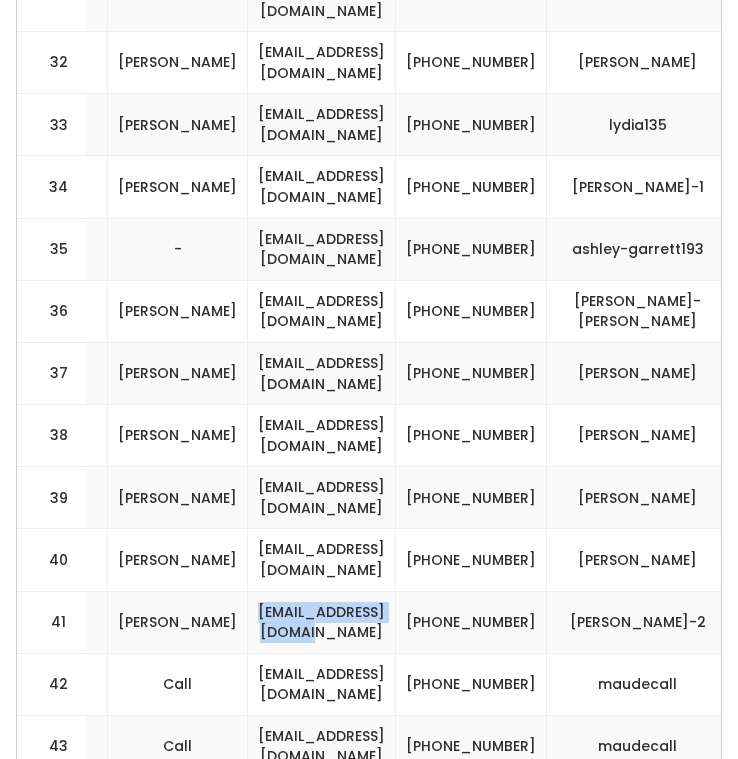 scroll, scrollTop: 2680, scrollLeft: 0, axis: vertical 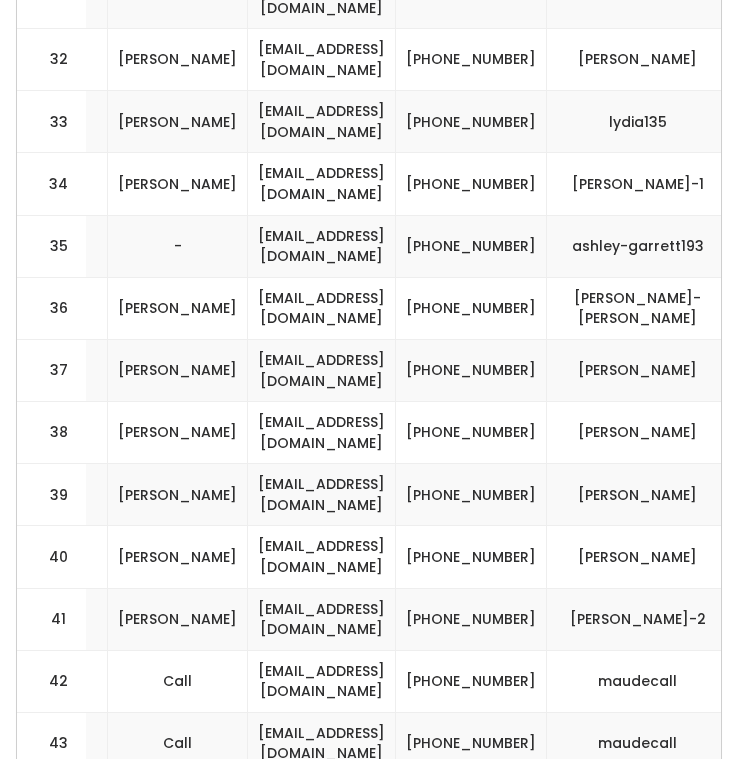 click on "maude4call@gmail.com" at bounding box center [322, 681] 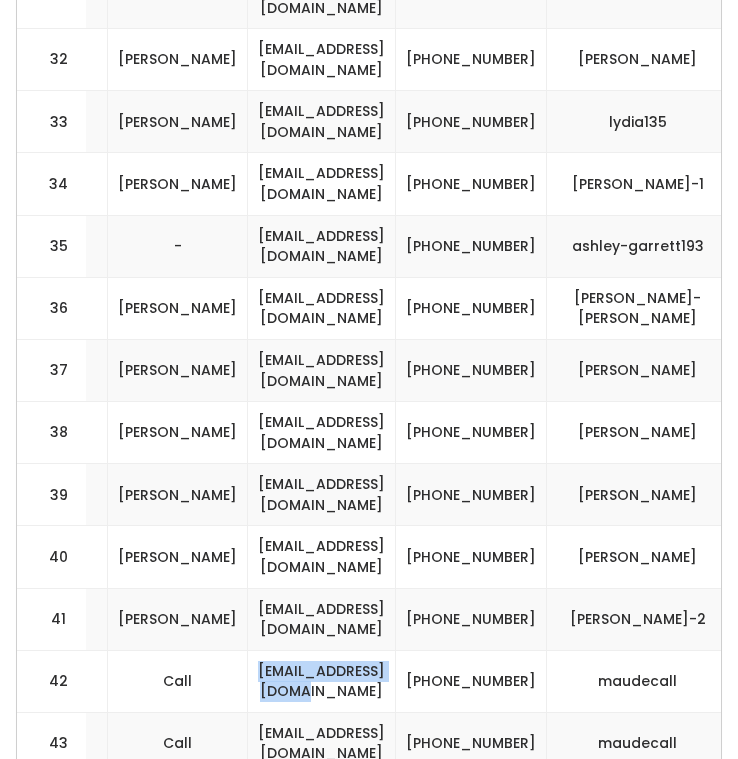 drag, startPoint x: 338, startPoint y: 600, endPoint x: 137, endPoint y: 599, distance: 201.00249 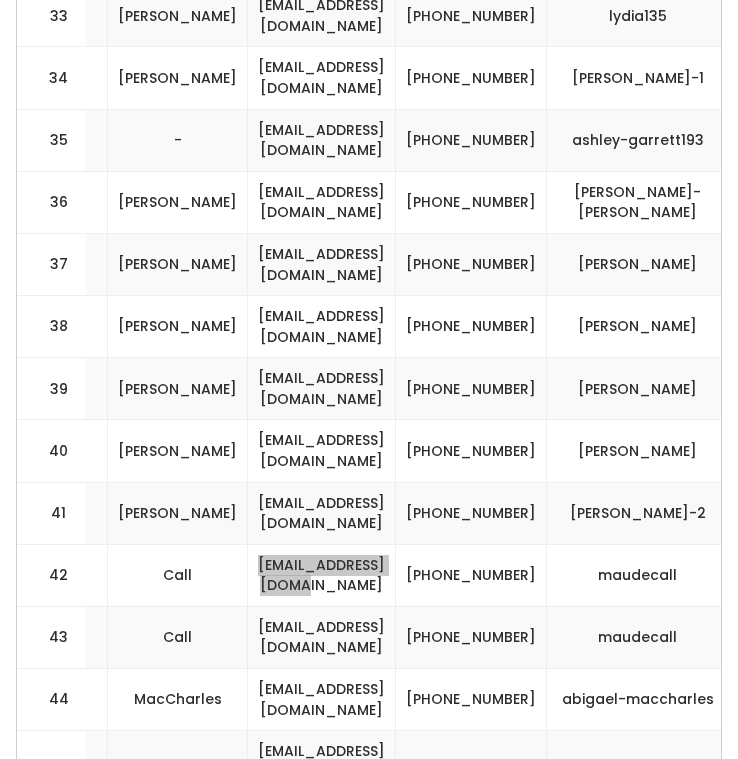 scroll, scrollTop: 2787, scrollLeft: 0, axis: vertical 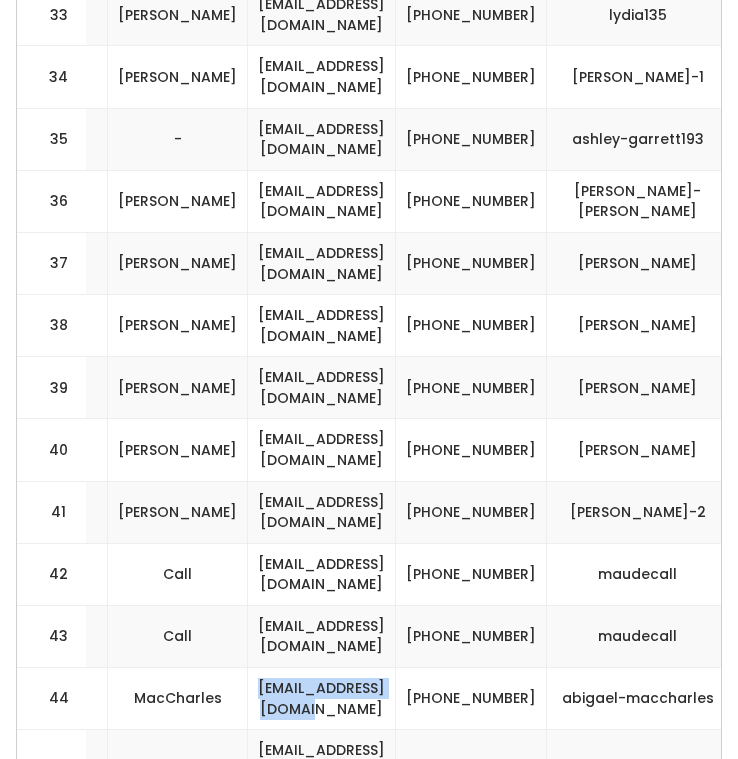 drag, startPoint x: 336, startPoint y: 619, endPoint x: 110, endPoint y: 618, distance: 226.00221 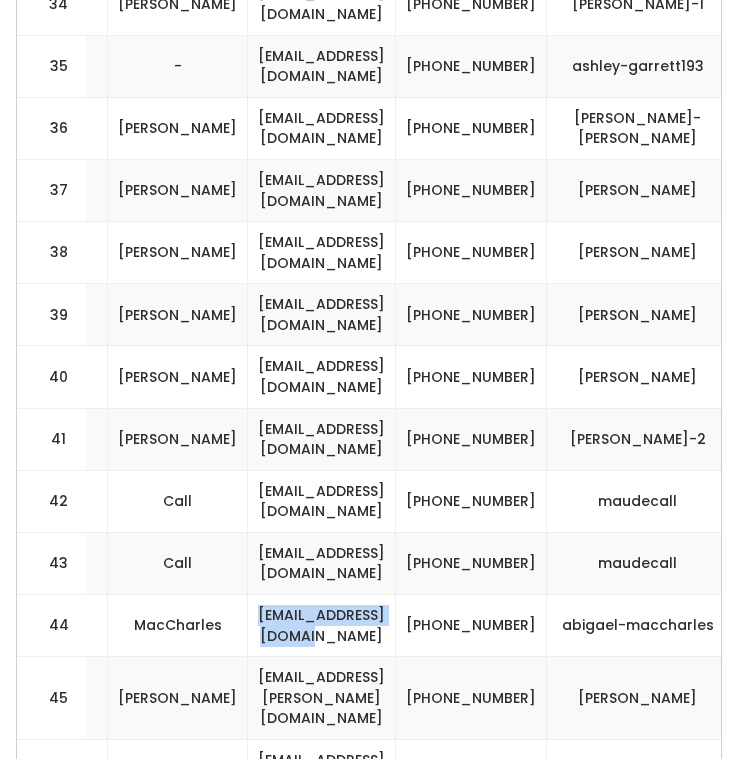 scroll, scrollTop: 2879, scrollLeft: 0, axis: vertical 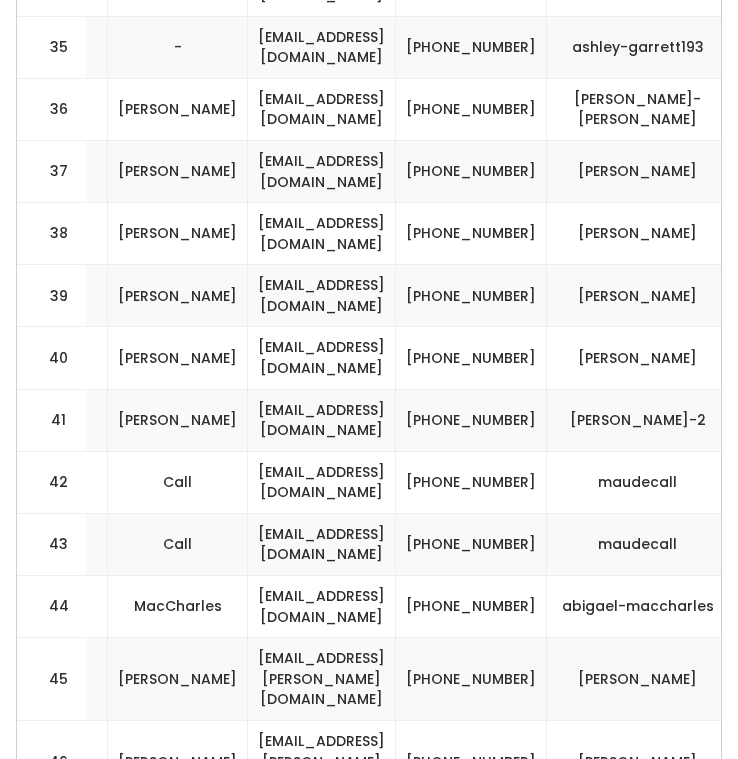click on "freyja.miller@gmail.com" at bounding box center [322, 679] 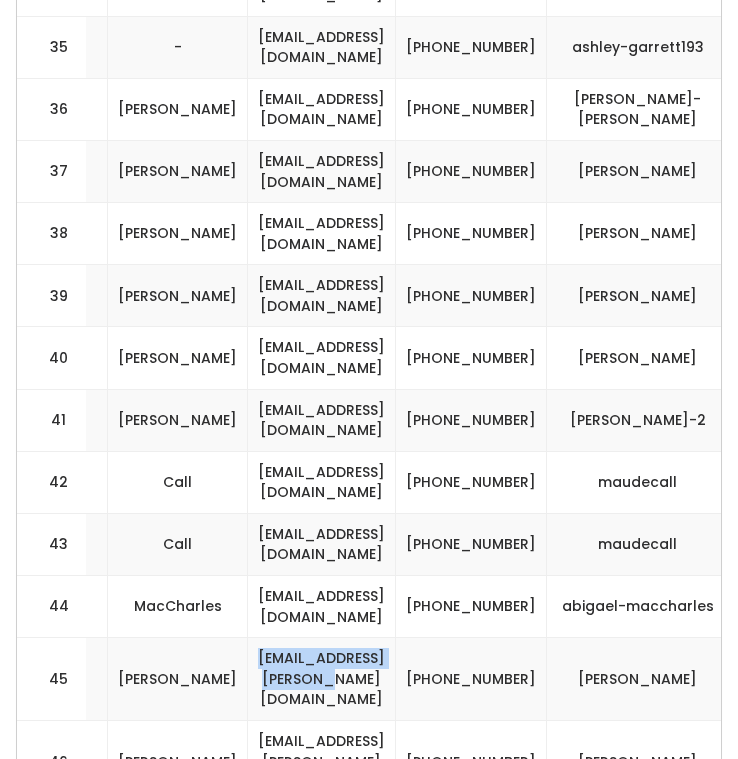 drag, startPoint x: 330, startPoint y: 584, endPoint x: 132, endPoint y: 583, distance: 198.00252 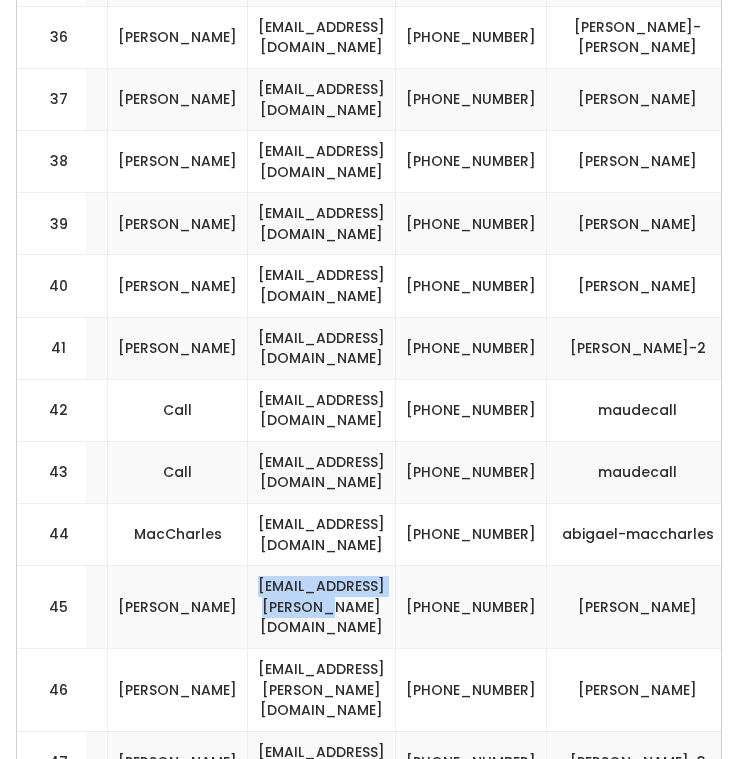 scroll, scrollTop: 2971, scrollLeft: 0, axis: vertical 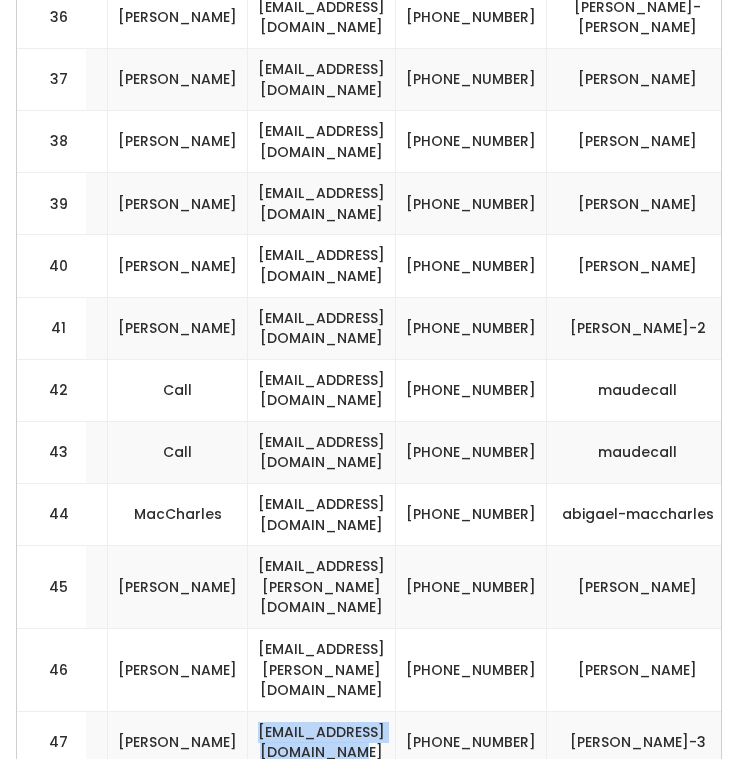 drag, startPoint x: 351, startPoint y: 621, endPoint x: 116, endPoint y: 621, distance: 235 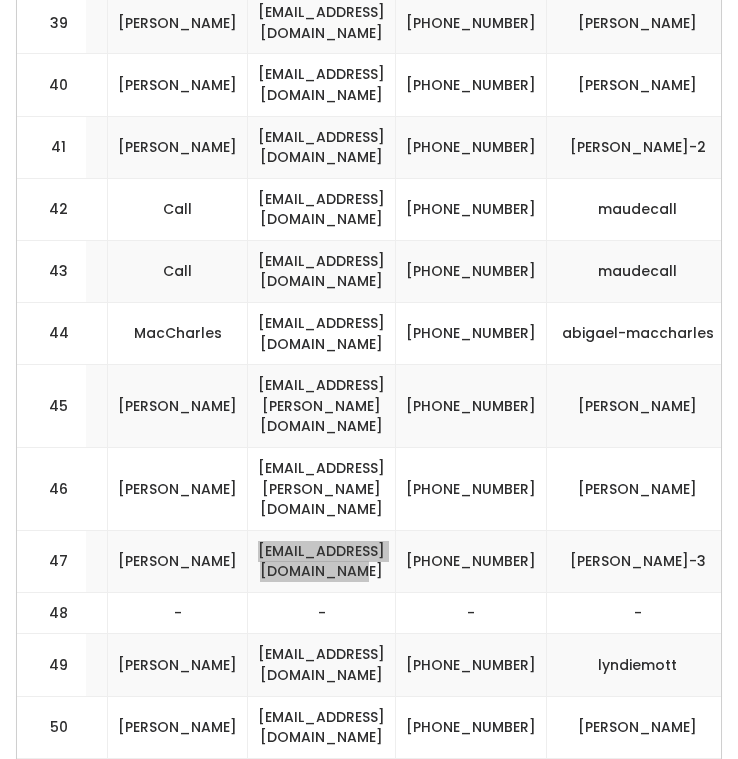 scroll, scrollTop: 3179, scrollLeft: 0, axis: vertical 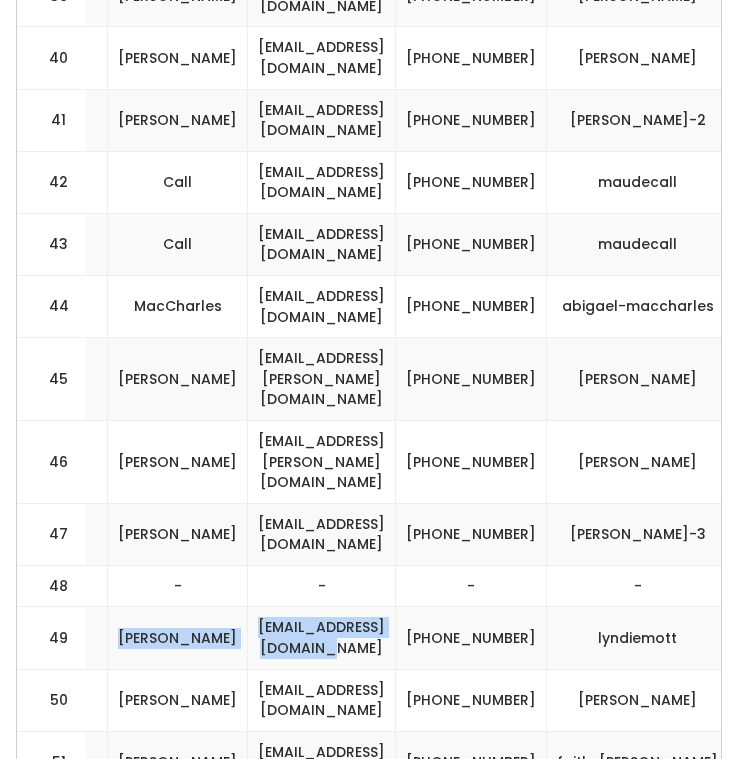 drag, startPoint x: 343, startPoint y: 516, endPoint x: 83, endPoint y: 516, distance: 260 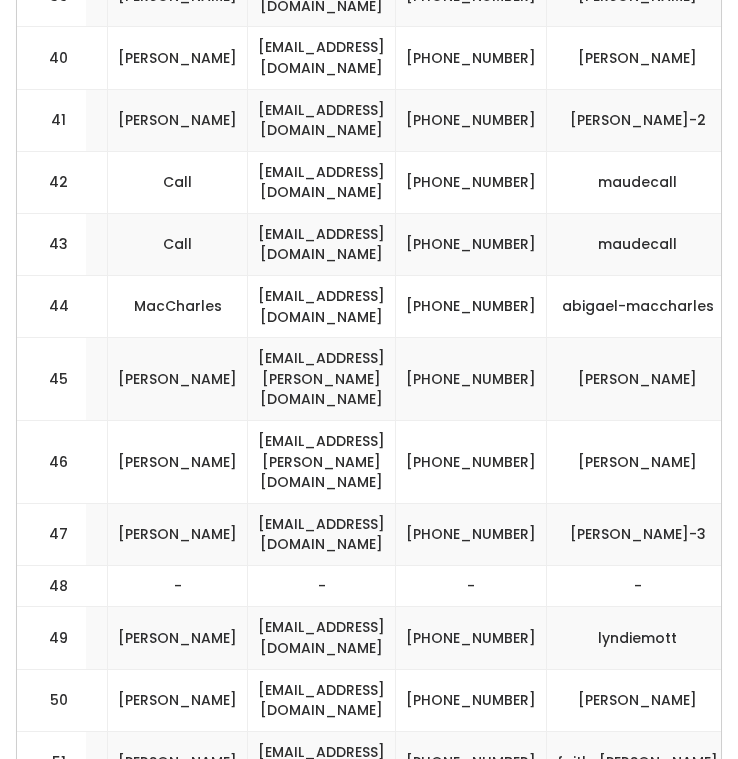 click on "333motorcycle@gmail.com" at bounding box center (322, 700) 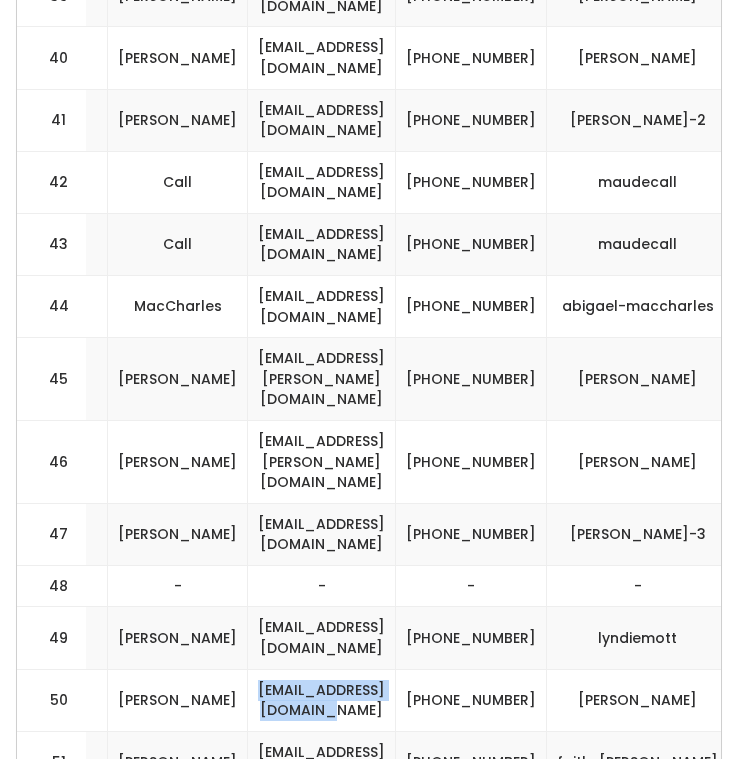 drag, startPoint x: 349, startPoint y: 585, endPoint x: 129, endPoint y: 575, distance: 220.22716 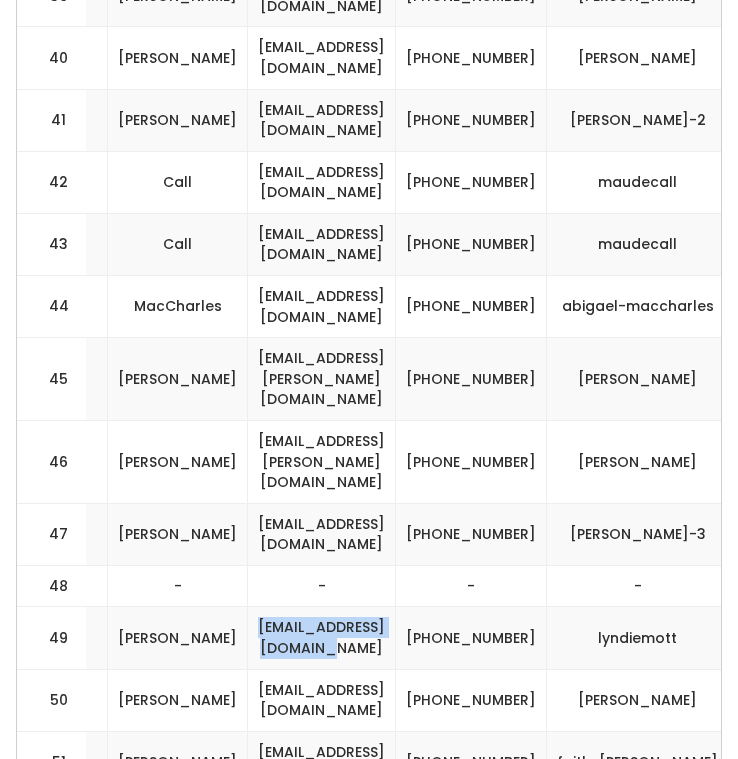 drag, startPoint x: 335, startPoint y: 512, endPoint x: 133, endPoint y: 512, distance: 202 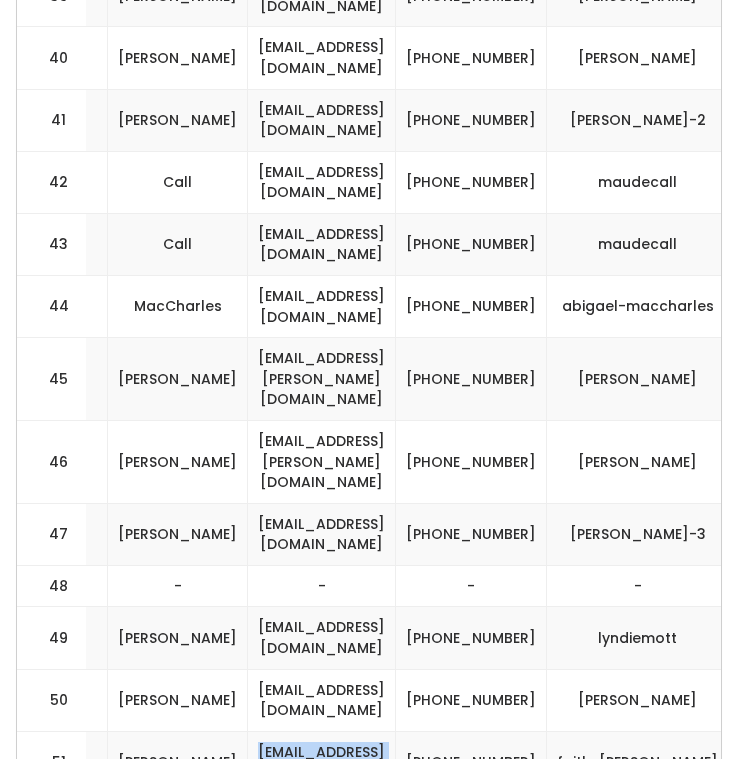 drag, startPoint x: 335, startPoint y: 643, endPoint x: 123, endPoint y: 640, distance: 212.02122 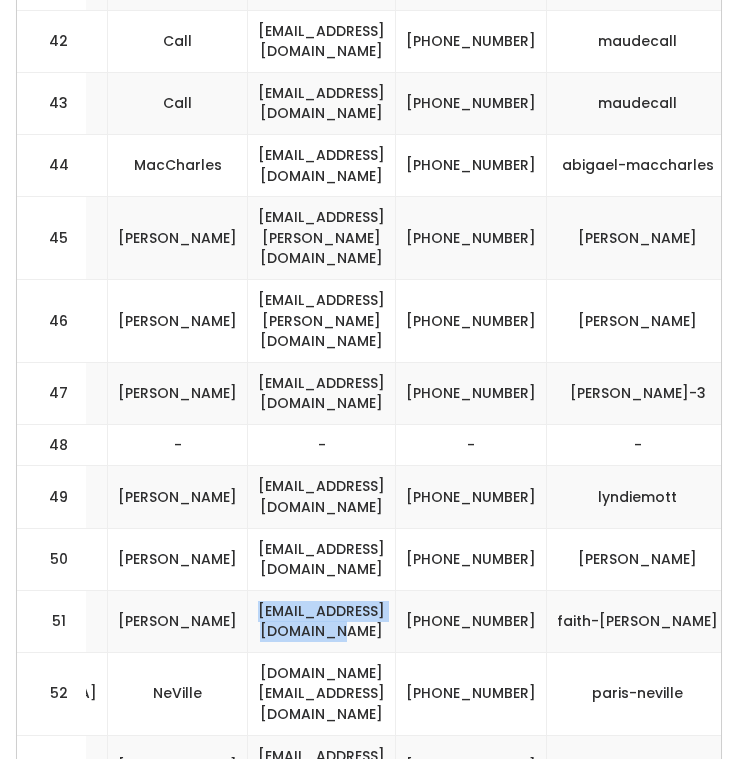 scroll, scrollTop: 3338, scrollLeft: 0, axis: vertical 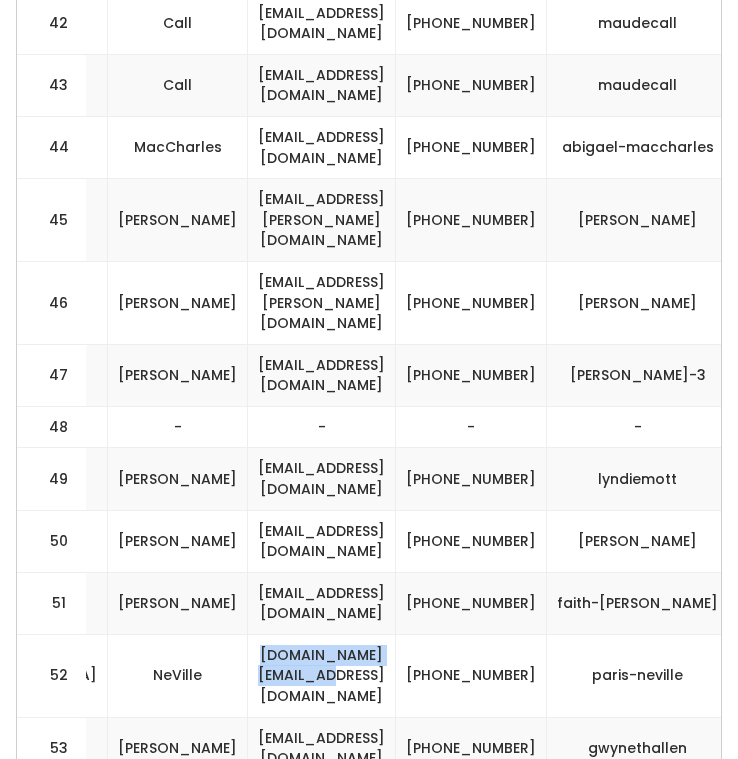 drag, startPoint x: 334, startPoint y: 541, endPoint x: 134, endPoint y: 538, distance: 200.02249 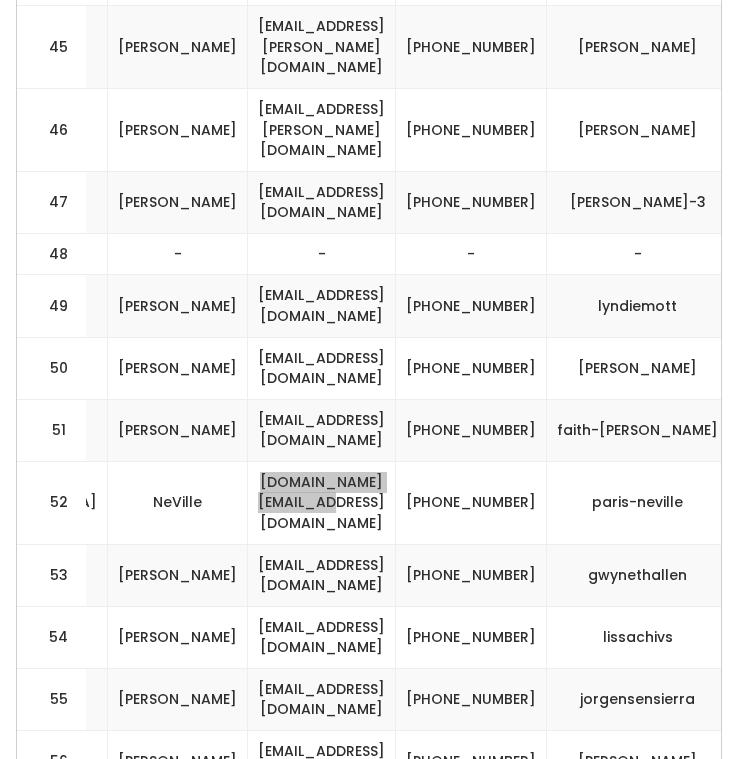 scroll, scrollTop: 3535, scrollLeft: 0, axis: vertical 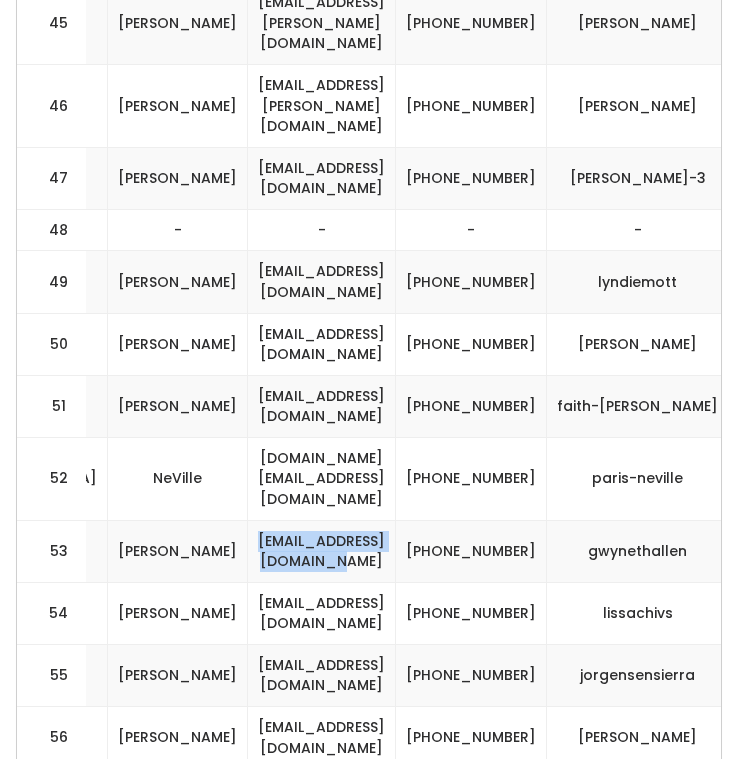 drag, startPoint x: 345, startPoint y: 401, endPoint x: 113, endPoint y: 406, distance: 232.05388 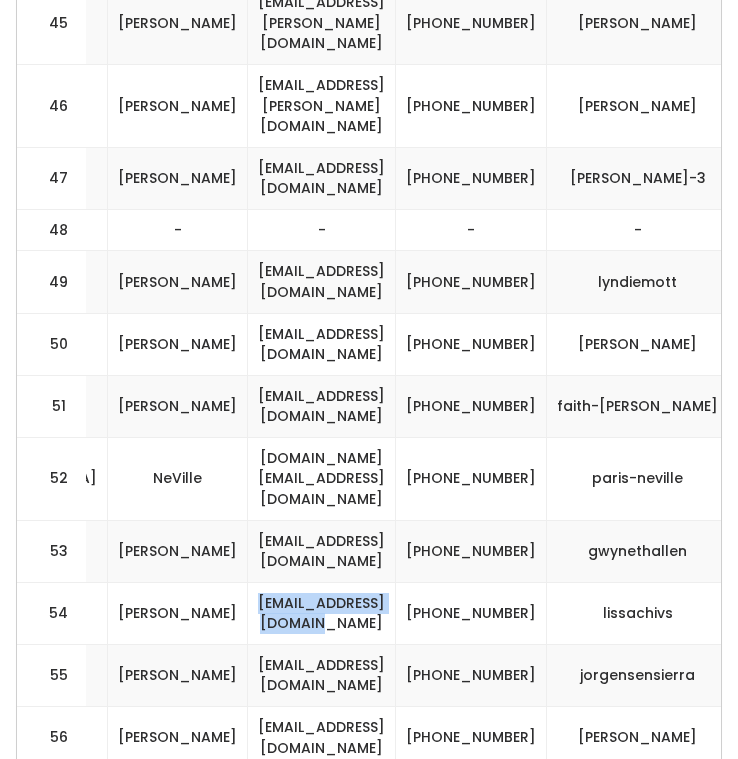 drag, startPoint x: 342, startPoint y: 473, endPoint x: 119, endPoint y: 473, distance: 223 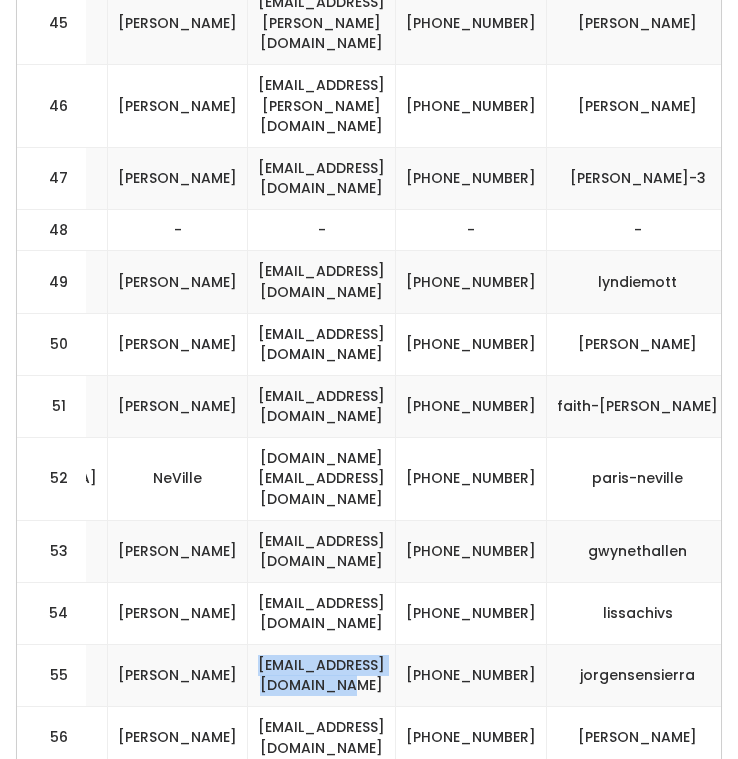 drag, startPoint x: 343, startPoint y: 532, endPoint x: 119, endPoint y: 532, distance: 224 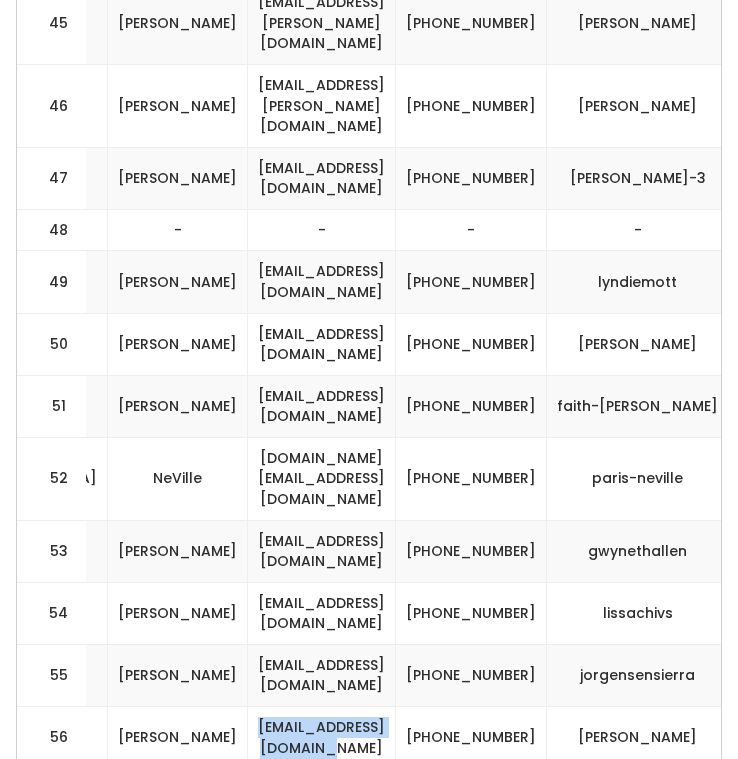 drag, startPoint x: 348, startPoint y: 595, endPoint x: 115, endPoint y: 595, distance: 233 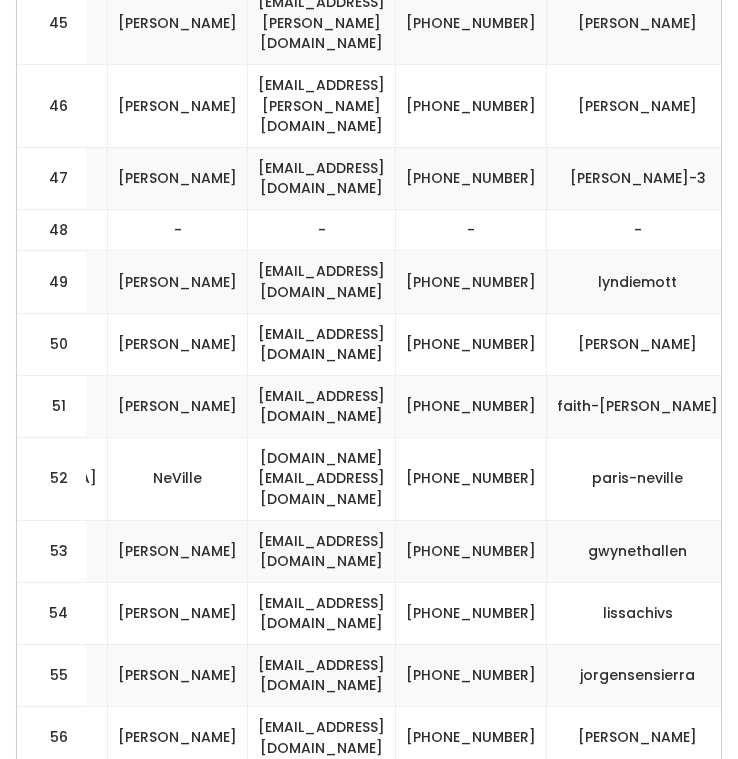 drag, startPoint x: 316, startPoint y: 657, endPoint x: 154, endPoint y: 658, distance: 162.00308 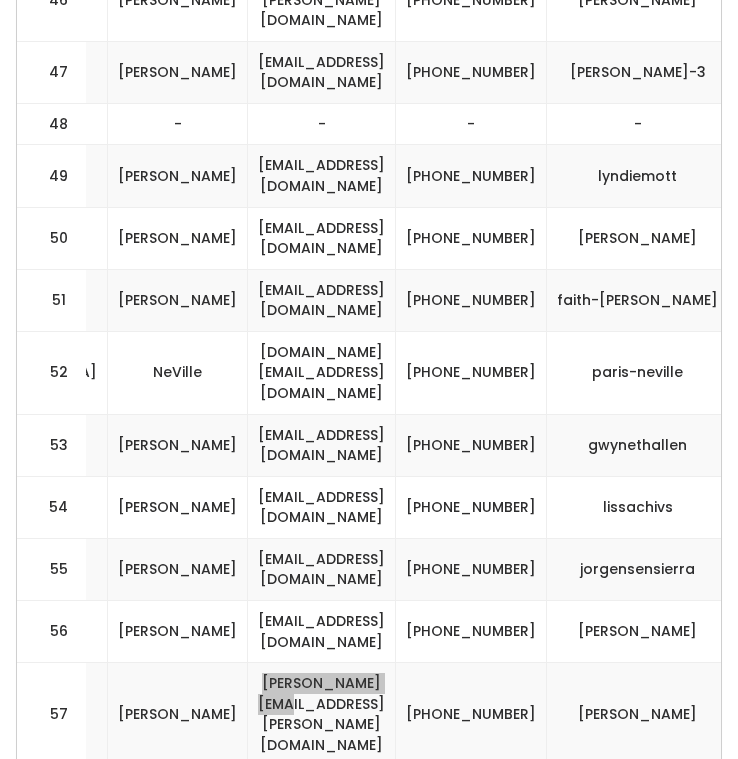 scroll, scrollTop: 3659, scrollLeft: 0, axis: vertical 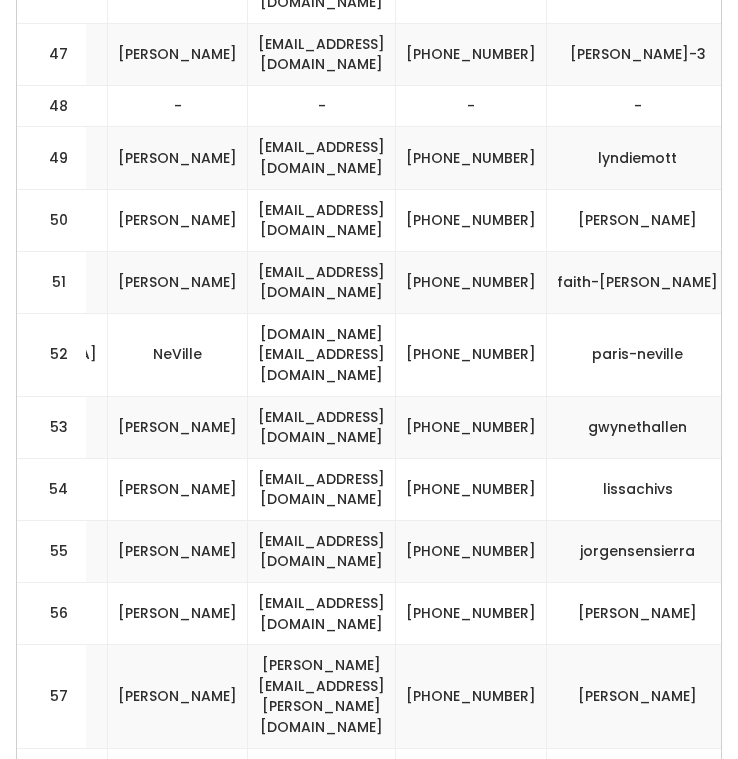 drag, startPoint x: 343, startPoint y: 595, endPoint x: 109, endPoint y: 593, distance: 234.00854 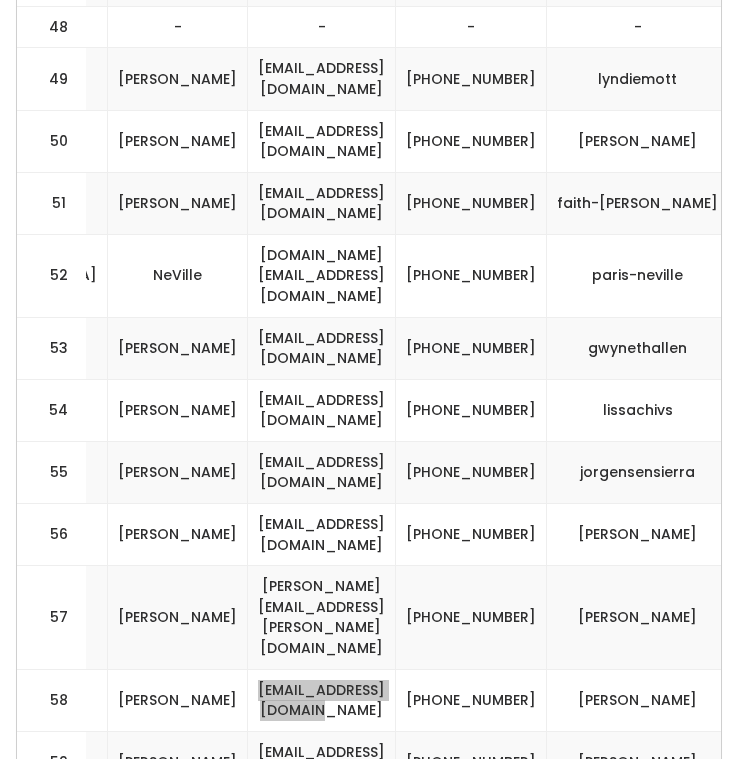 scroll, scrollTop: 3757, scrollLeft: 0, axis: vertical 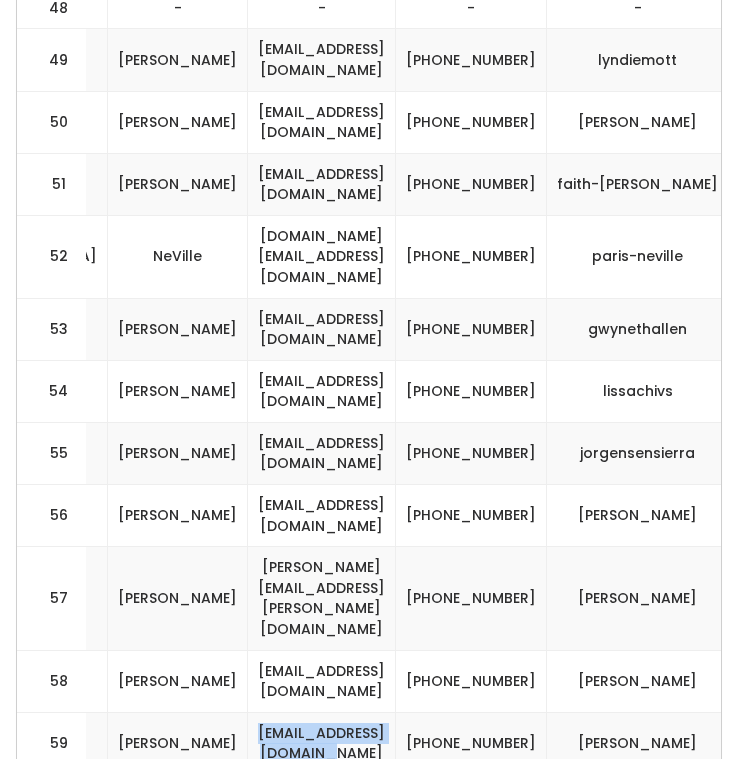 click on "333motorcycle@gmail.com" at bounding box center [322, 743] 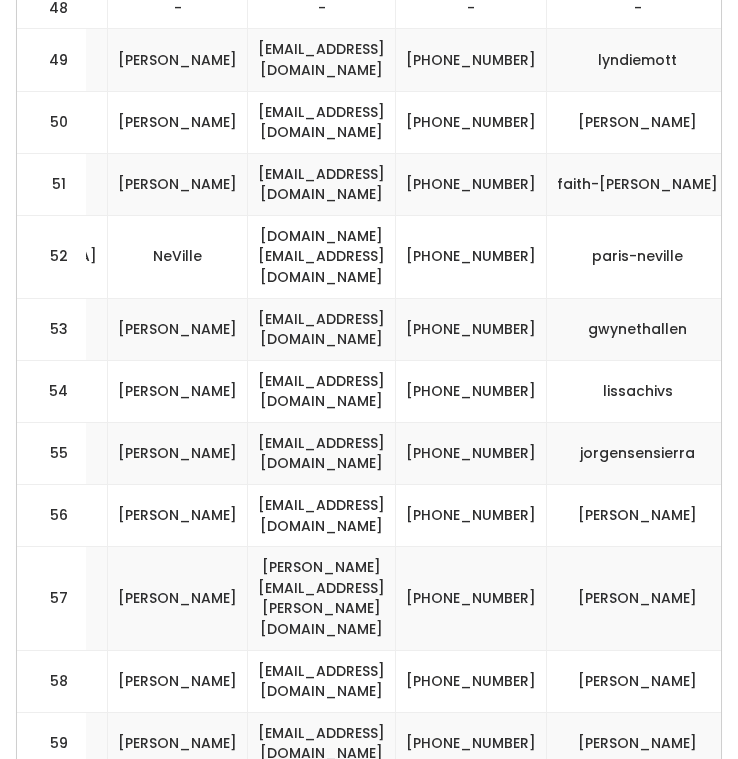 click on "faithsutherlin@gmail.com" at bounding box center [322, 805] 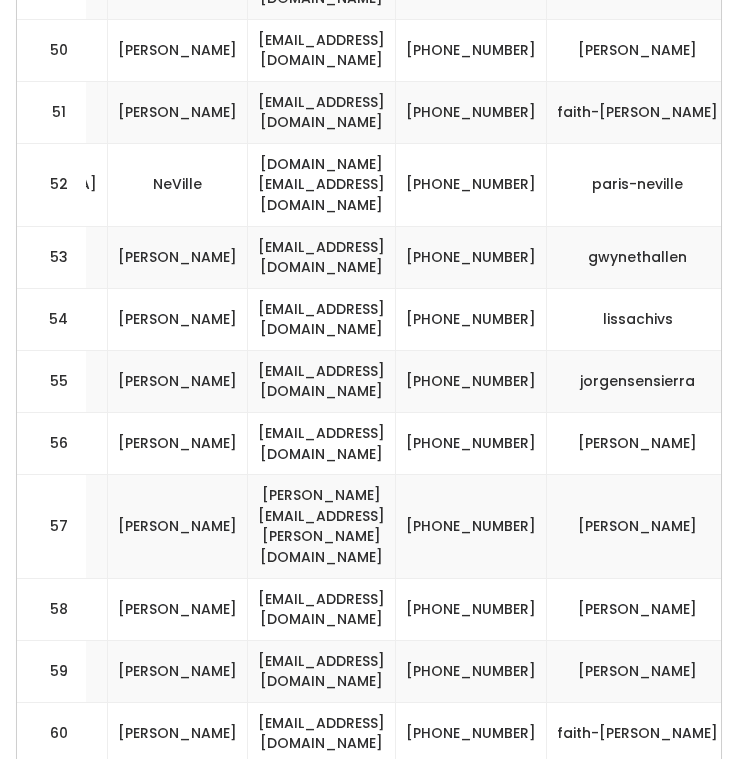 drag, startPoint x: 332, startPoint y: 672, endPoint x: 129, endPoint y: 672, distance: 203 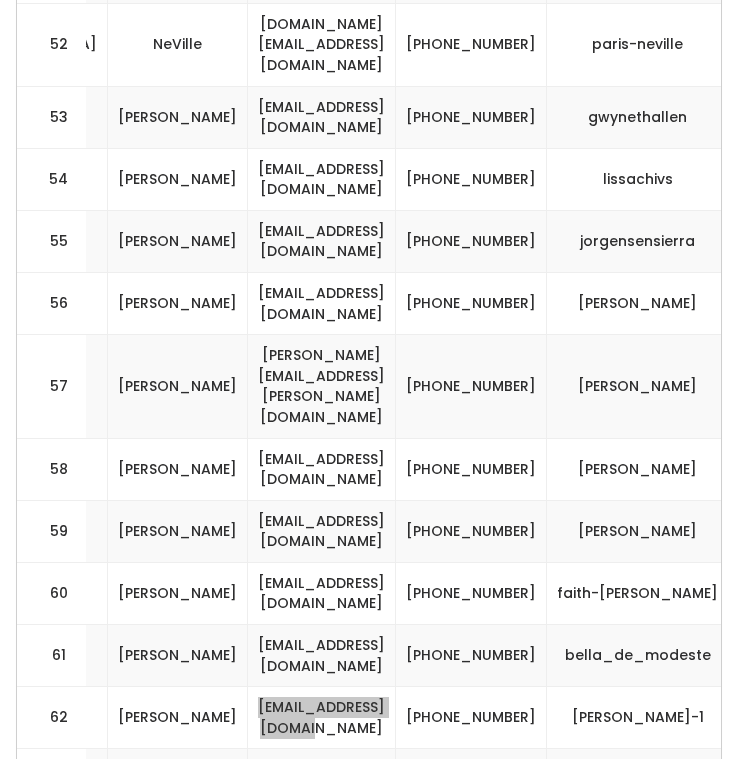 scroll, scrollTop: 3986, scrollLeft: 0, axis: vertical 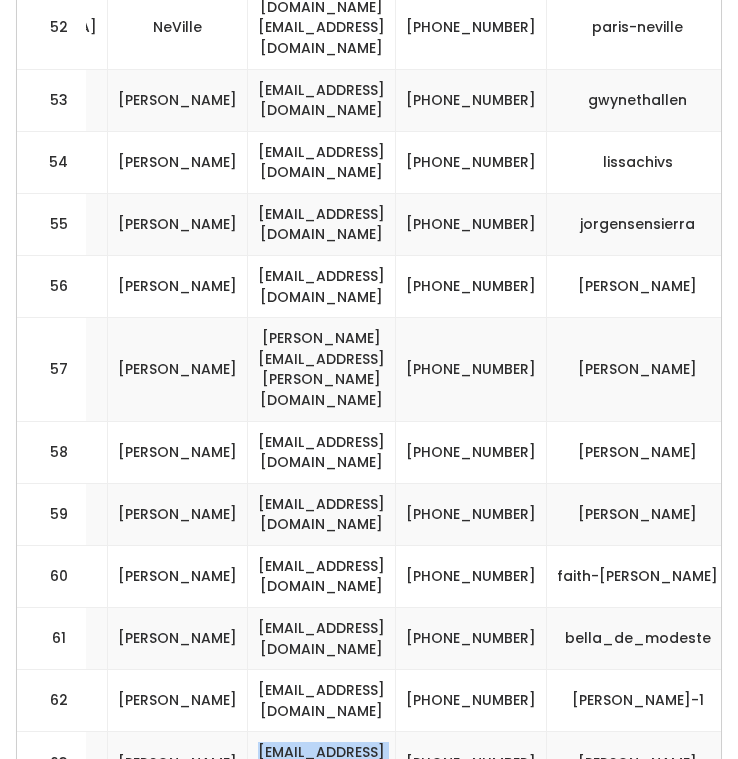 drag, startPoint x: 334, startPoint y: 580, endPoint x: 105, endPoint y: 581, distance: 229.00218 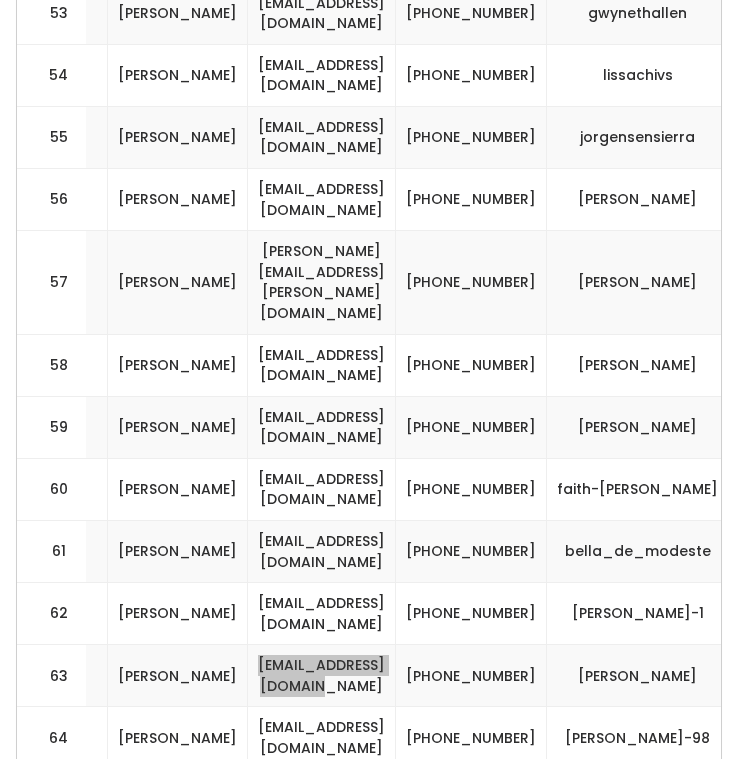 scroll, scrollTop: 4102, scrollLeft: 0, axis: vertical 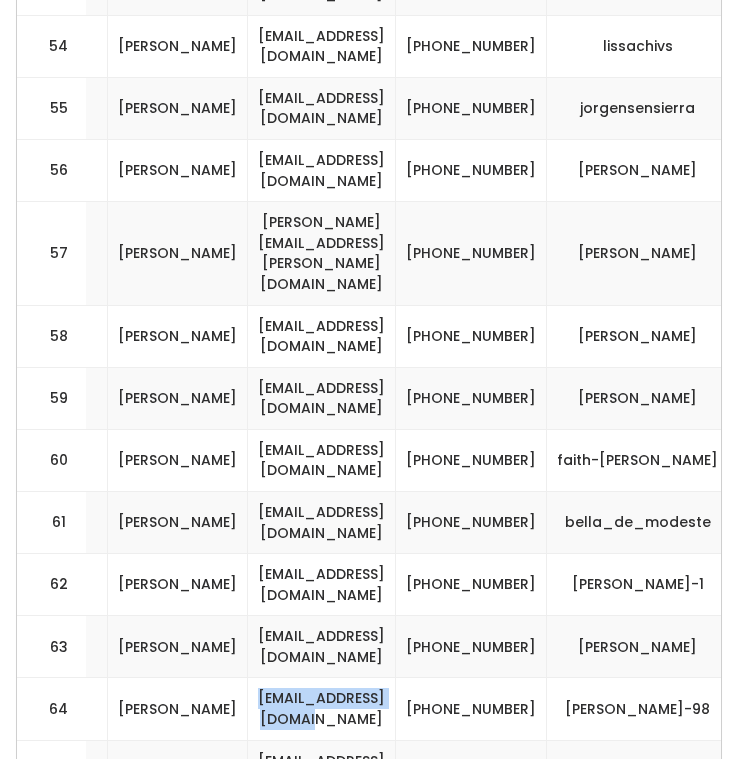drag, startPoint x: 330, startPoint y: 529, endPoint x: 122, endPoint y: 526, distance: 208.02164 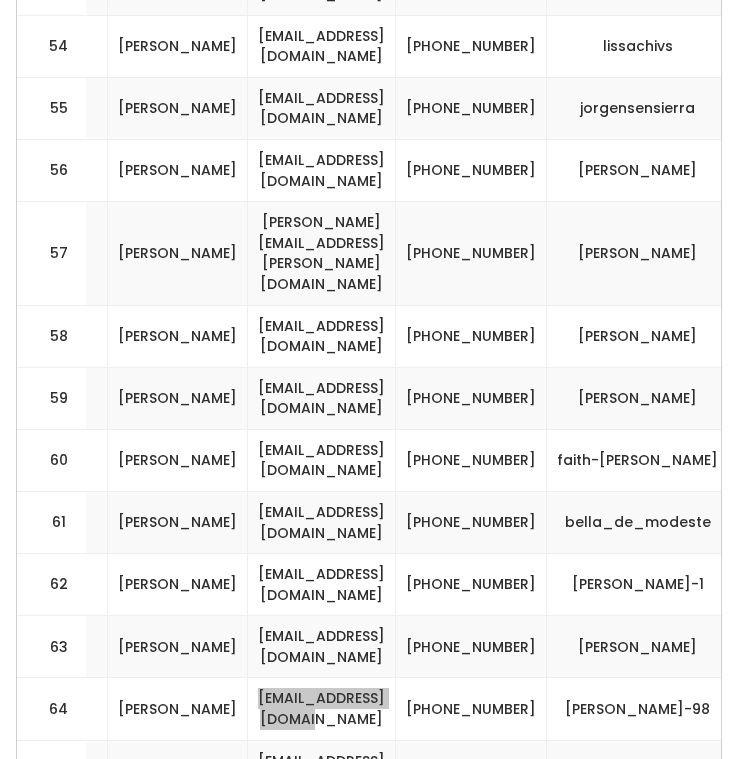 scroll, scrollTop: 4110, scrollLeft: 0, axis: vertical 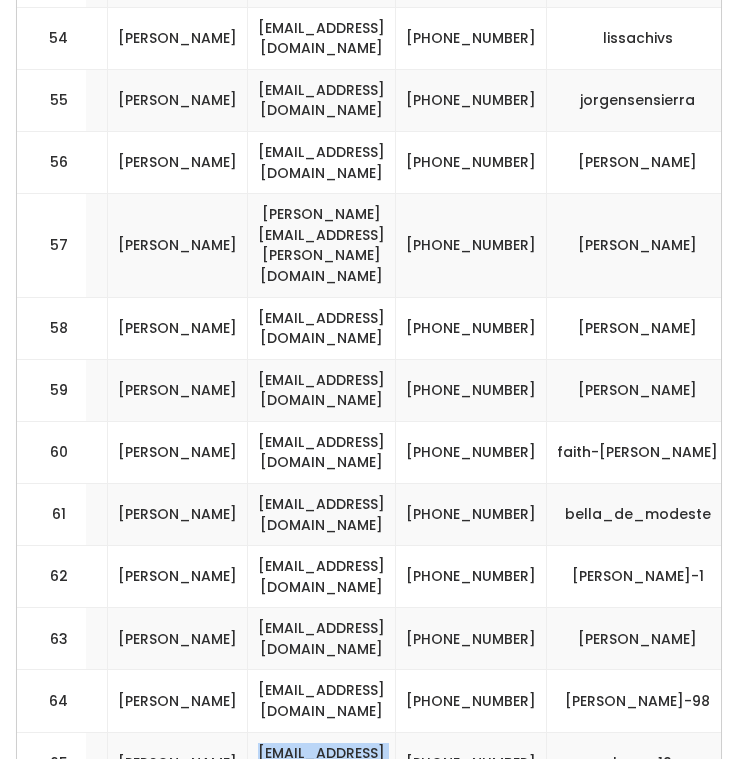 drag, startPoint x: 335, startPoint y: 577, endPoint x: 138, endPoint y: 577, distance: 197 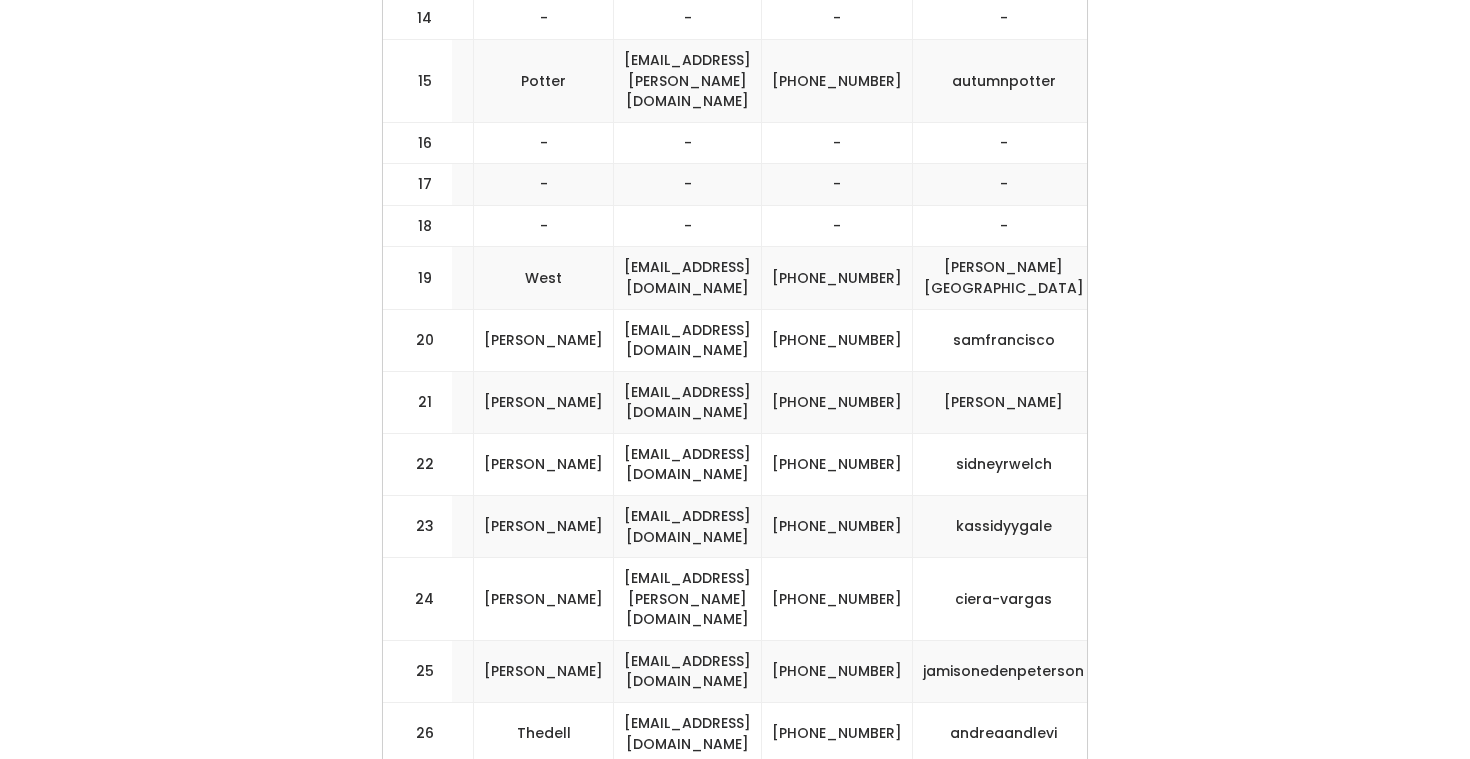 scroll, scrollTop: 0, scrollLeft: 0, axis: both 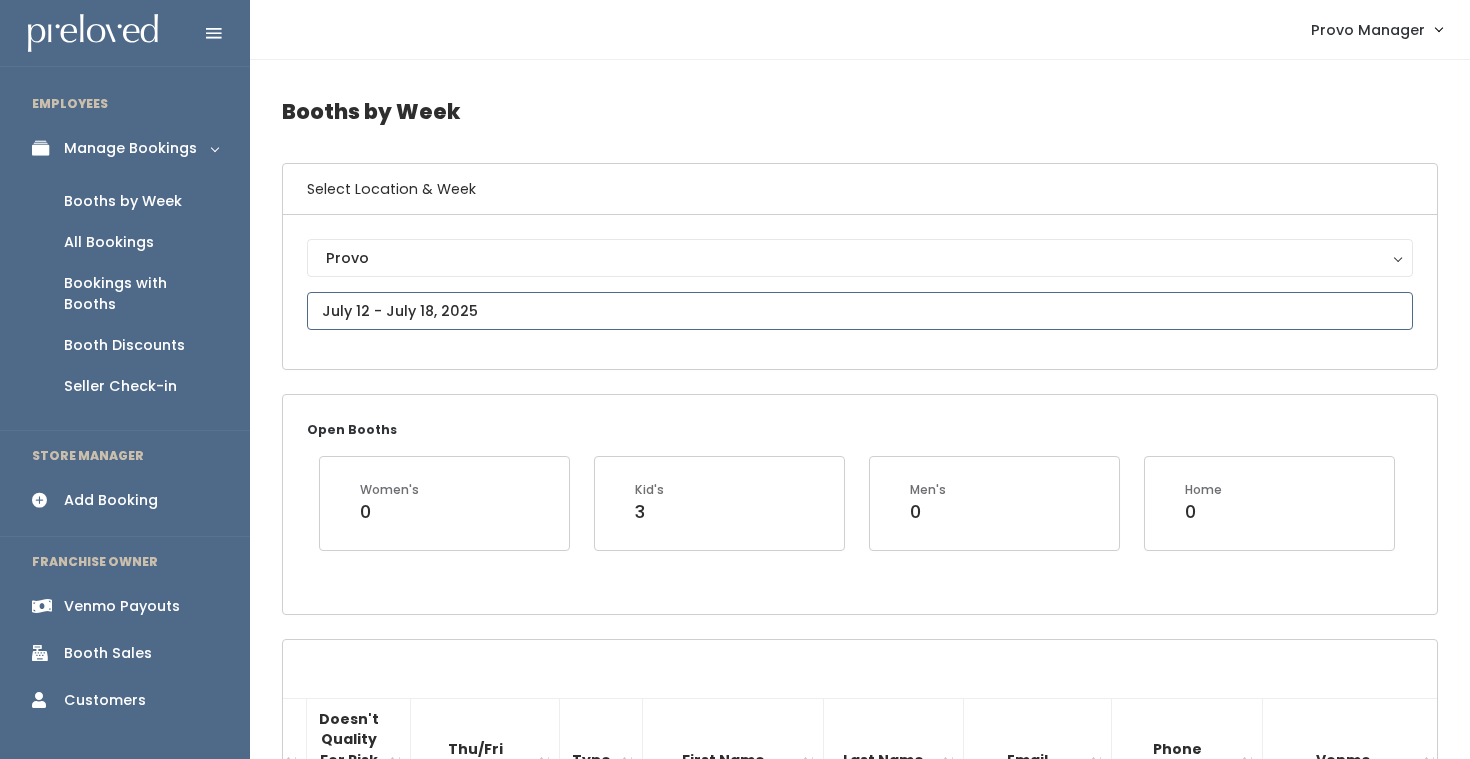 click at bounding box center [860, 311] 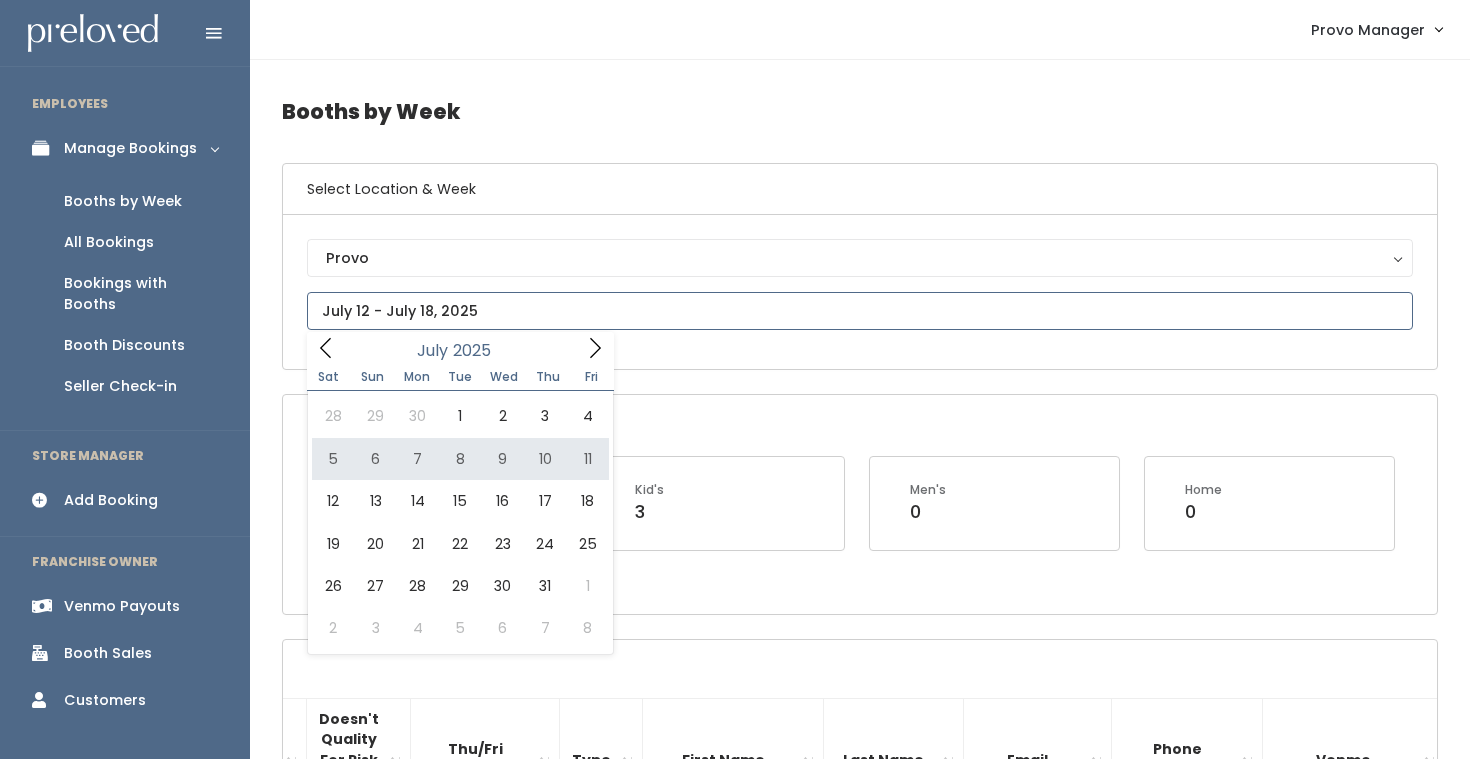 type on "July 5 to July 11" 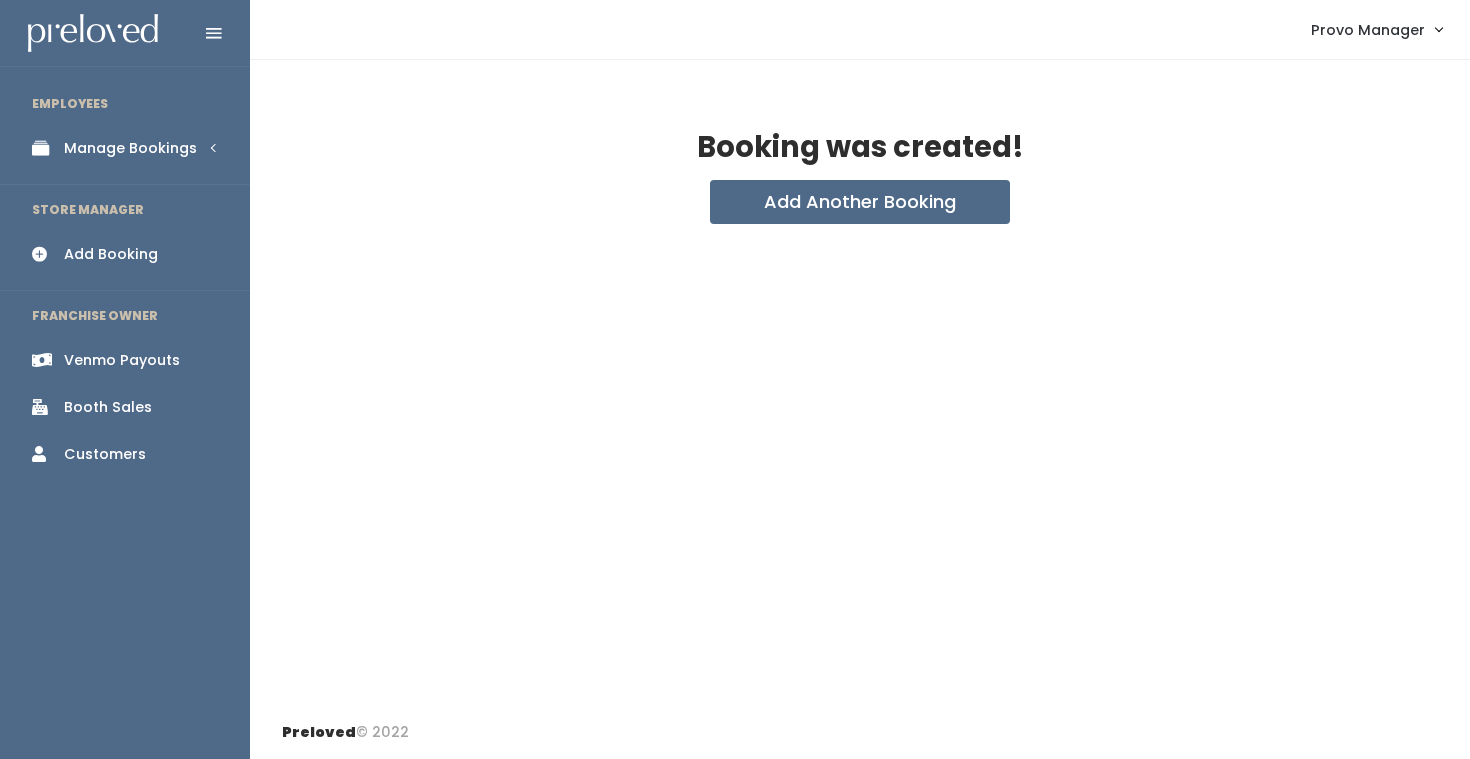 scroll, scrollTop: 0, scrollLeft: 0, axis: both 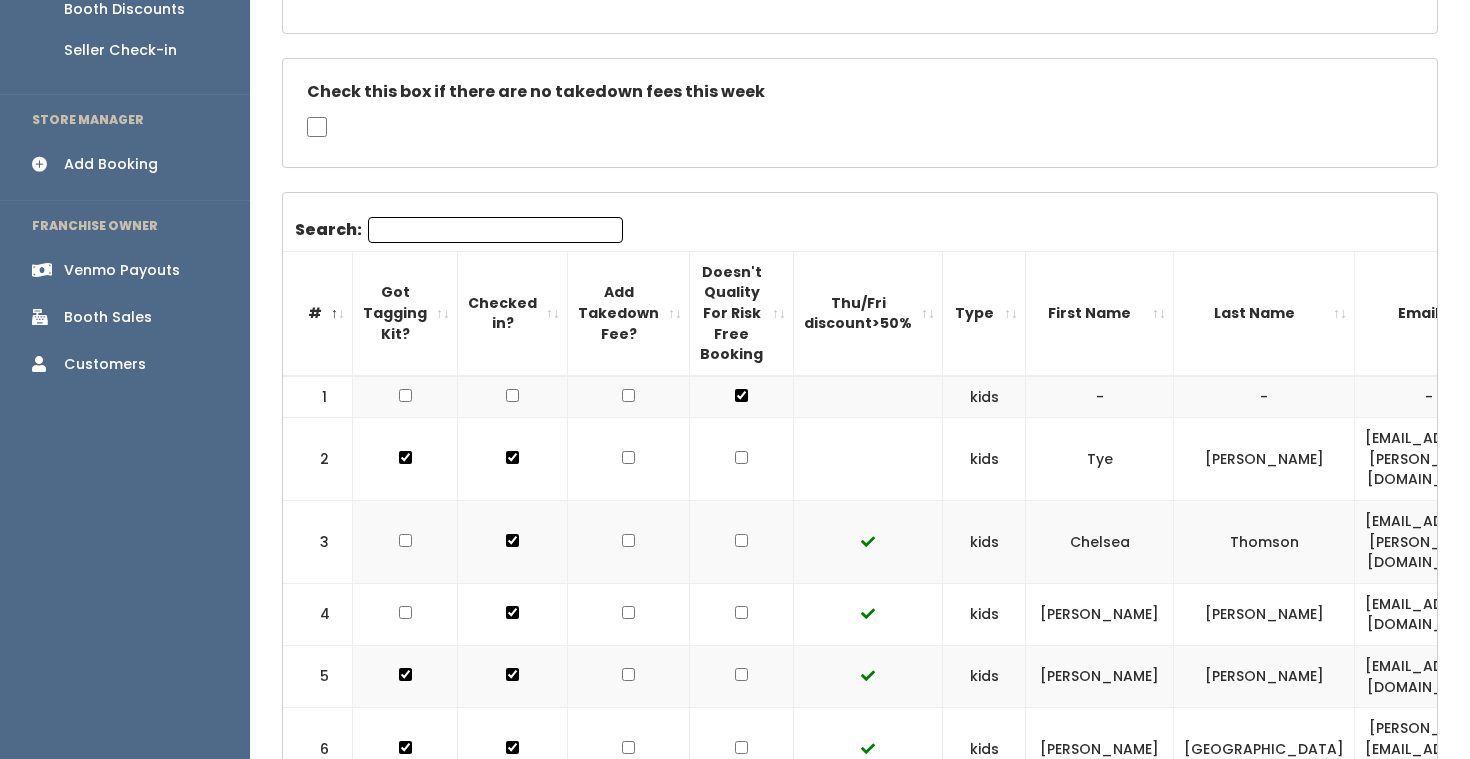 click at bounding box center [741, 457] 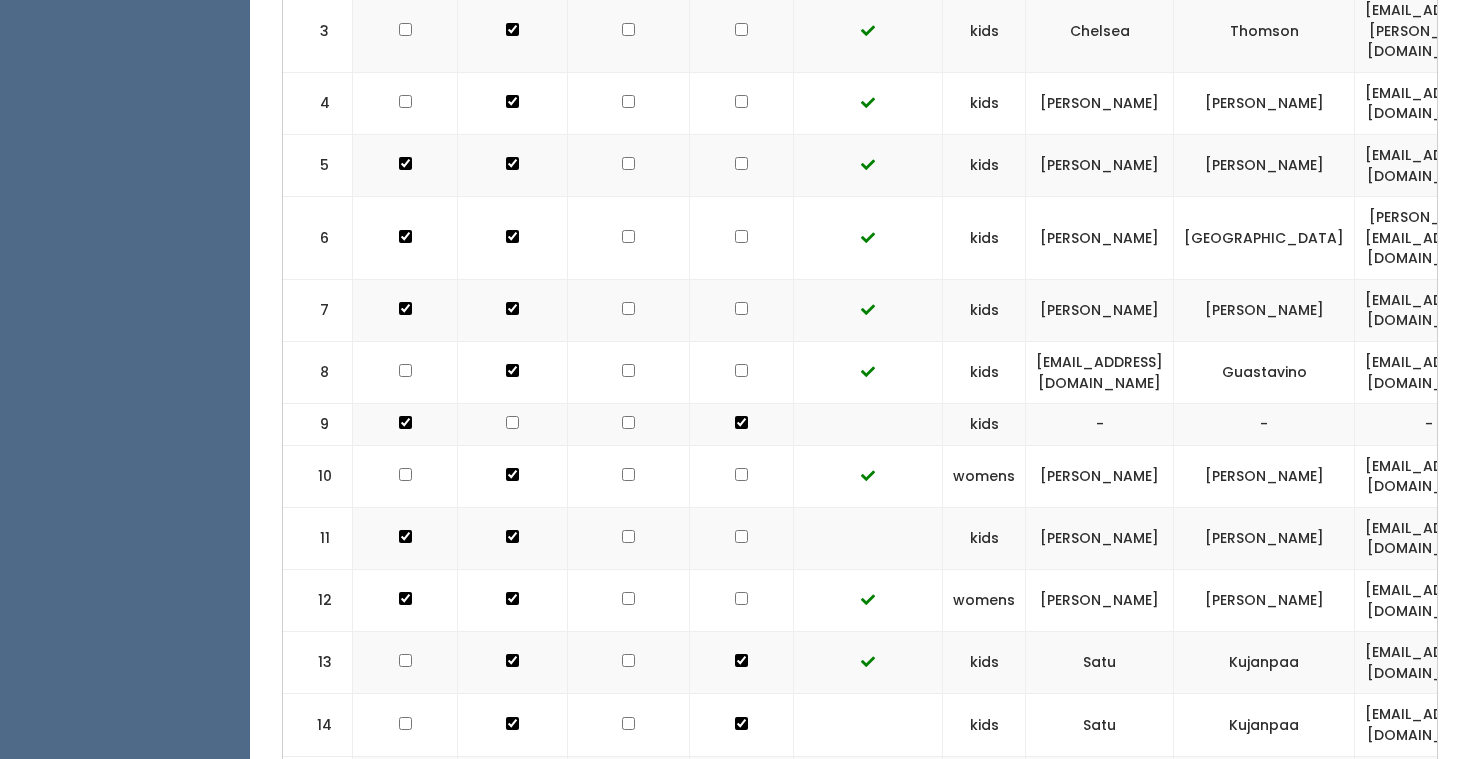 click at bounding box center [741, -116] 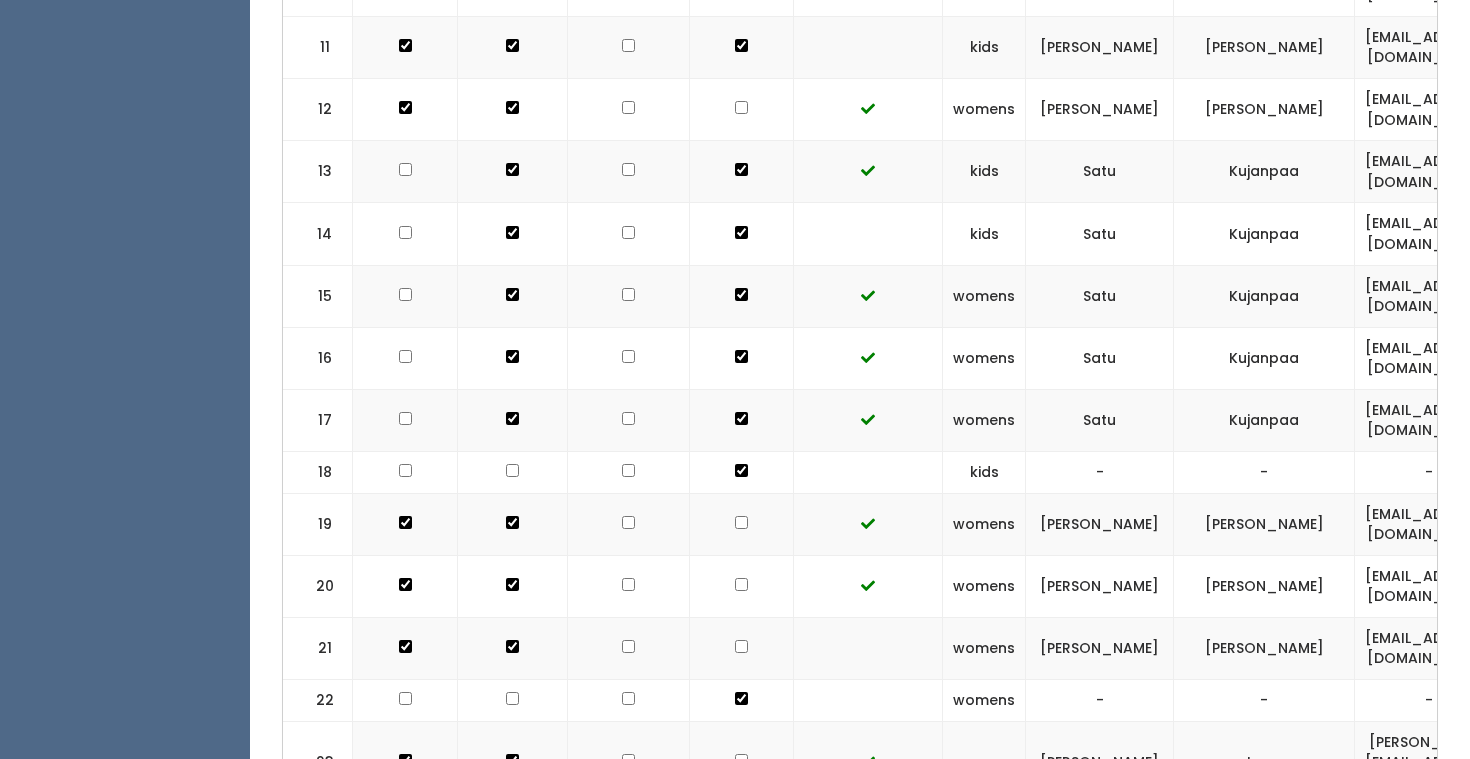 scroll, scrollTop: 1339, scrollLeft: 0, axis: vertical 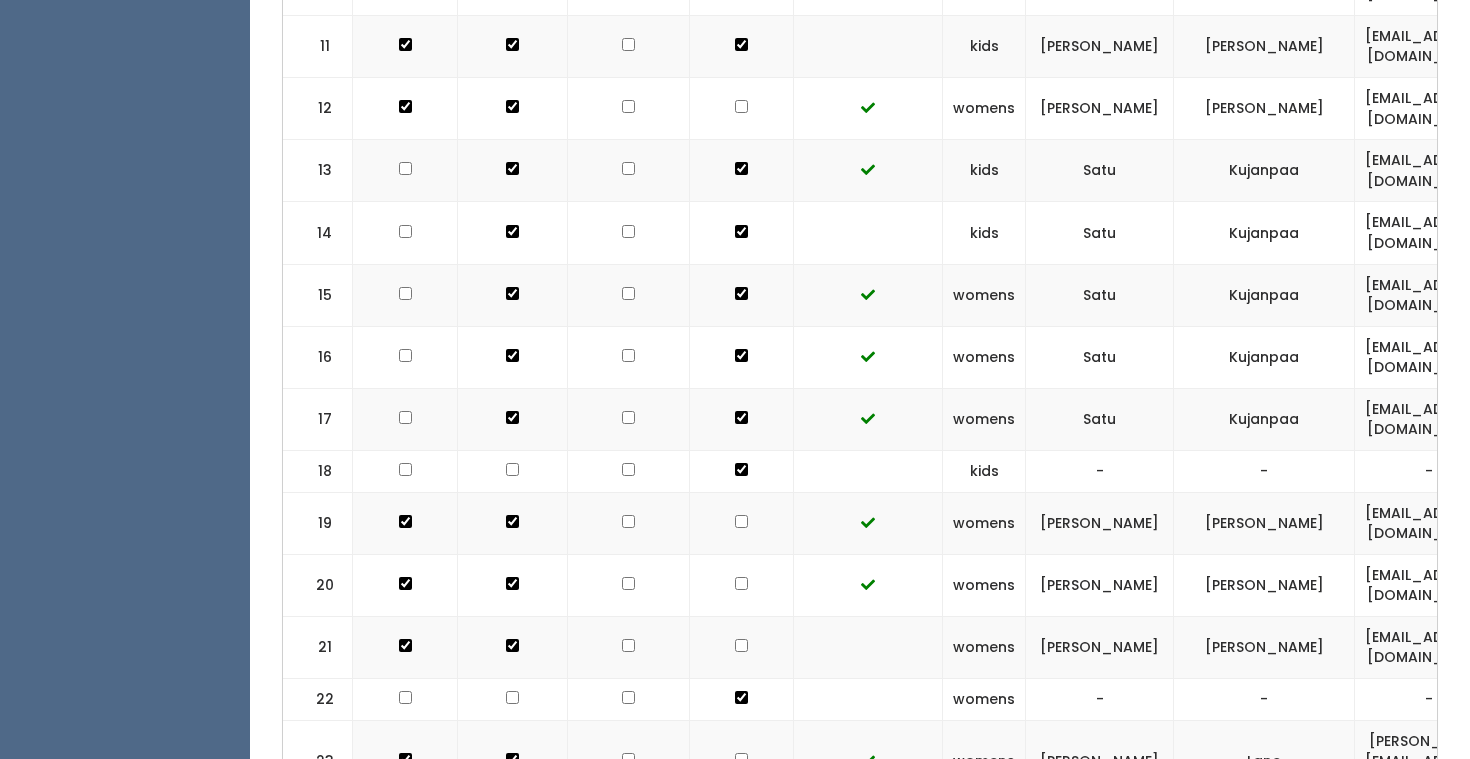 click at bounding box center [741, -608] 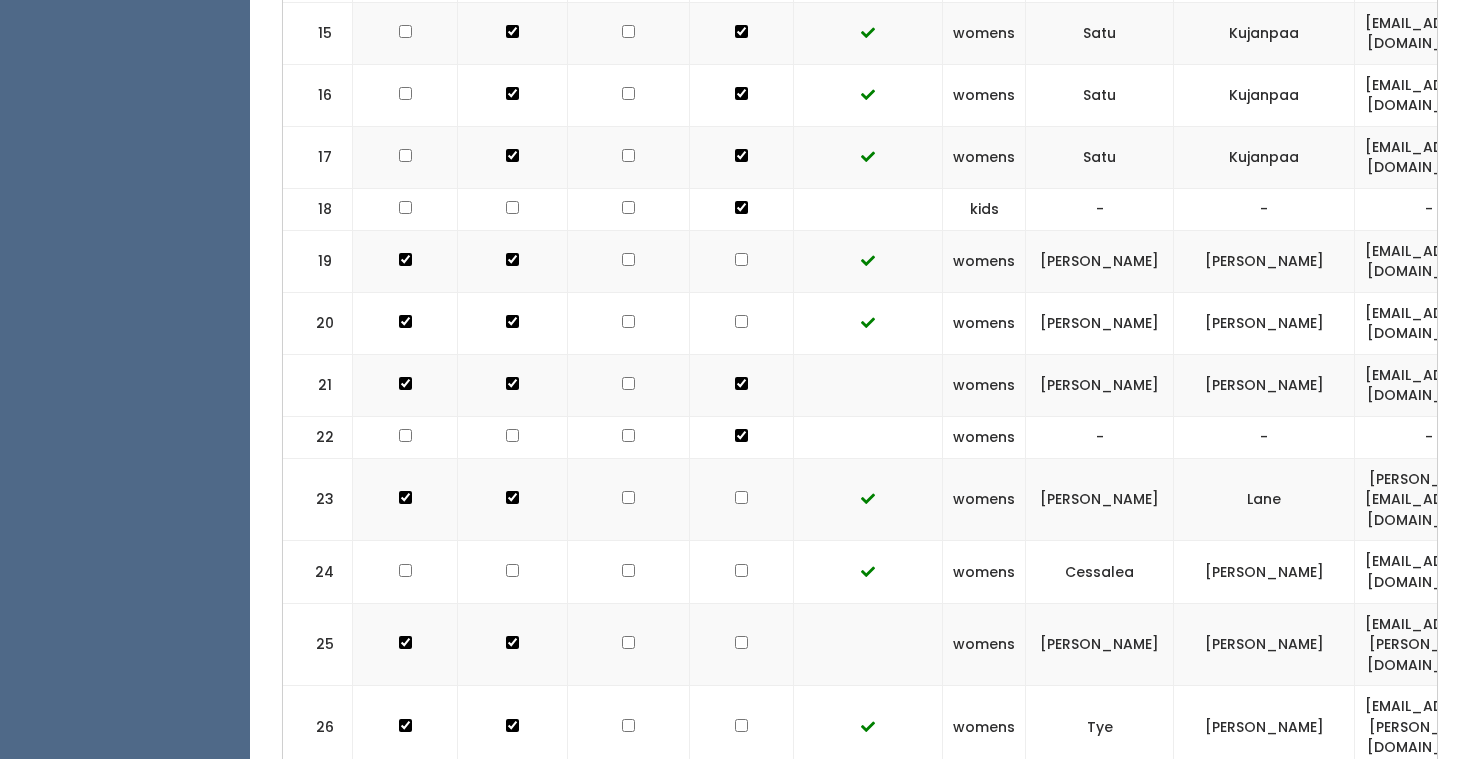 click at bounding box center (741, -870) 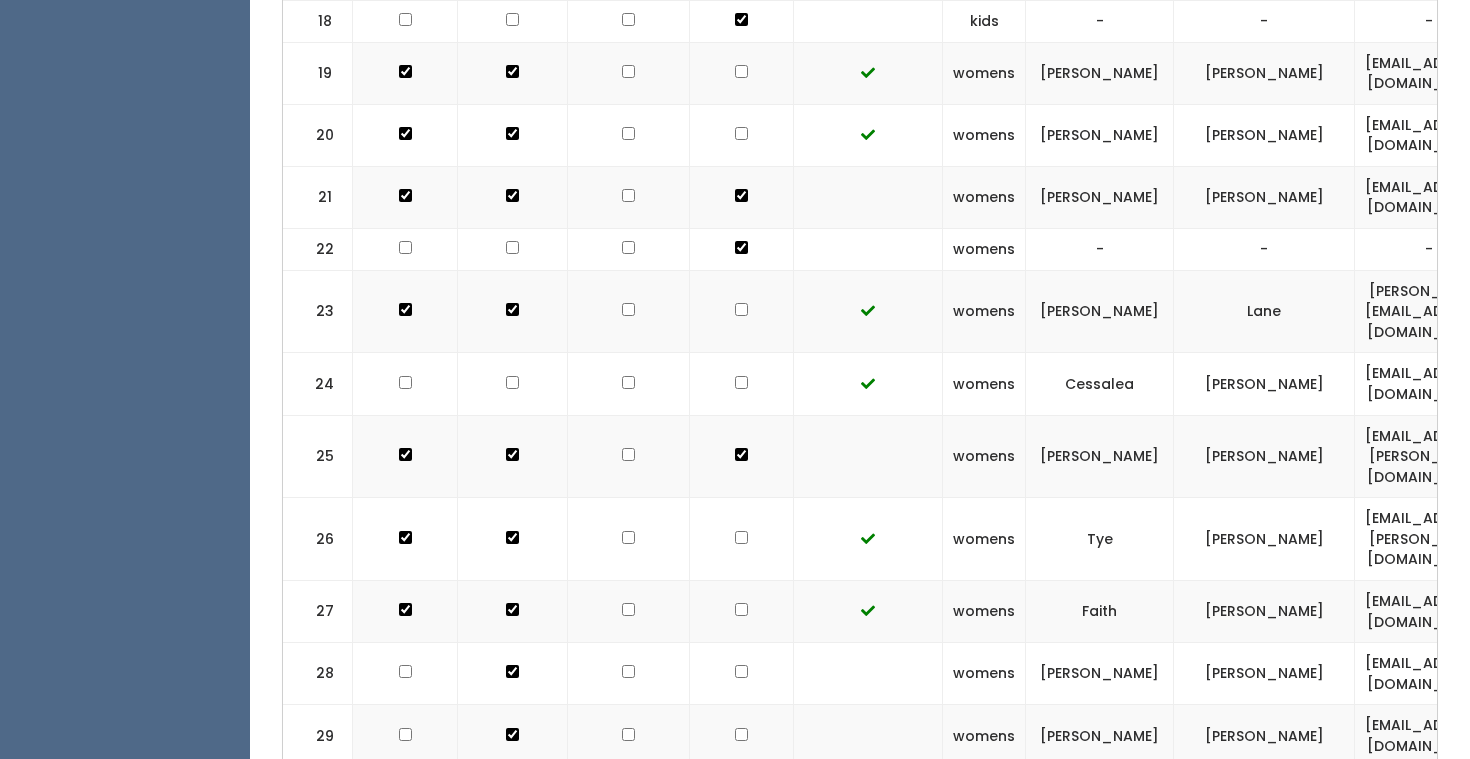 scroll, scrollTop: 1791, scrollLeft: 0, axis: vertical 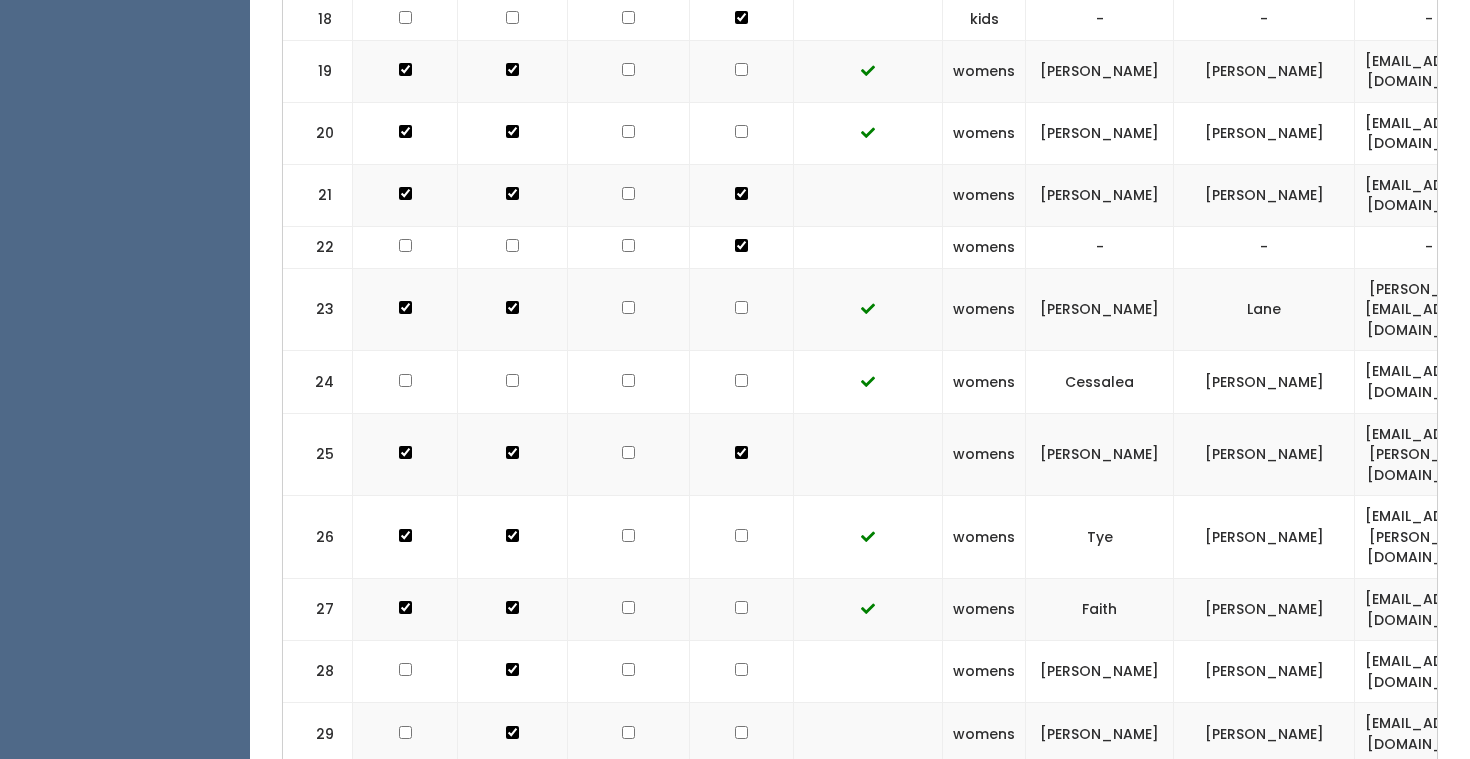 click at bounding box center [741, -998] 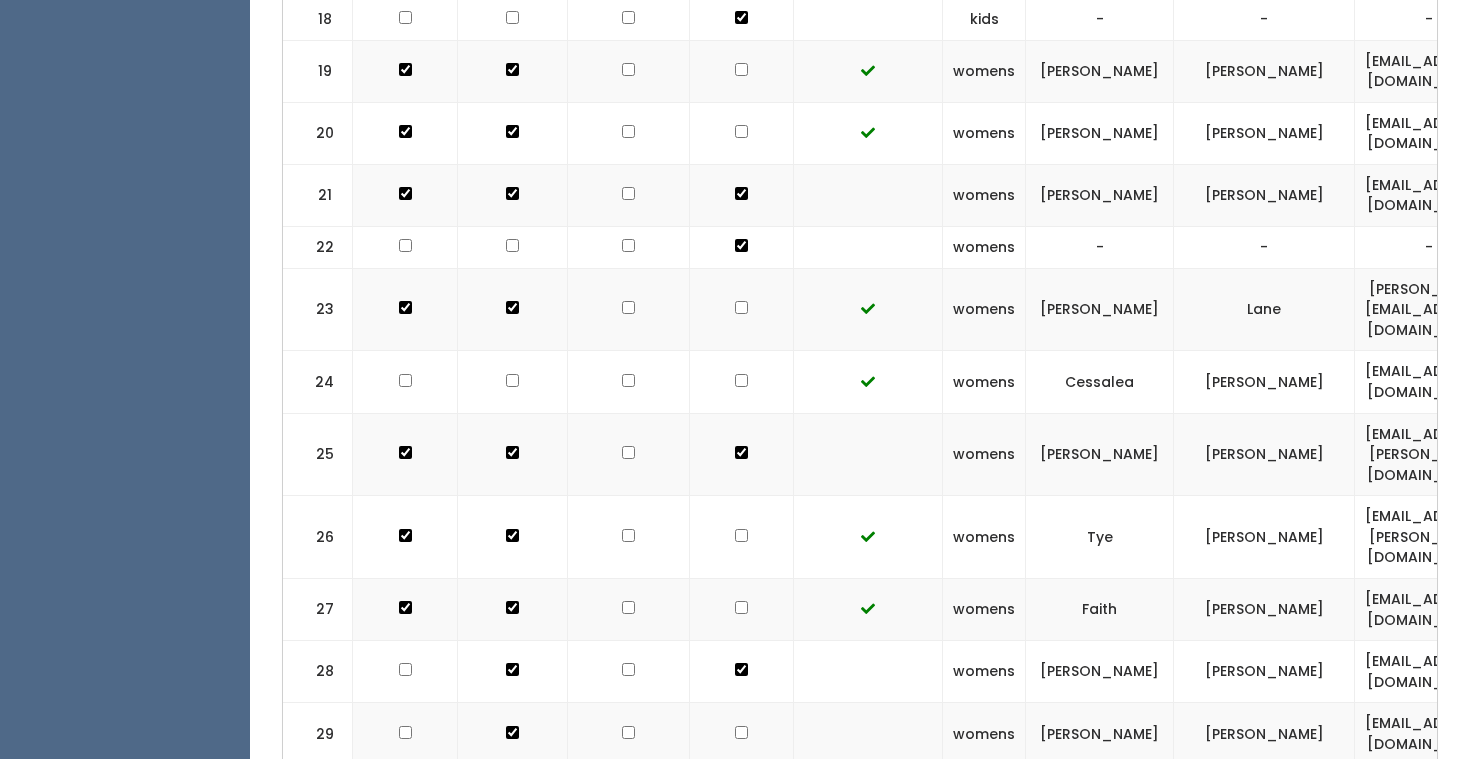 click at bounding box center (741, -1060) 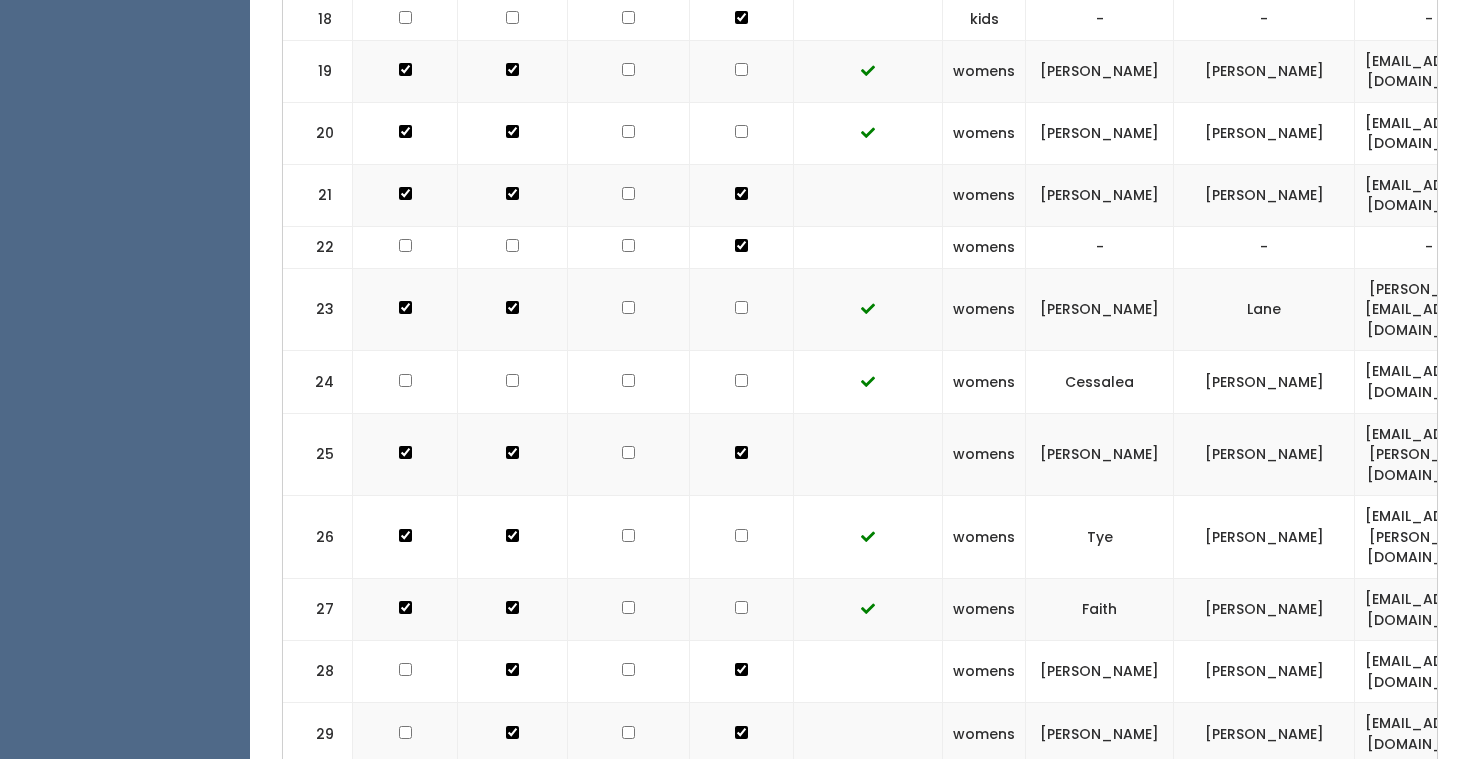 click at bounding box center (741, -998) 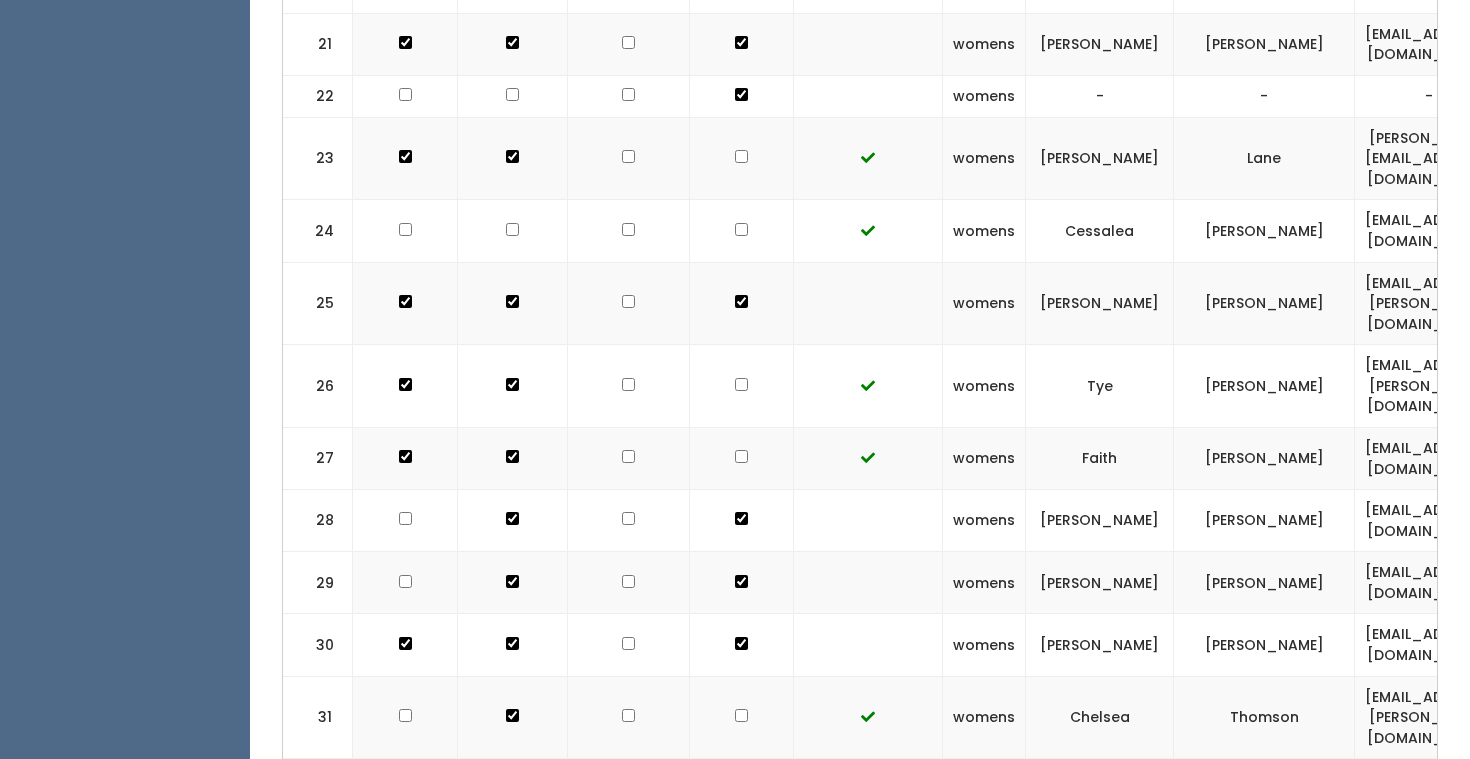 scroll, scrollTop: 2021, scrollLeft: 0, axis: vertical 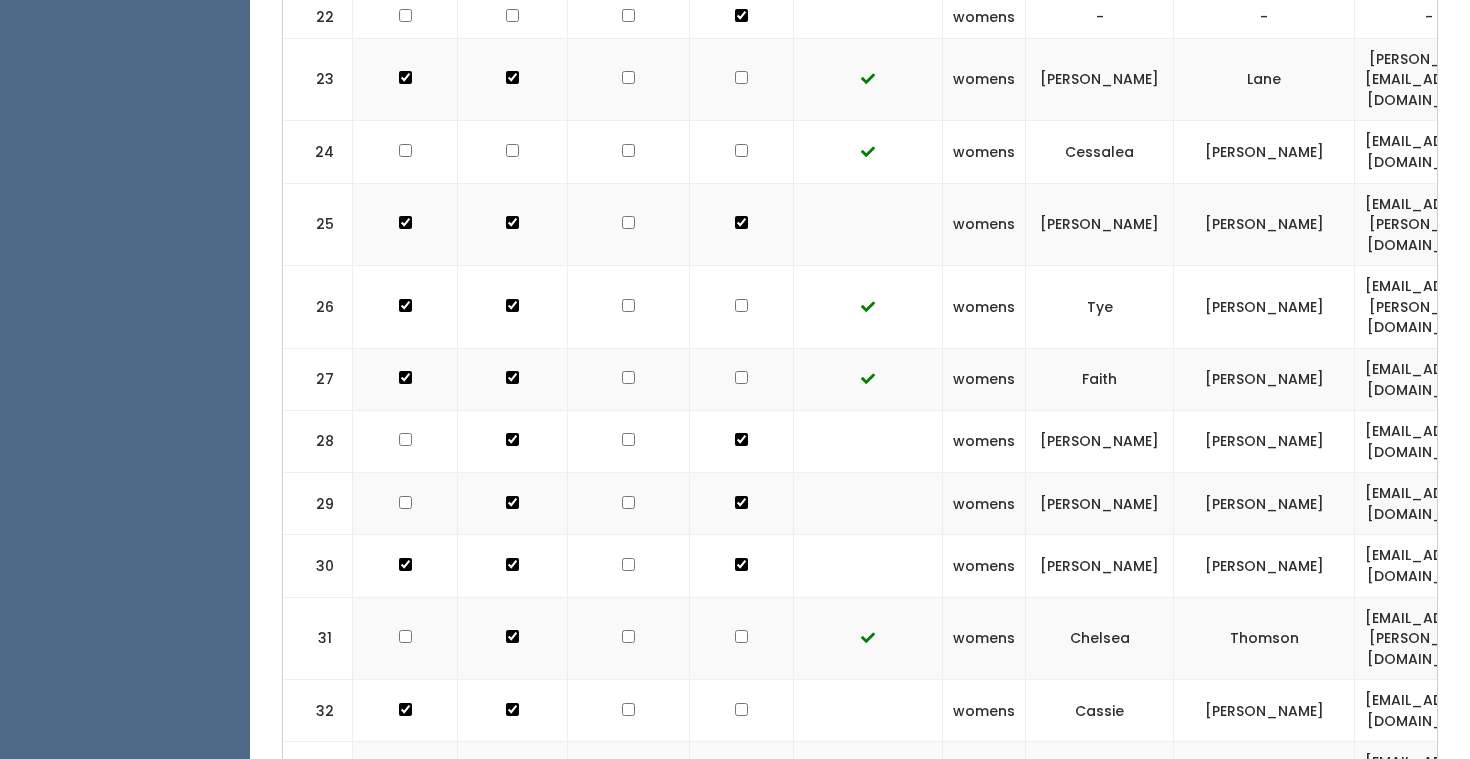 click at bounding box center [741, -1228] 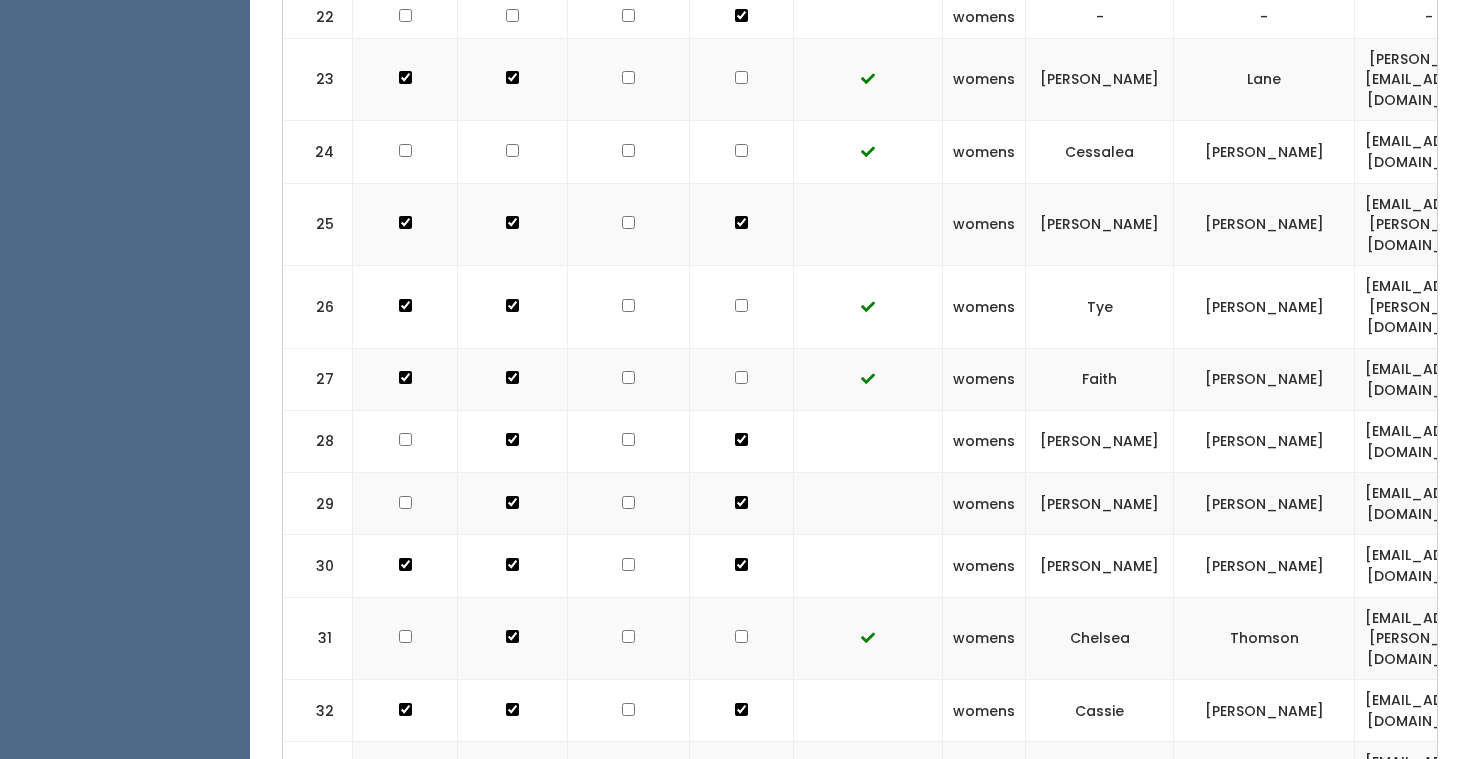 click at bounding box center (741, -1290) 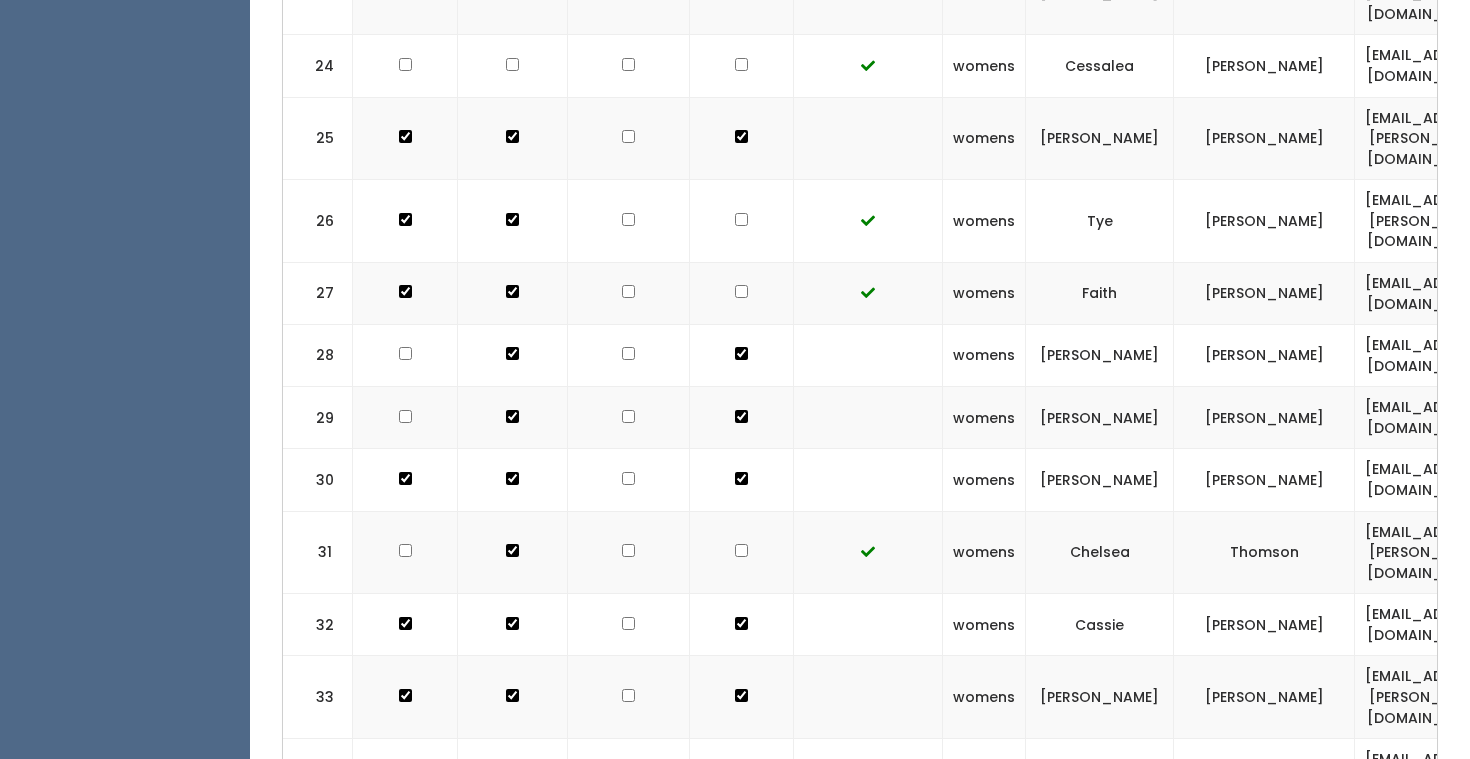 click at bounding box center [741, -1376] 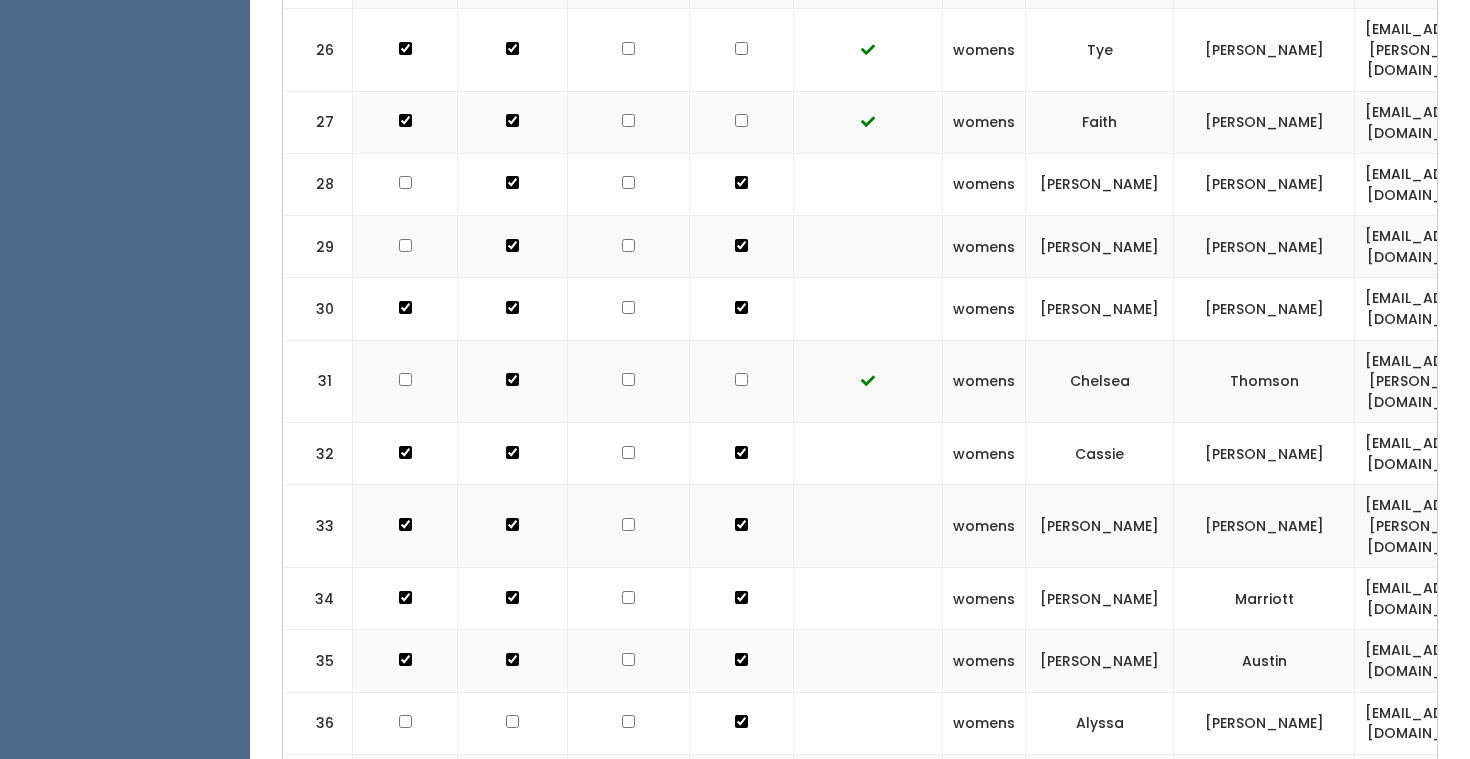 scroll, scrollTop: 2337, scrollLeft: 0, axis: vertical 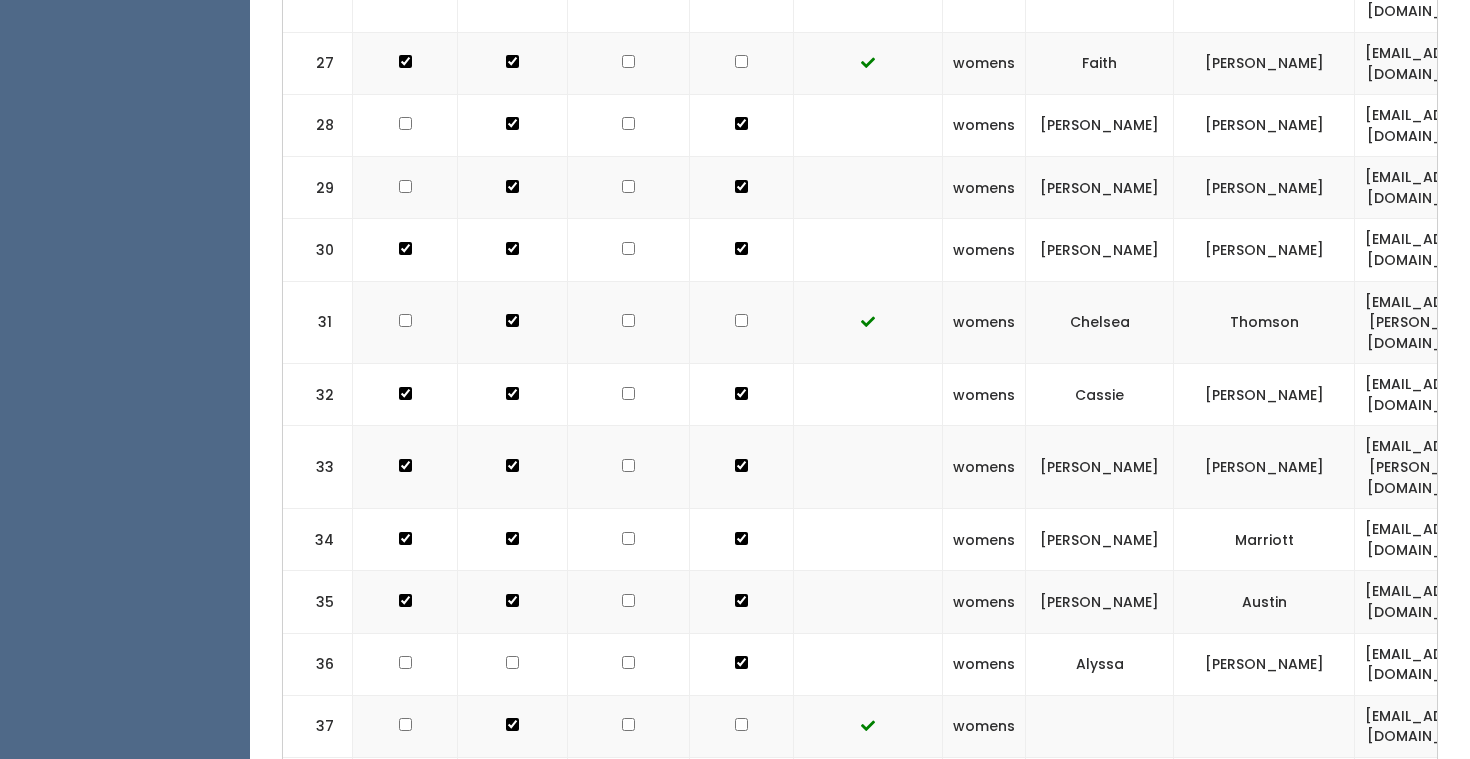 click at bounding box center (742, 808) 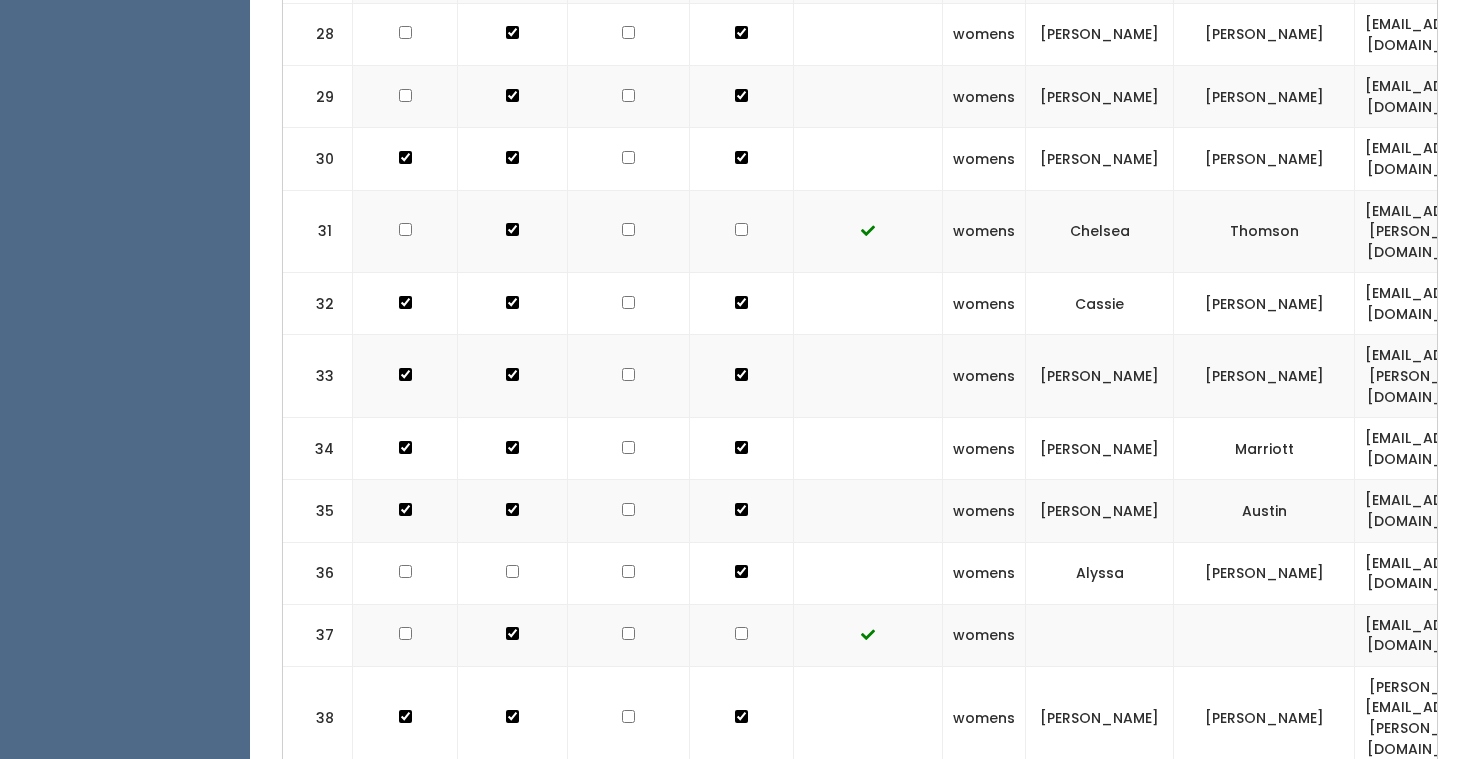 scroll, scrollTop: 2430, scrollLeft: 0, axis: vertical 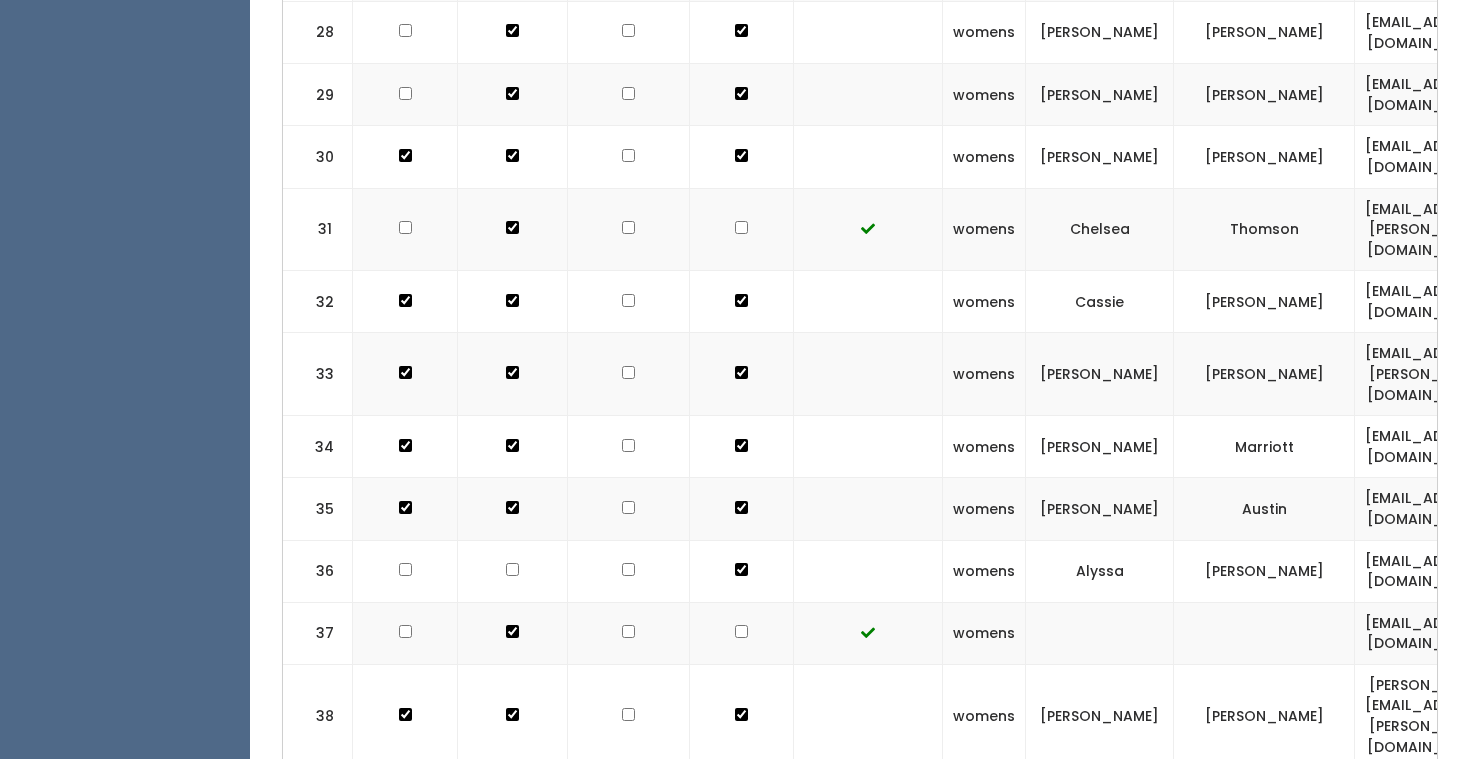 click at bounding box center [741, -1637] 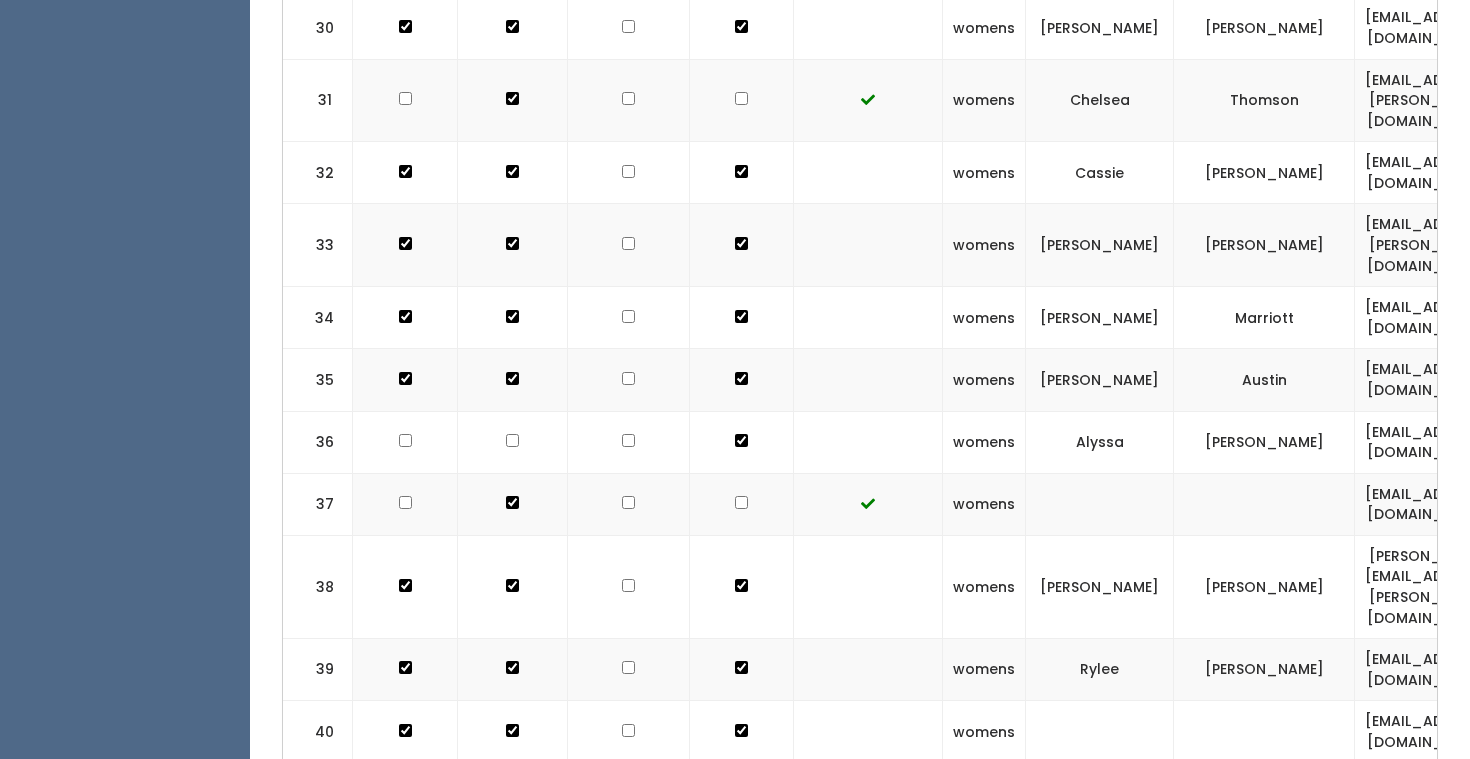 scroll, scrollTop: 2637, scrollLeft: 0, axis: vertical 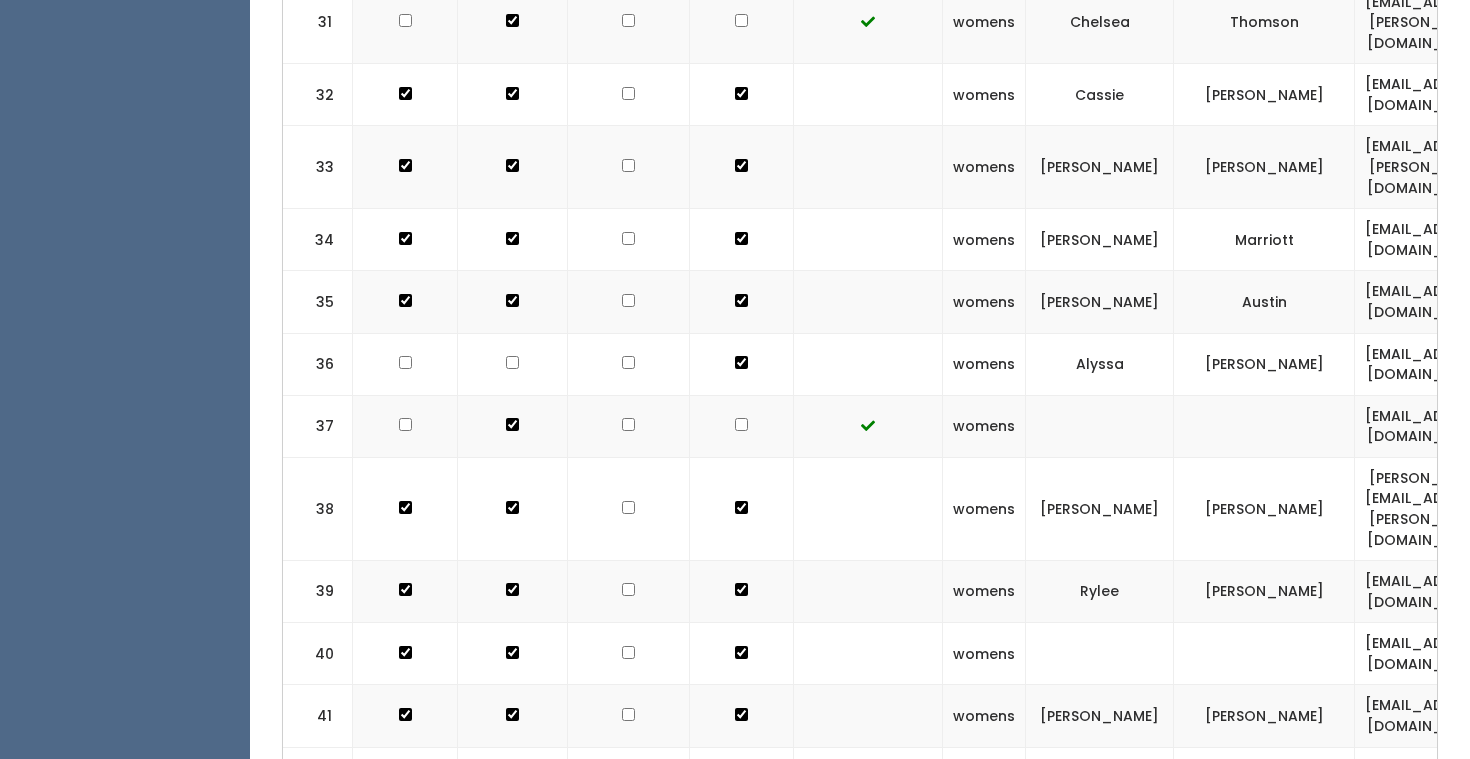 click at bounding box center [741, -1906] 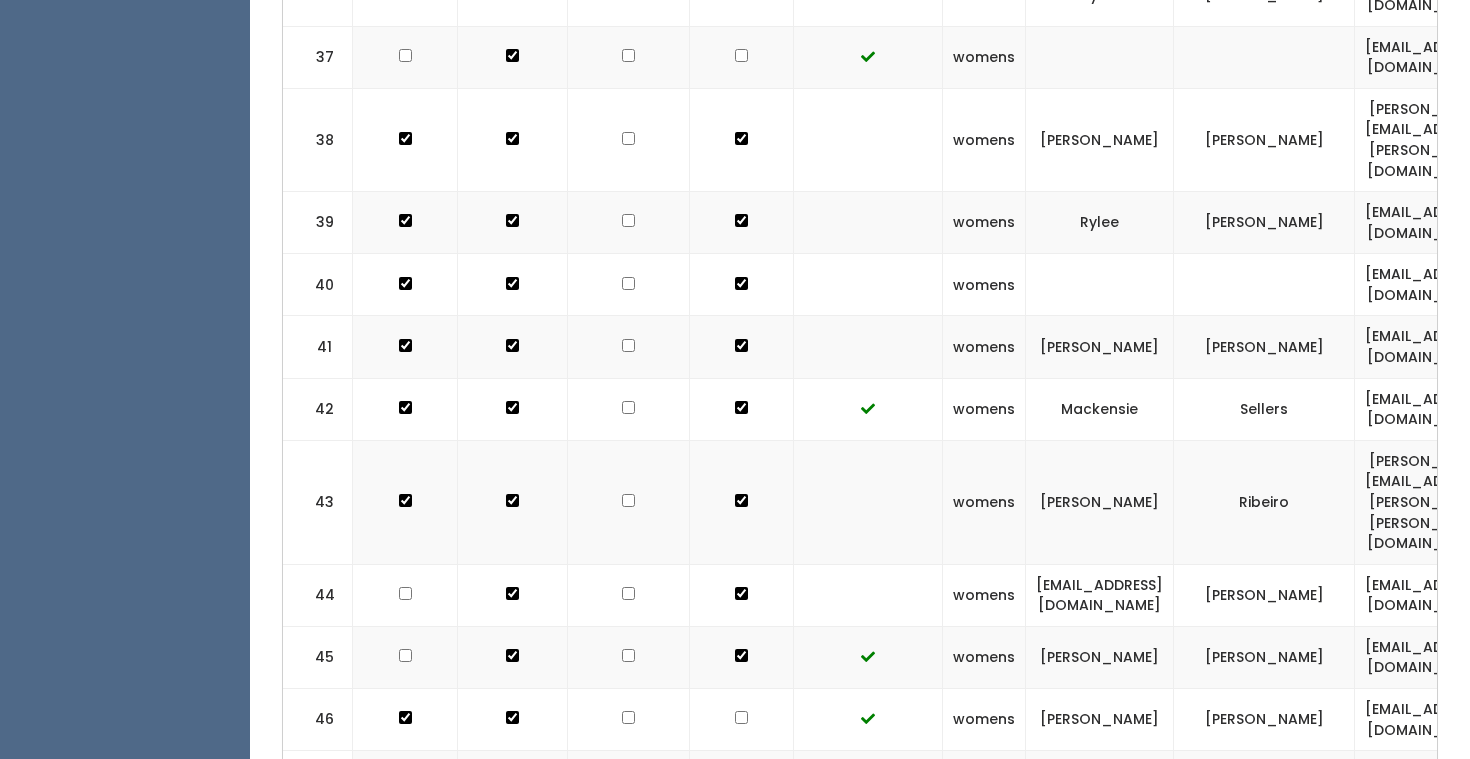 click at bounding box center (741, -2275) 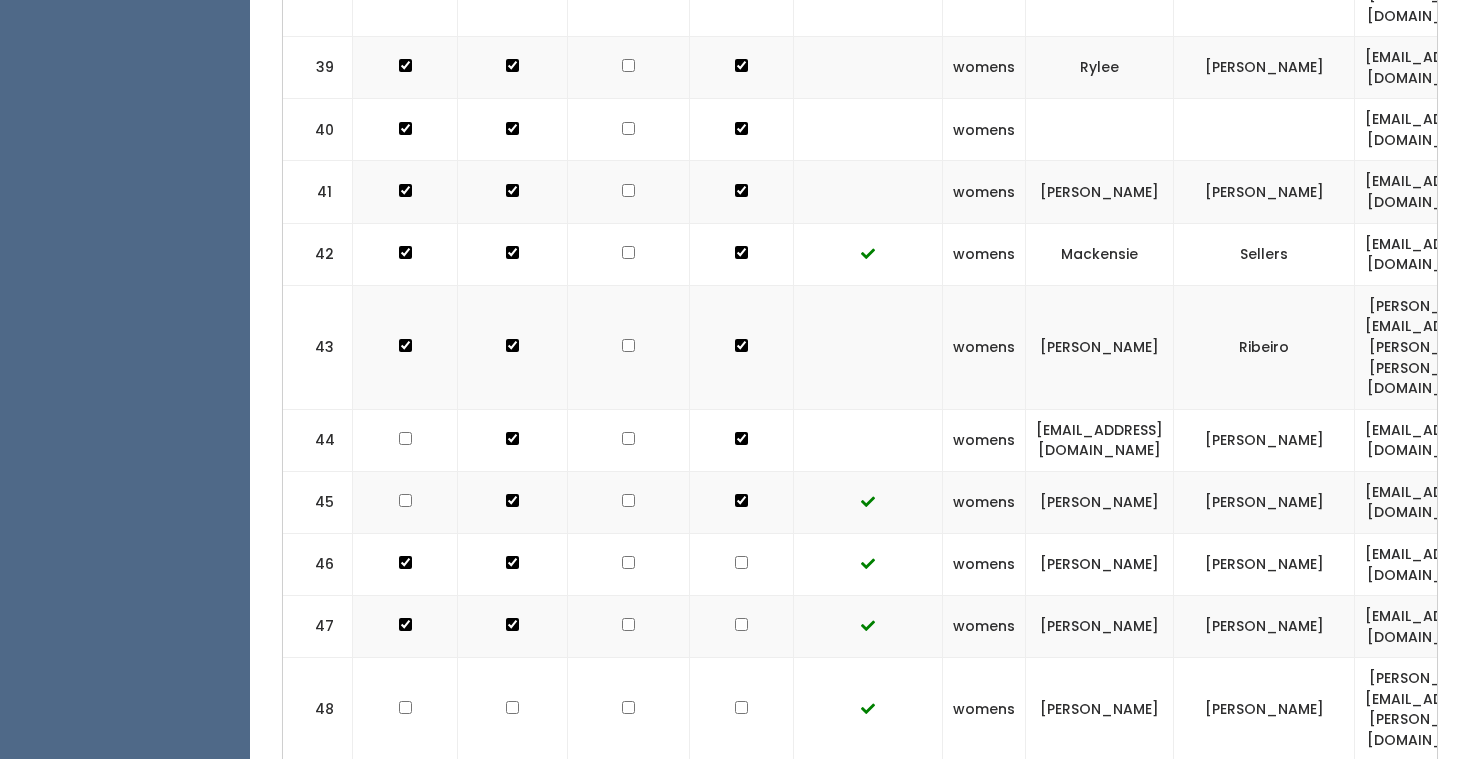 click at bounding box center [741, -2430] 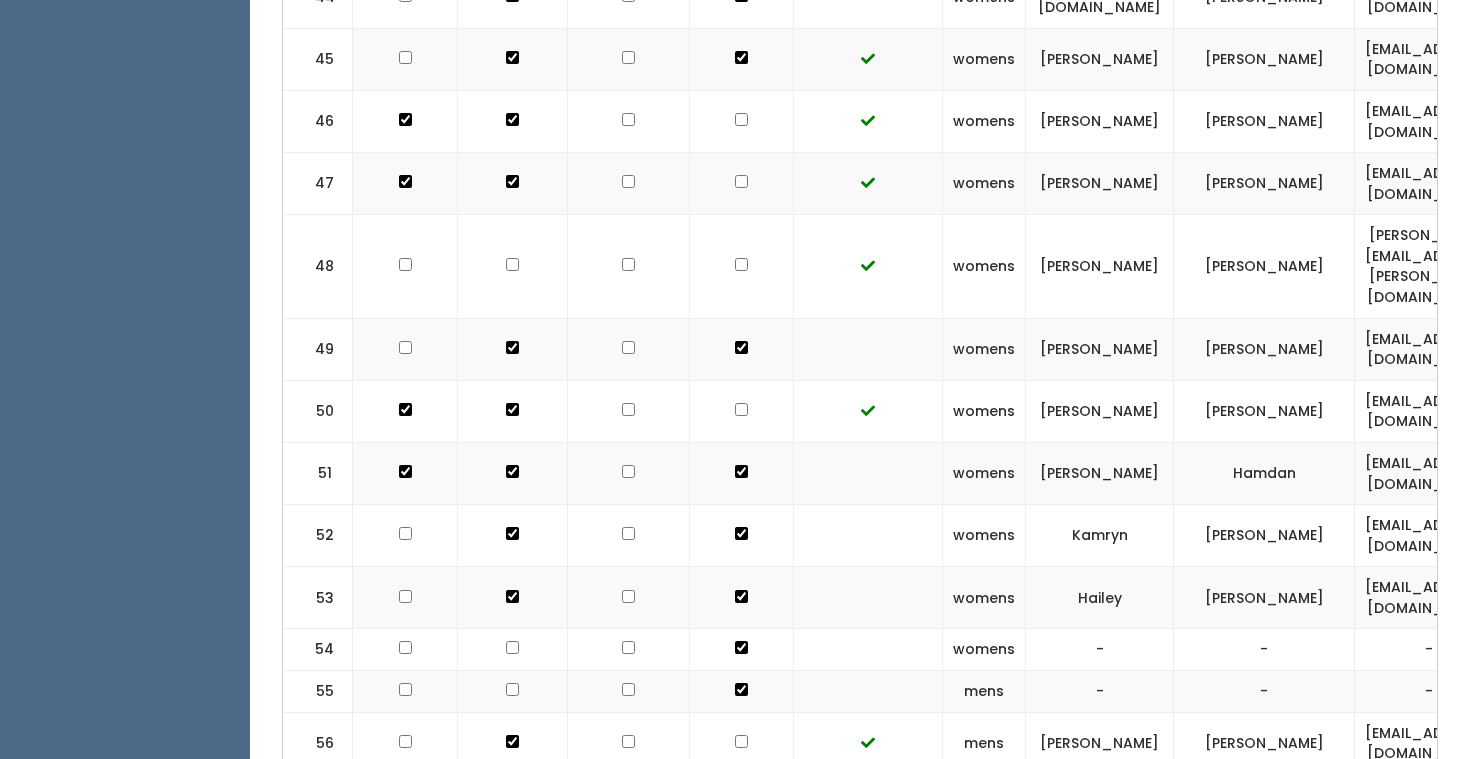 click at bounding box center [741, -2873] 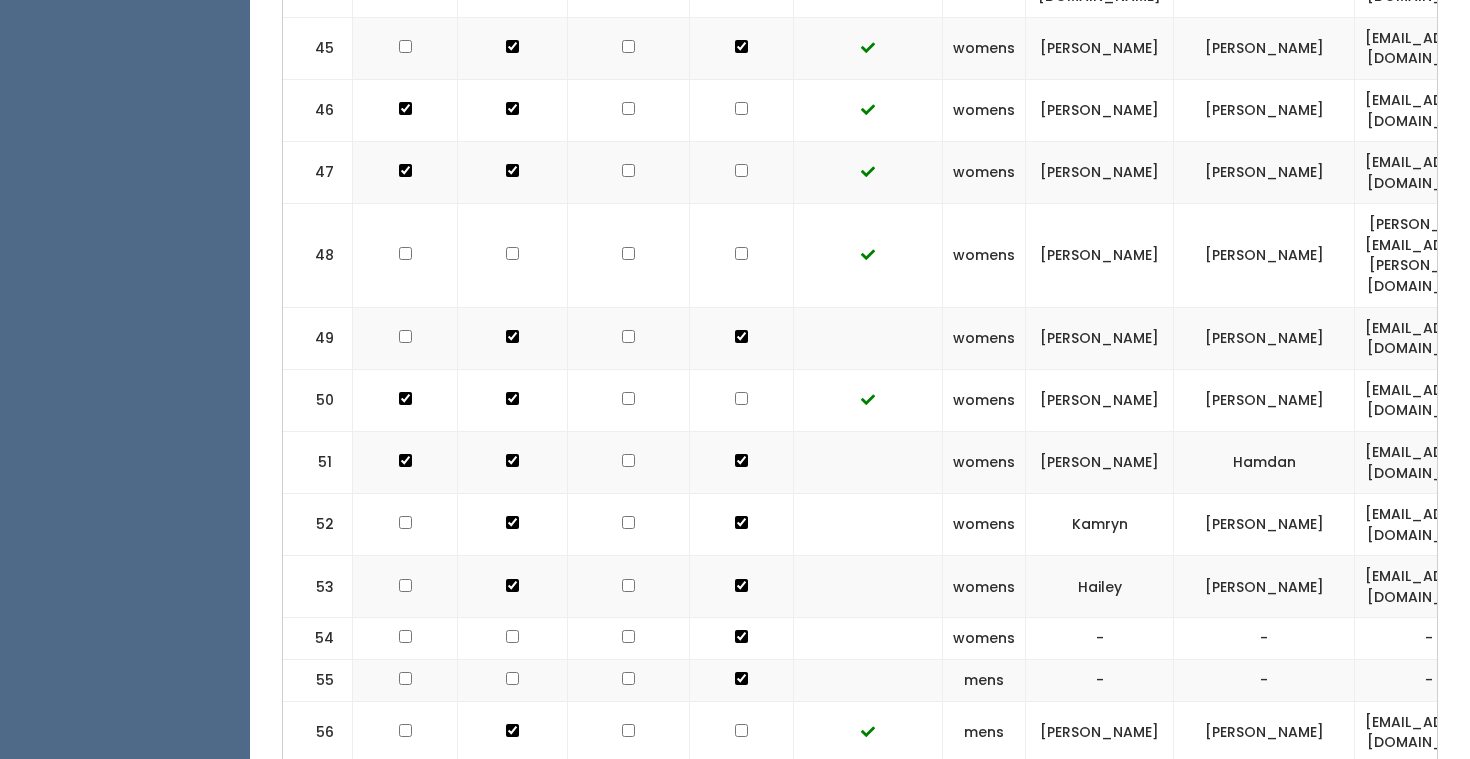 click at bounding box center (741, -2822) 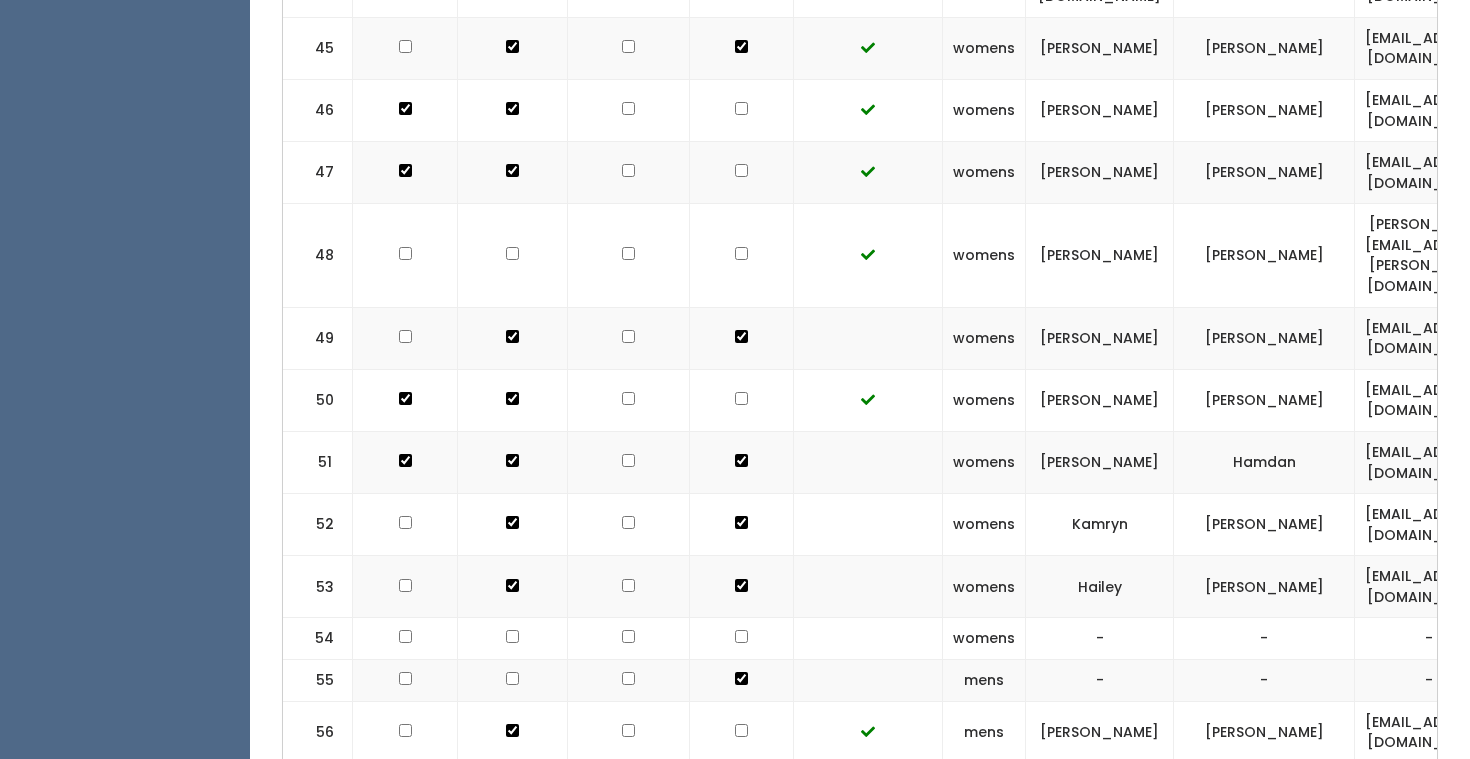click at bounding box center [741, -2884] 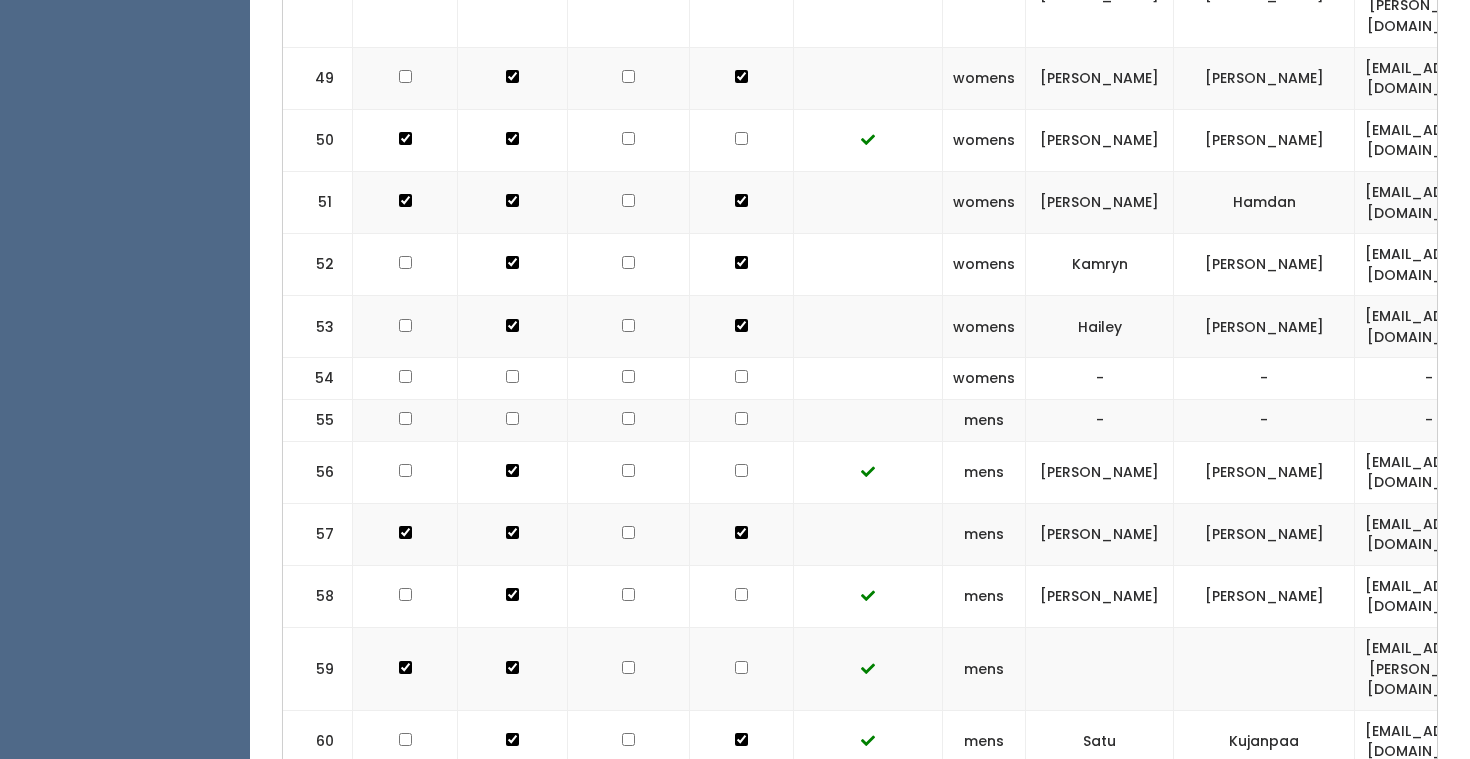 scroll, scrollTop: 3880, scrollLeft: 0, axis: vertical 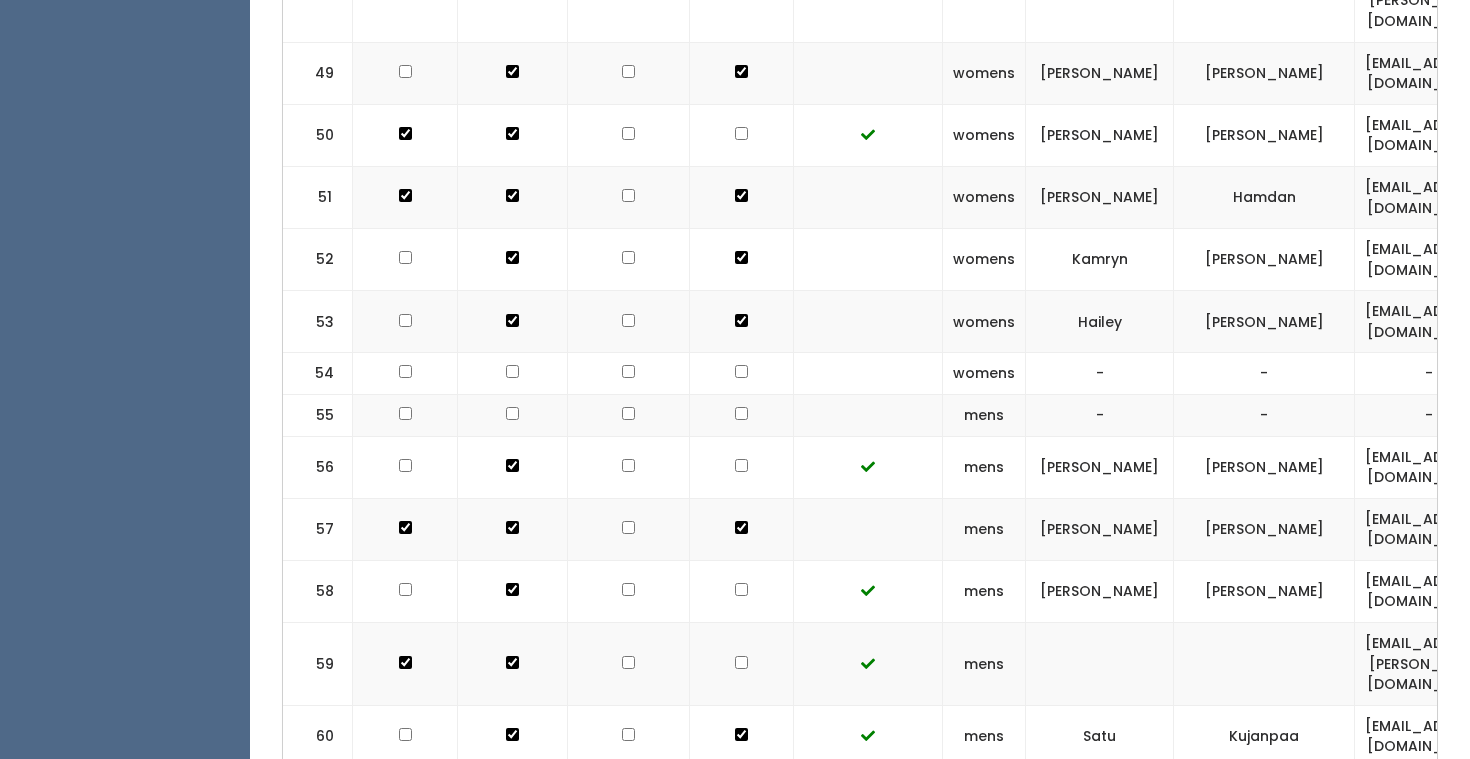 click at bounding box center [741, -3149] 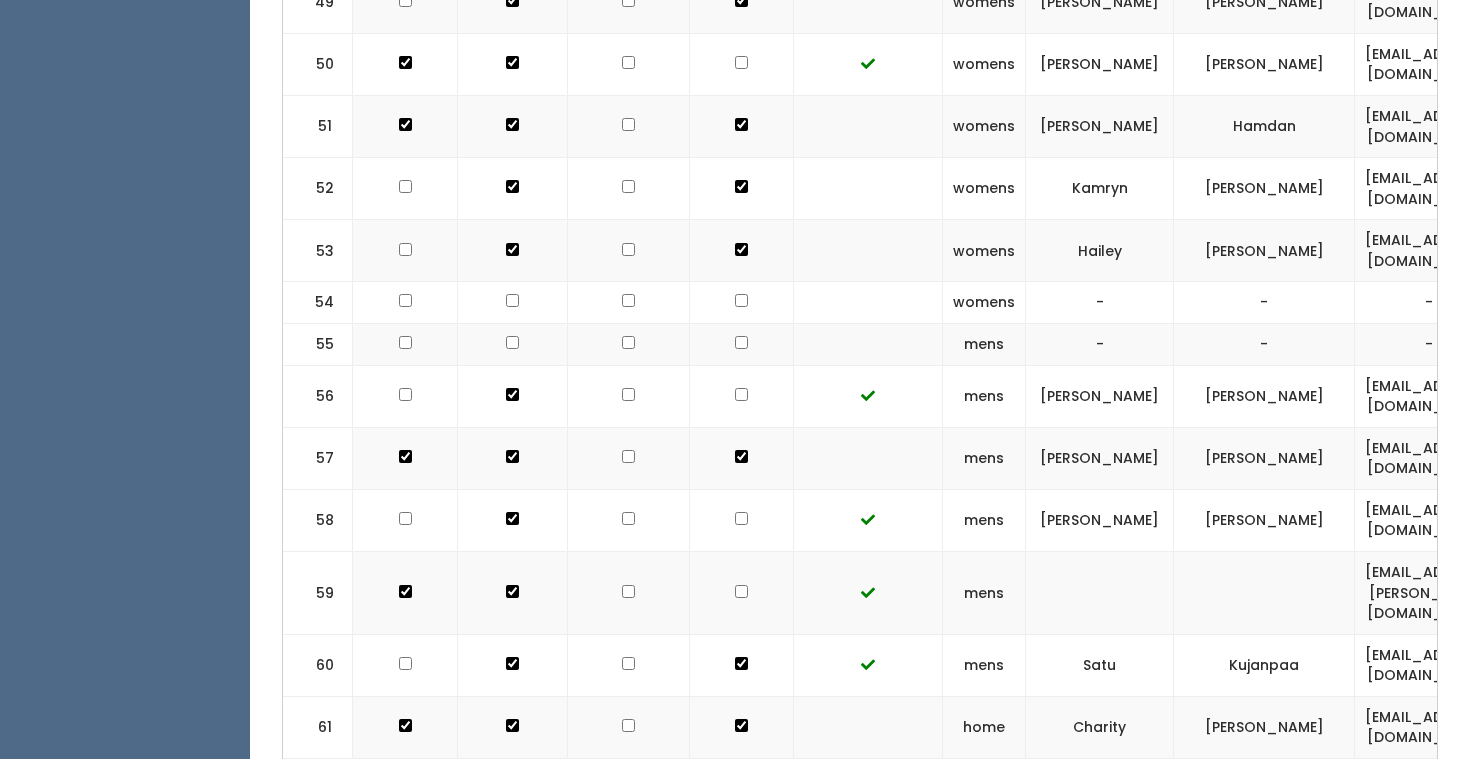 scroll, scrollTop: 3953, scrollLeft: 0, axis: vertical 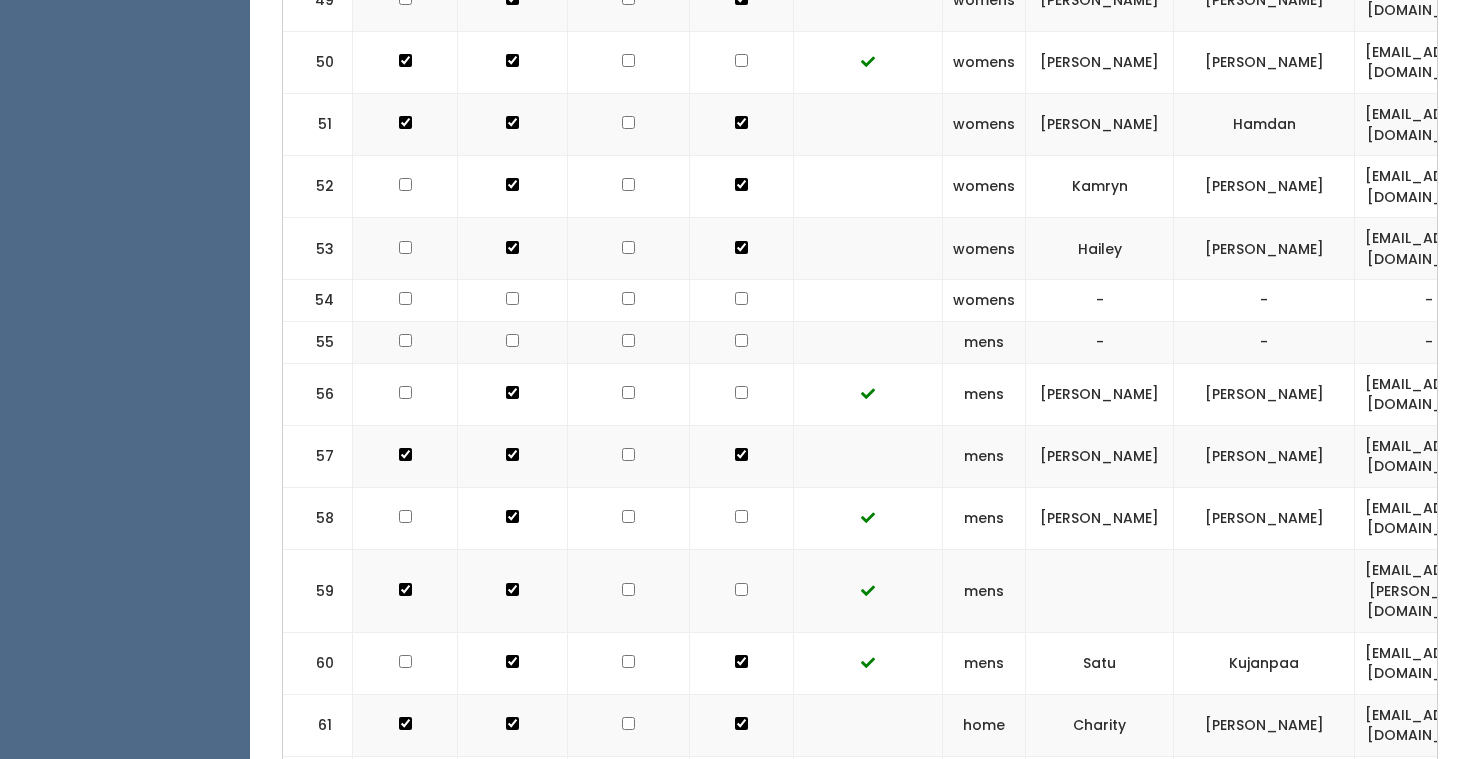 click at bounding box center (741, -3160) 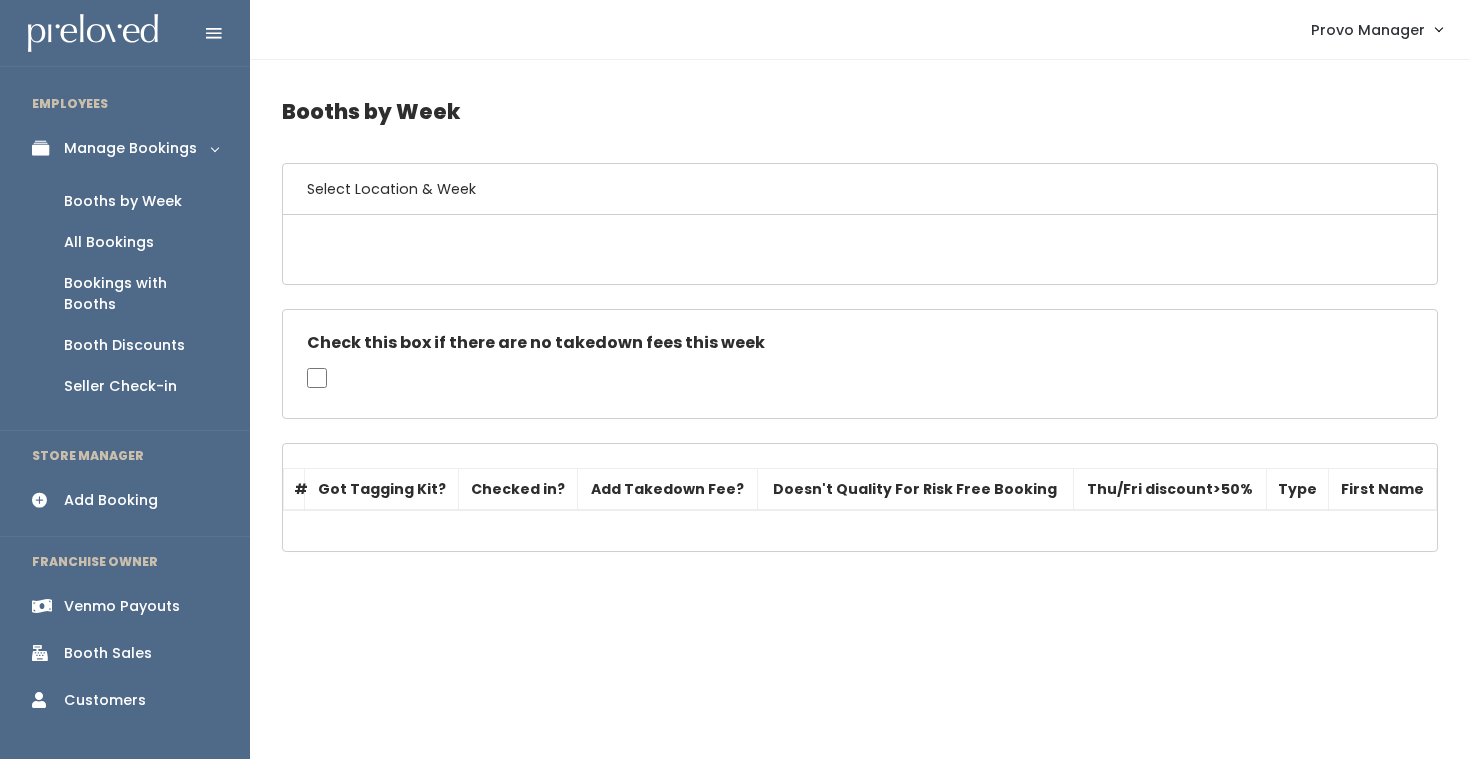 scroll, scrollTop: 0, scrollLeft: 0, axis: both 